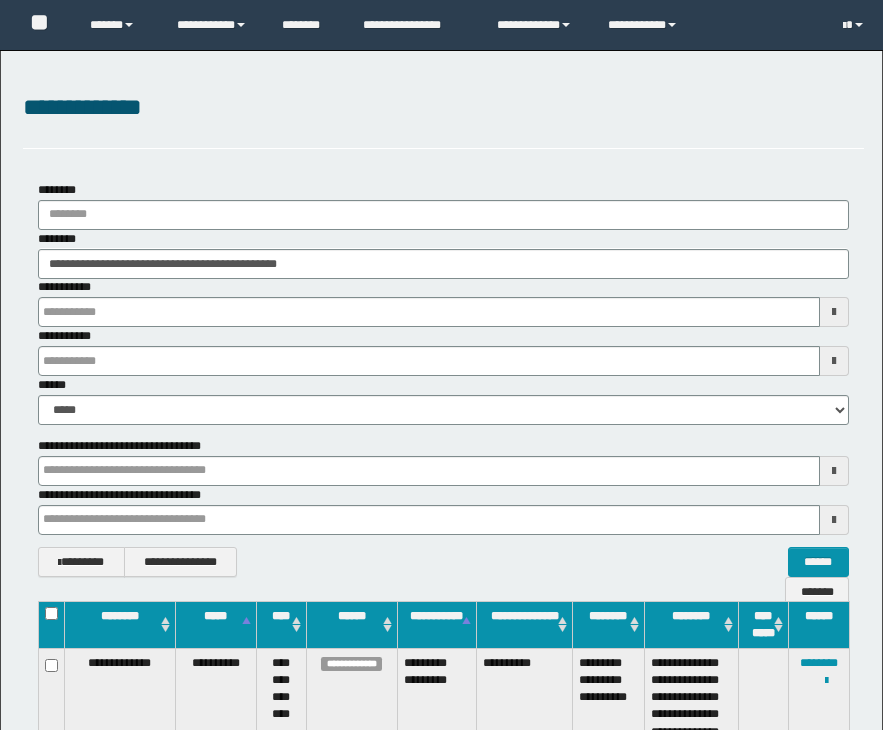 scroll, scrollTop: 0, scrollLeft: 0, axis: both 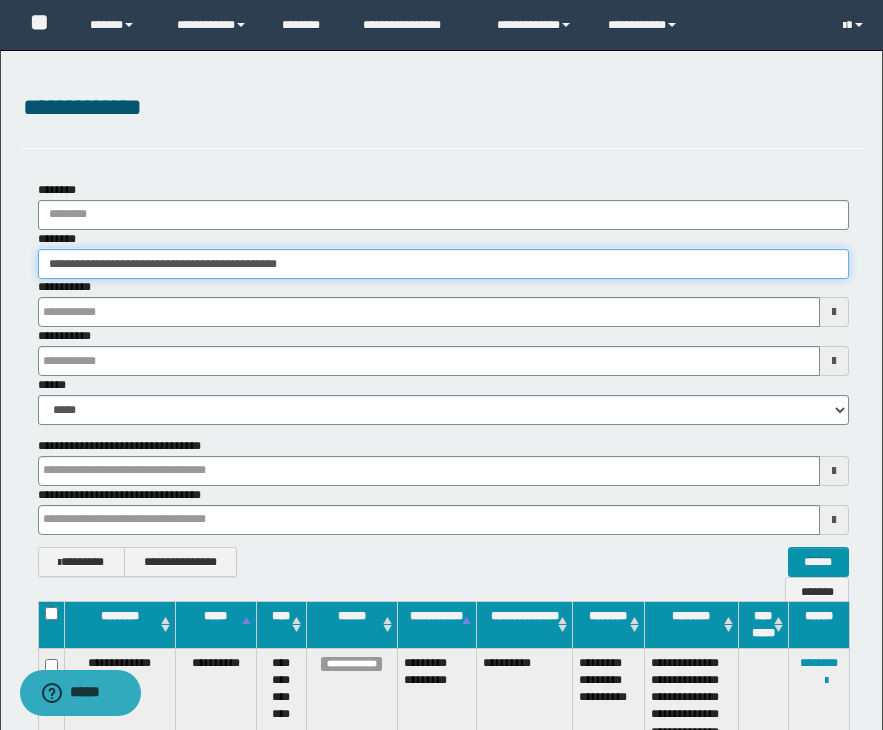 drag, startPoint x: 381, startPoint y: 267, endPoint x: 22, endPoint y: 249, distance: 359.45096 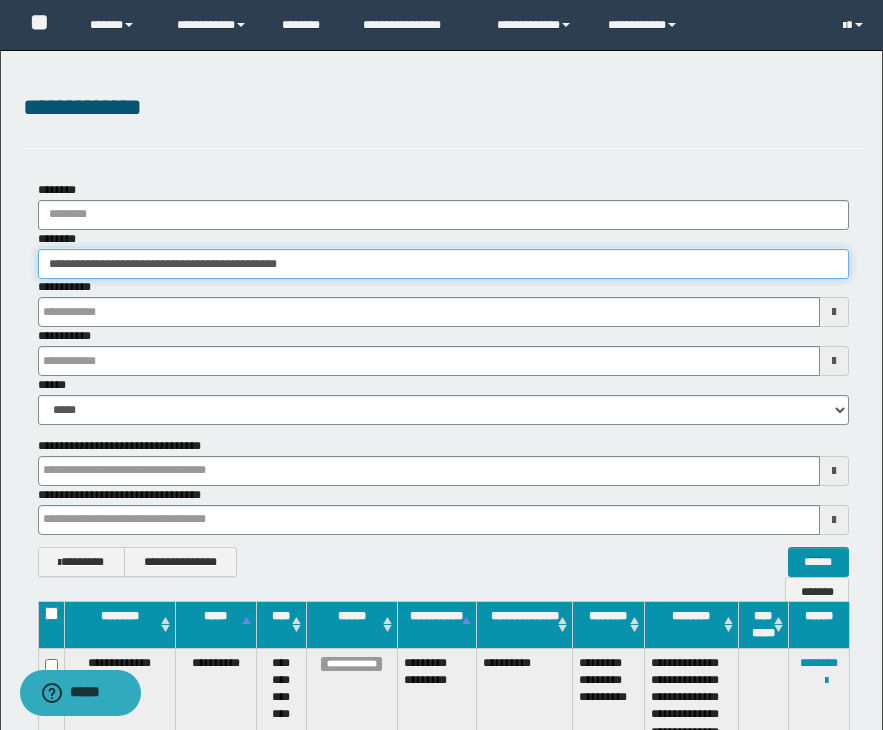 click on "**********" at bounding box center [443, 379] 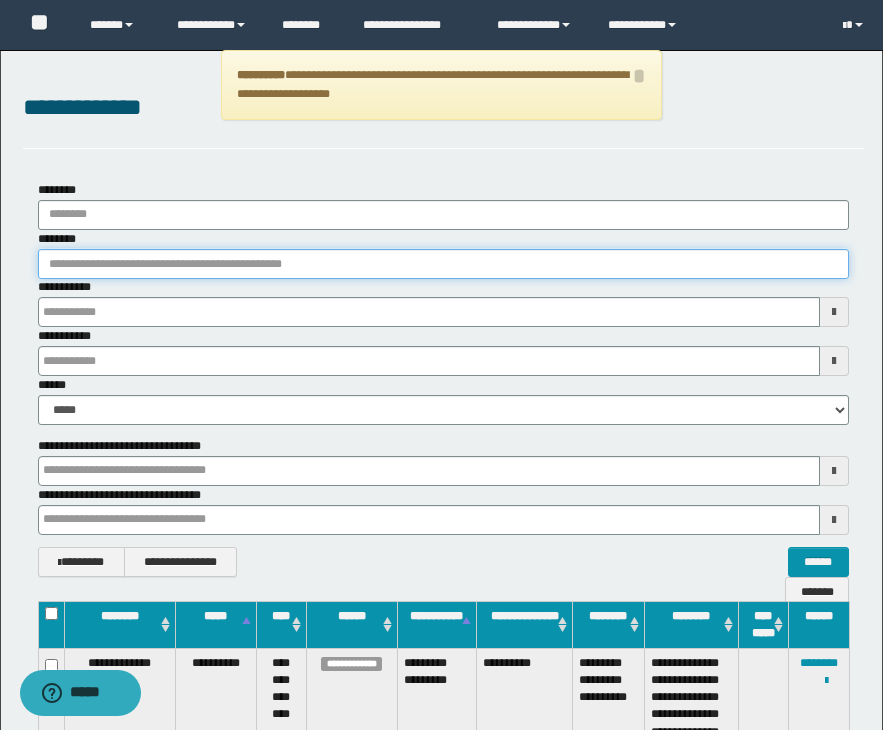 click on "********" at bounding box center (443, 264) 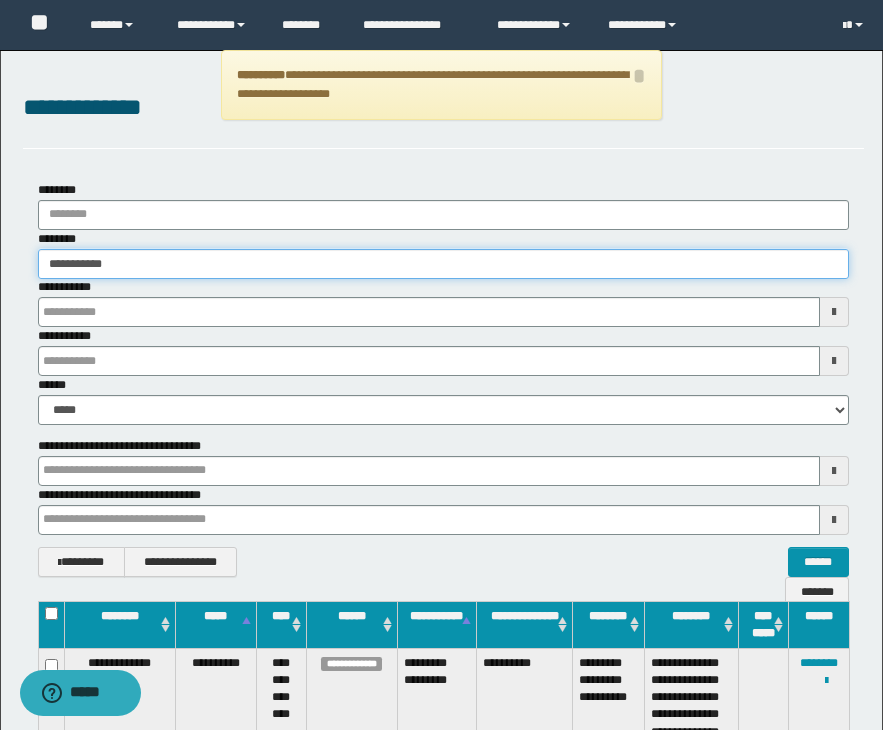 type on "**********" 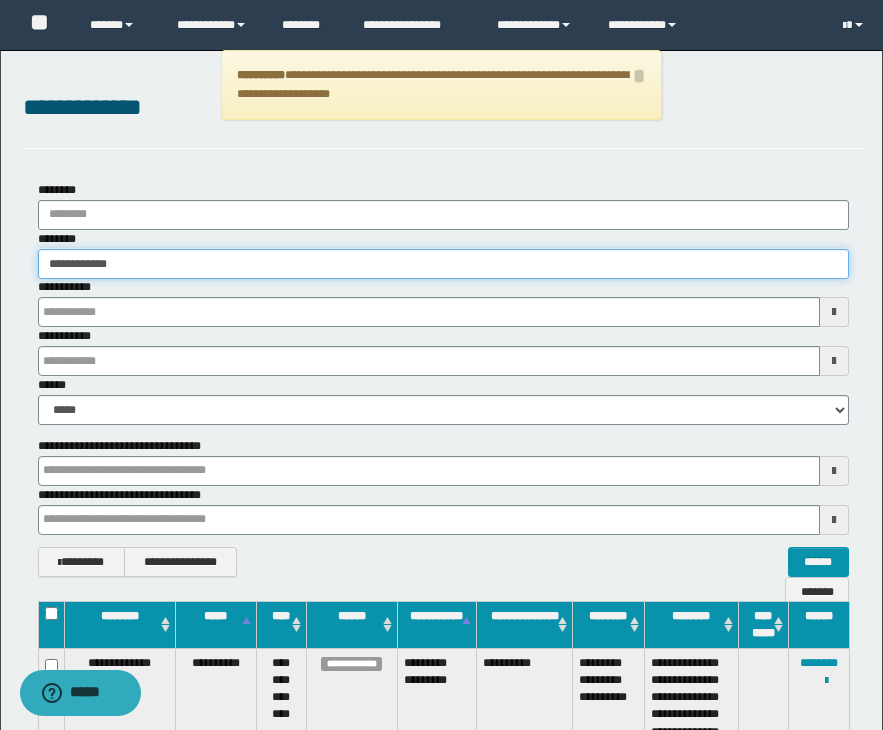 type on "**********" 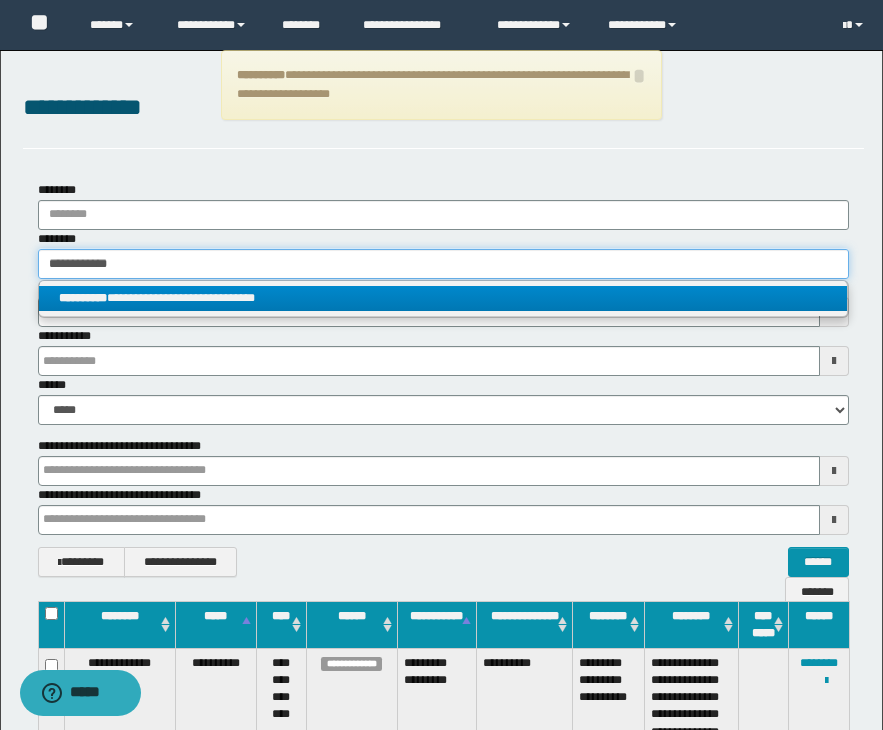 type on "**********" 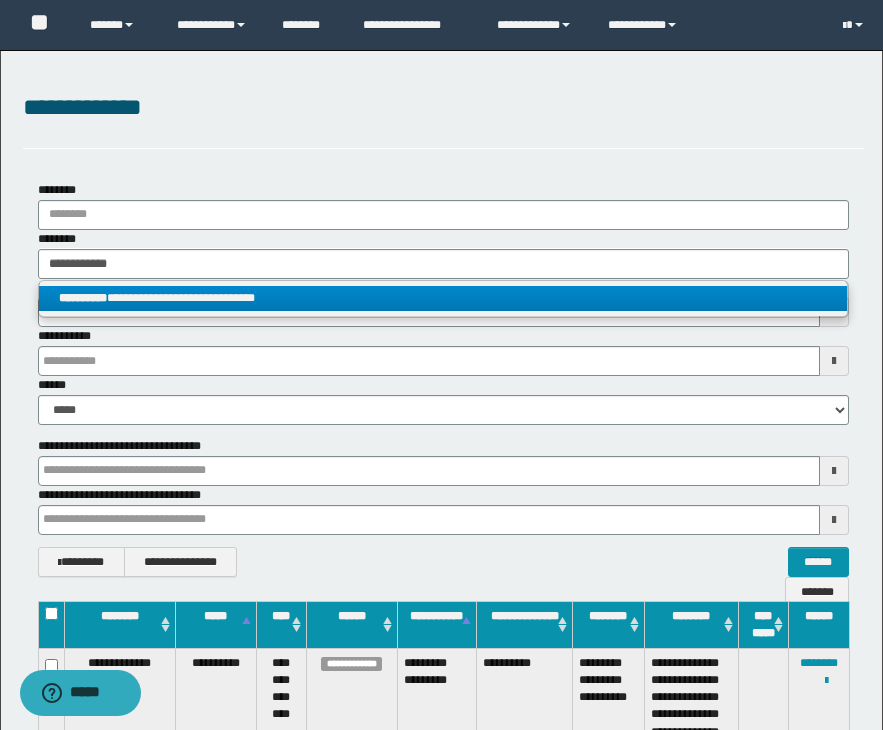 click on "**********" at bounding box center [443, 298] 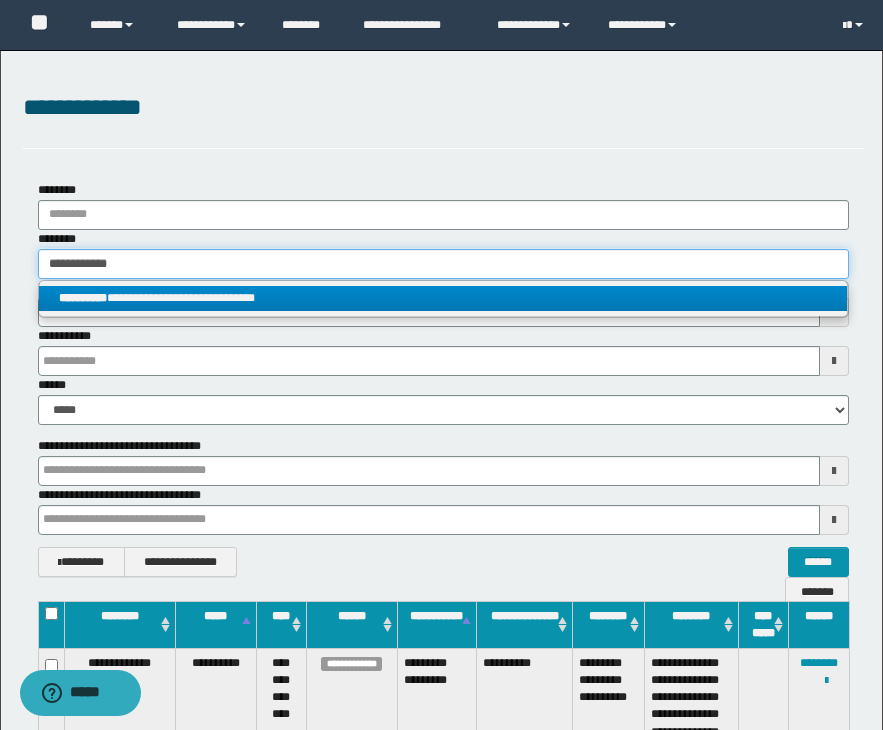 type 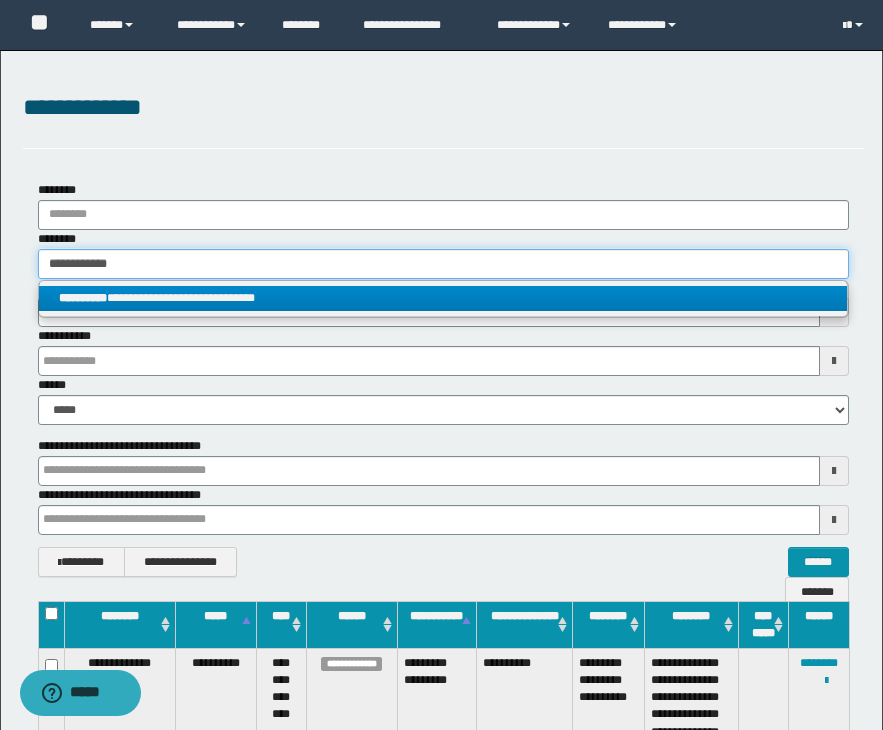 type on "**********" 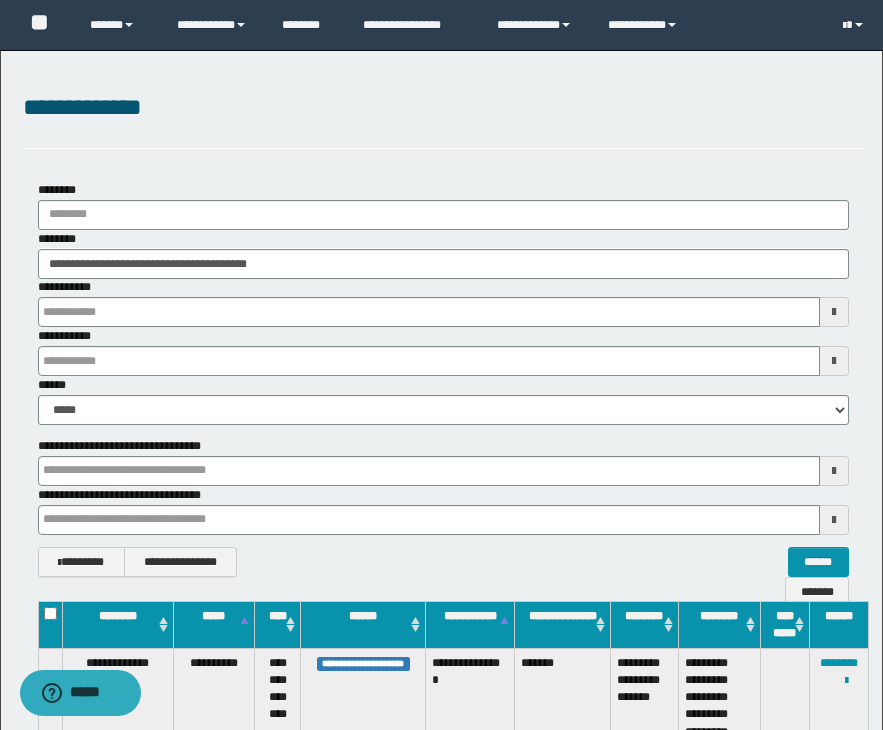 click on "**********" at bounding box center [441, 465] 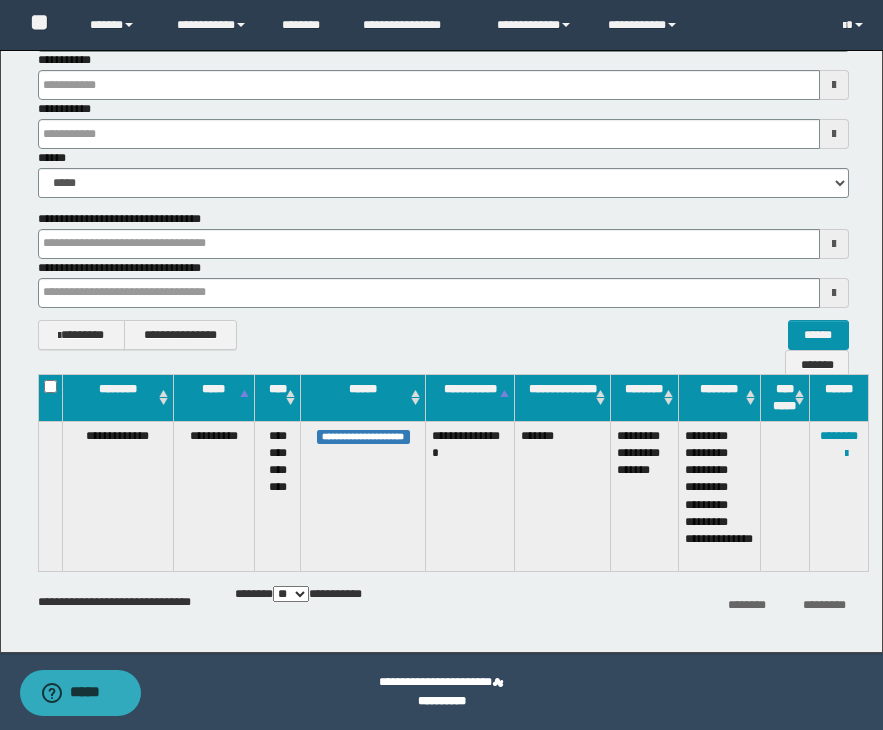 scroll, scrollTop: 227, scrollLeft: 0, axis: vertical 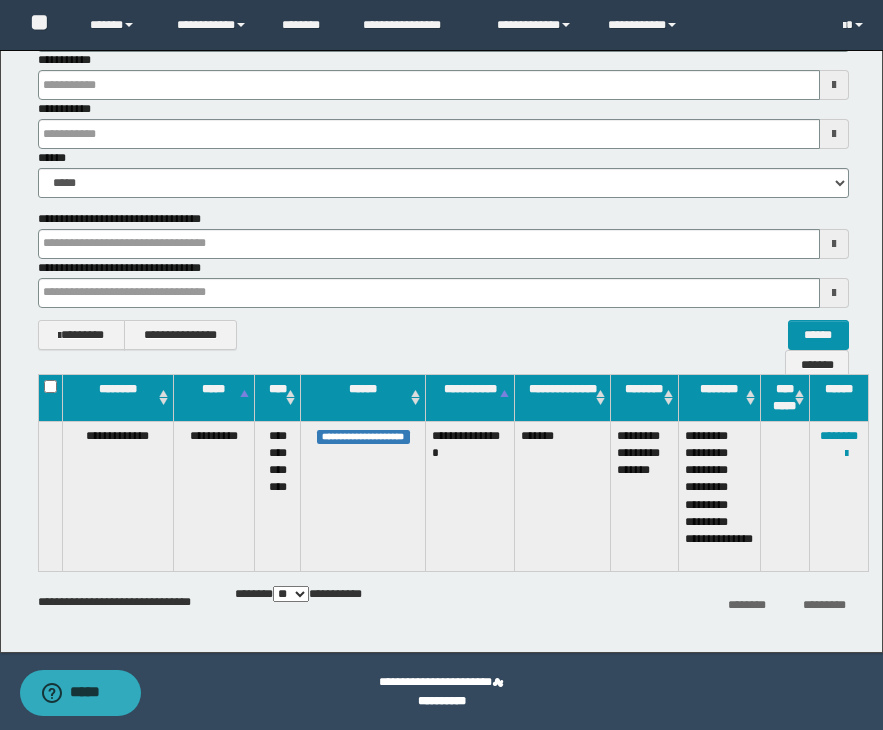 click at bounding box center (784, 496) 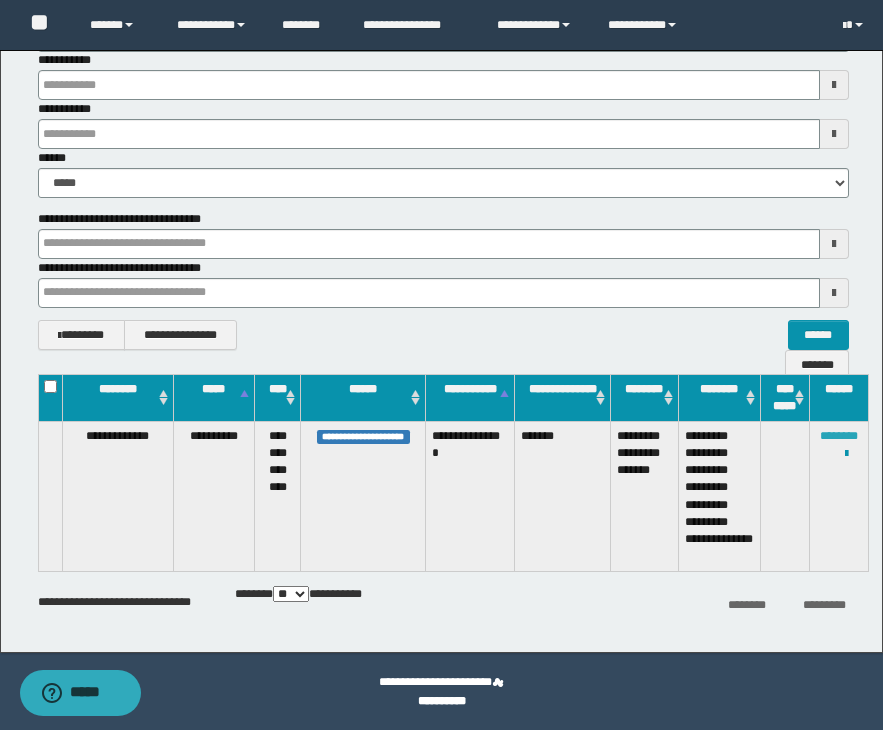click on "********" at bounding box center [839, 436] 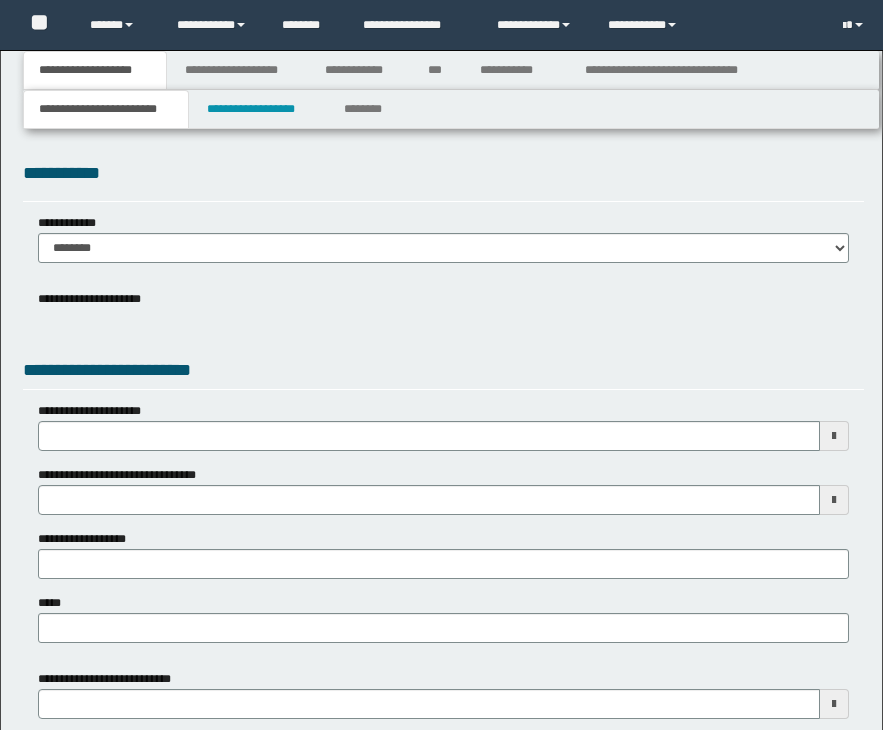 scroll, scrollTop: 0, scrollLeft: 0, axis: both 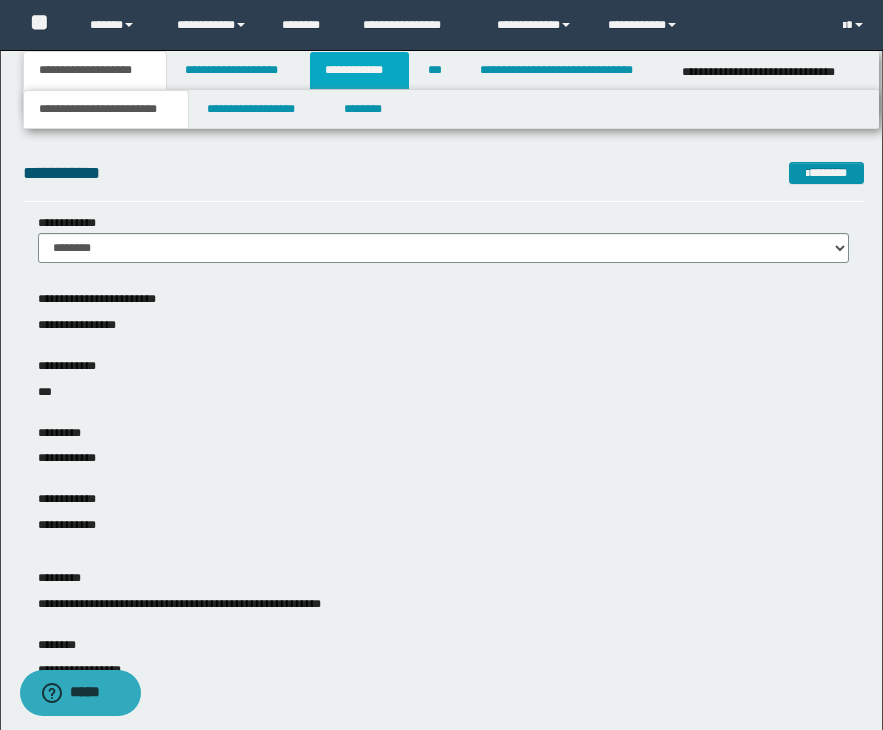 click on "**********" at bounding box center [359, 70] 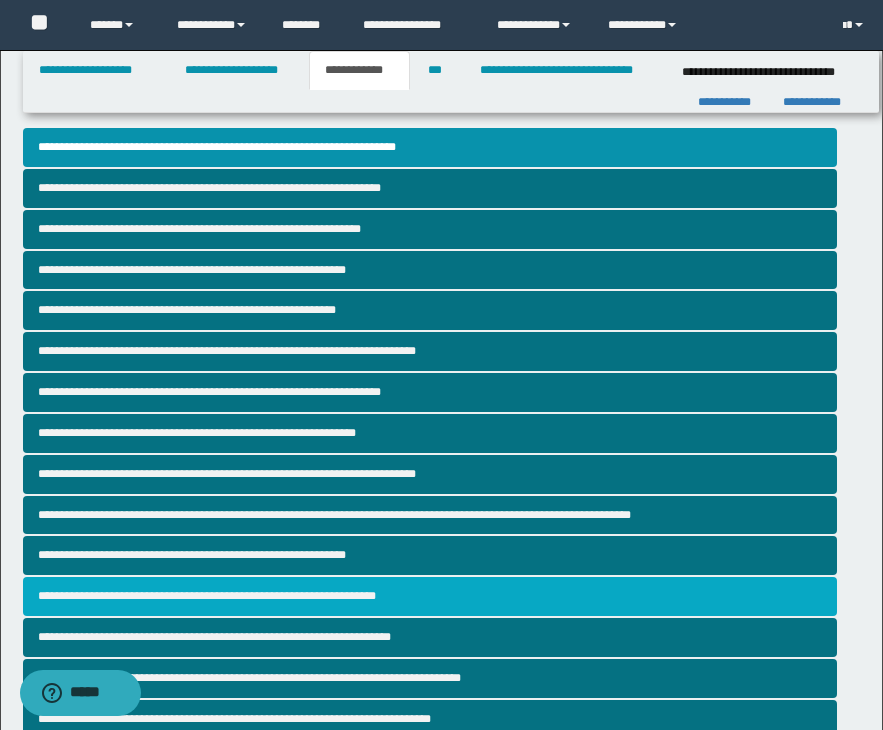 click on "**********" at bounding box center (430, 596) 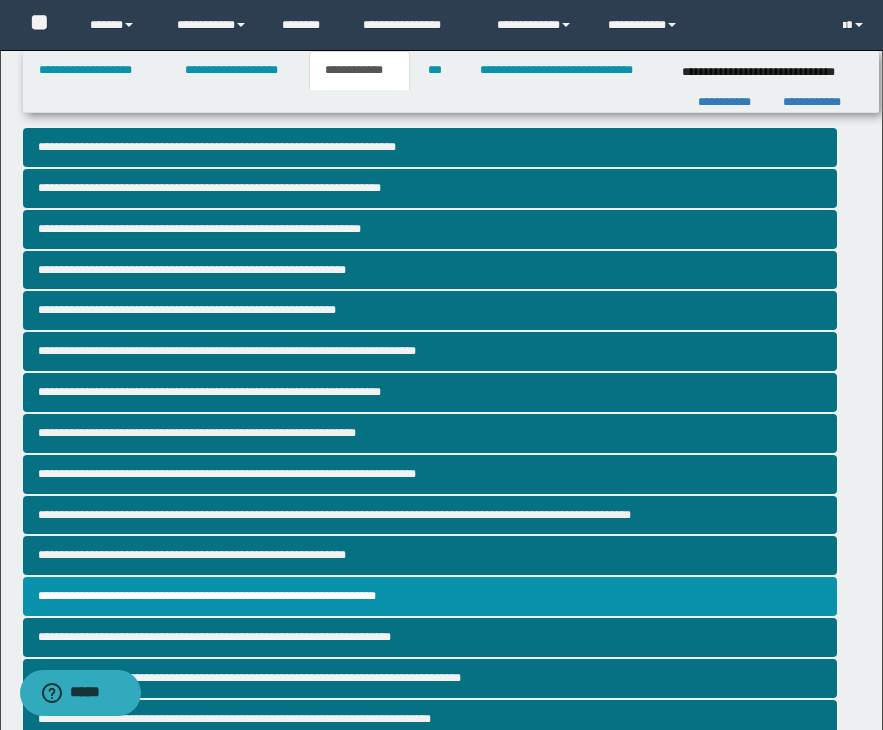 click on "**********" at bounding box center [441, 665] 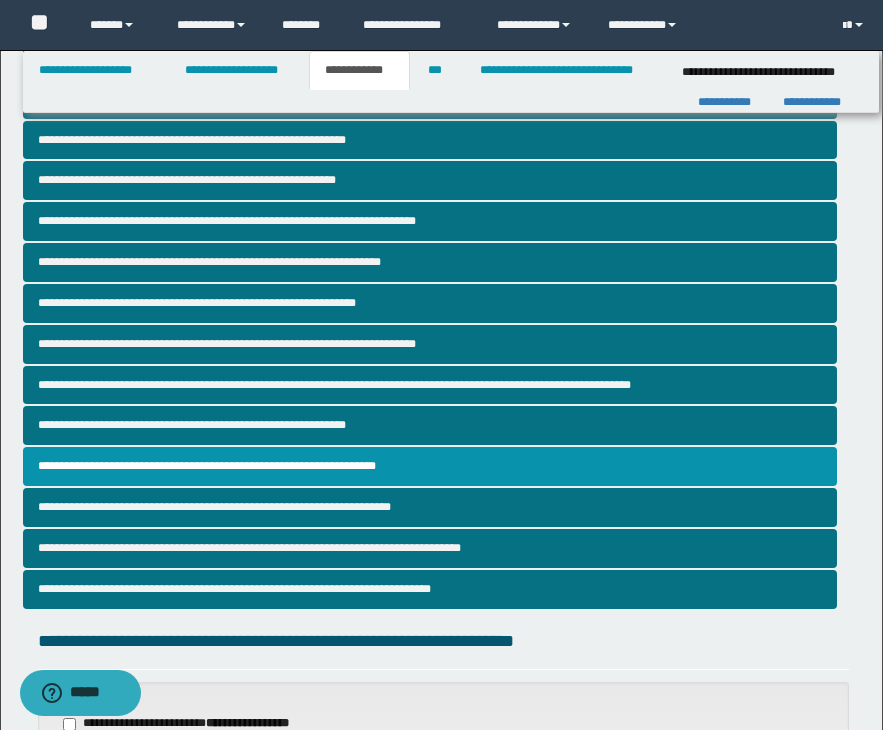 scroll, scrollTop: 200, scrollLeft: 0, axis: vertical 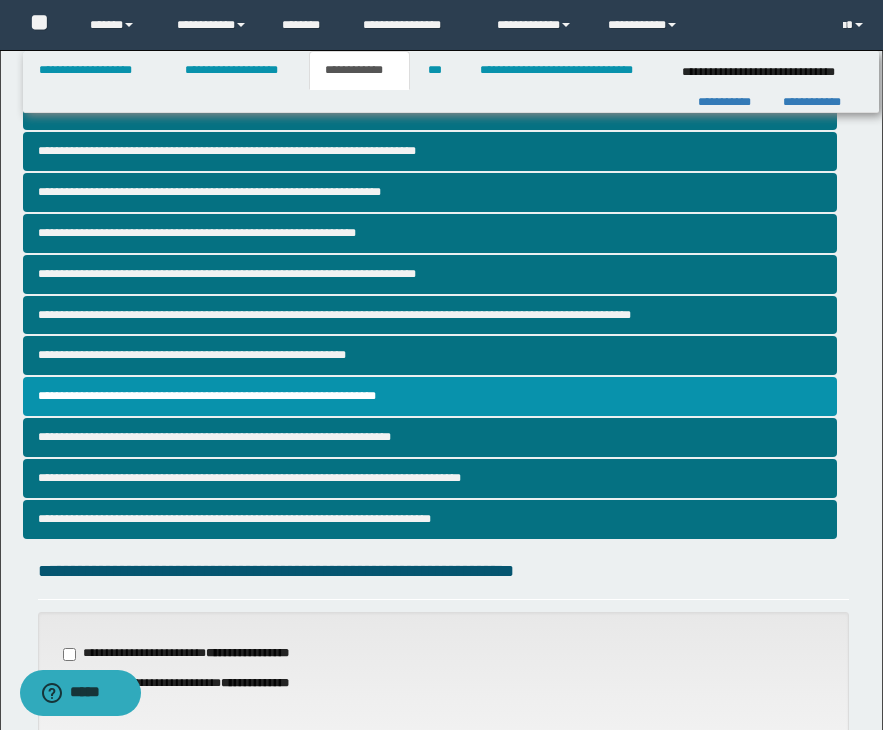 click on "**********" at bounding box center [443, 695] 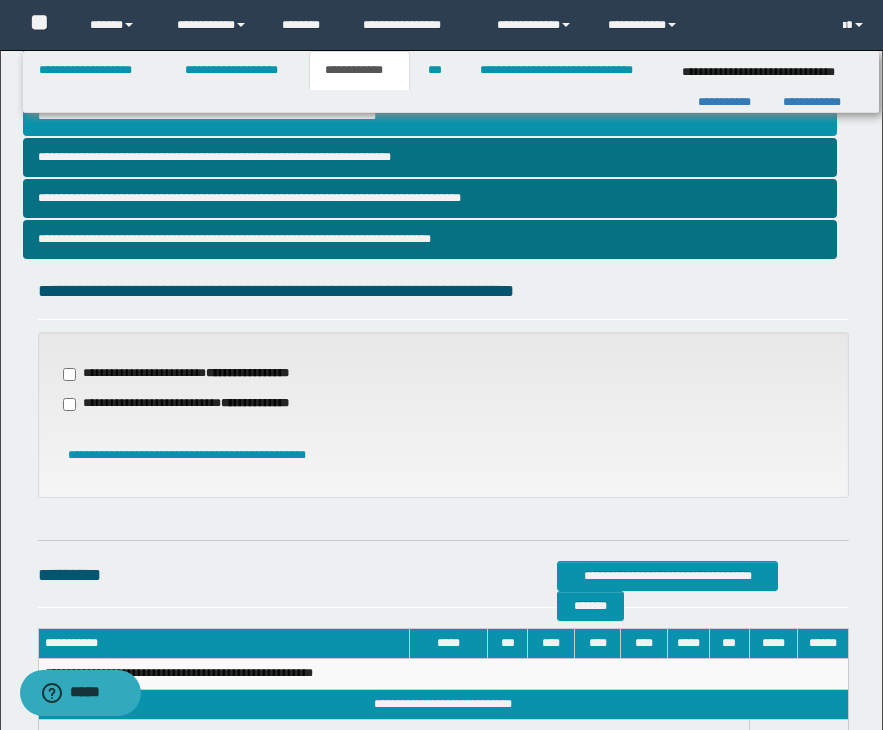scroll, scrollTop: 481, scrollLeft: 0, axis: vertical 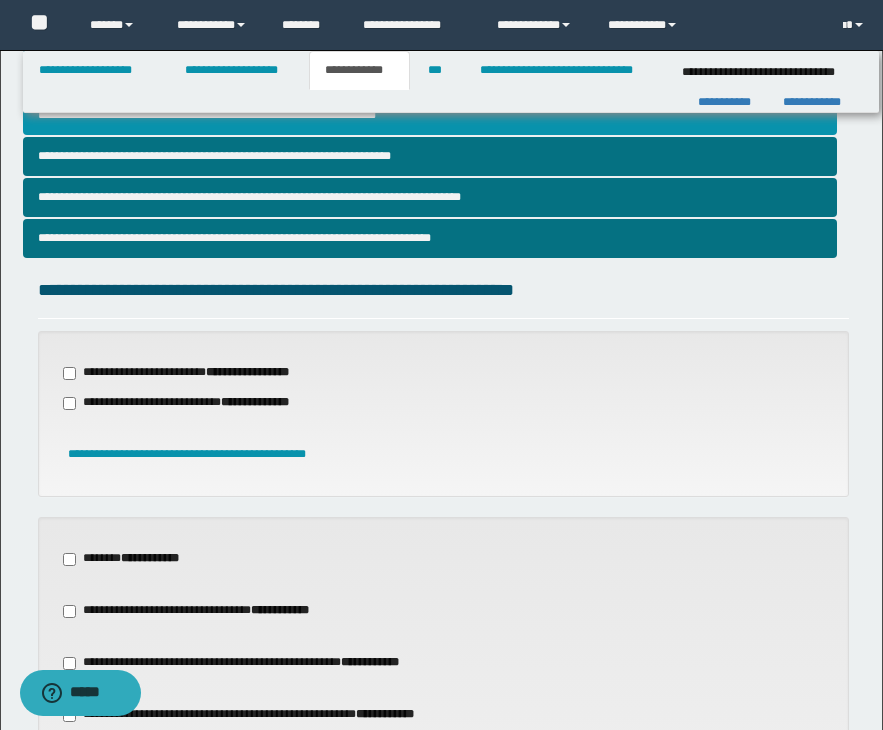 click on "**********" at bounding box center [441, 444] 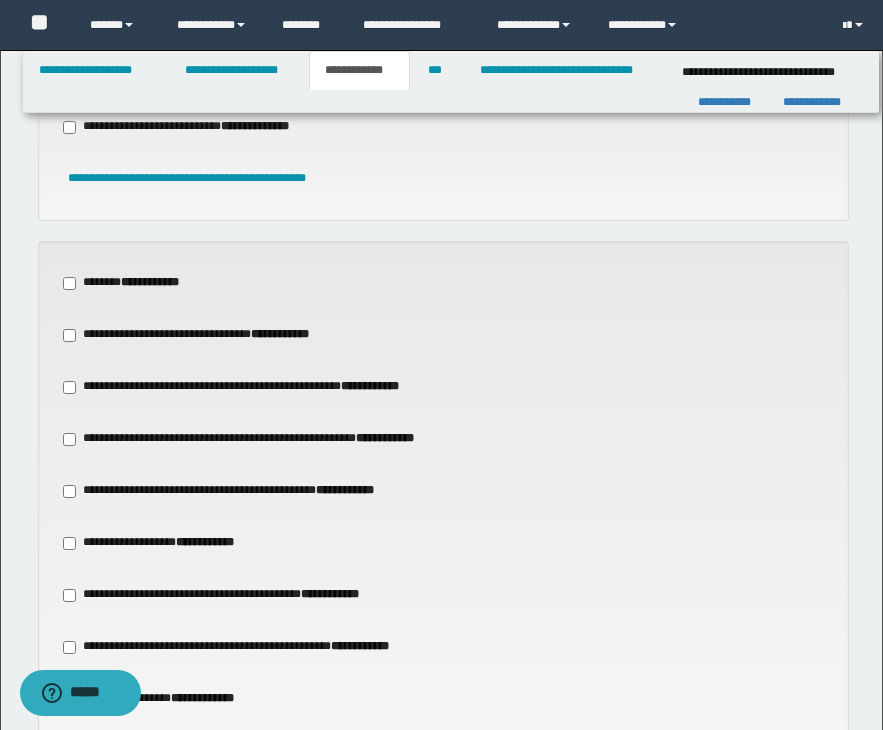 scroll, scrollTop: 761, scrollLeft: 0, axis: vertical 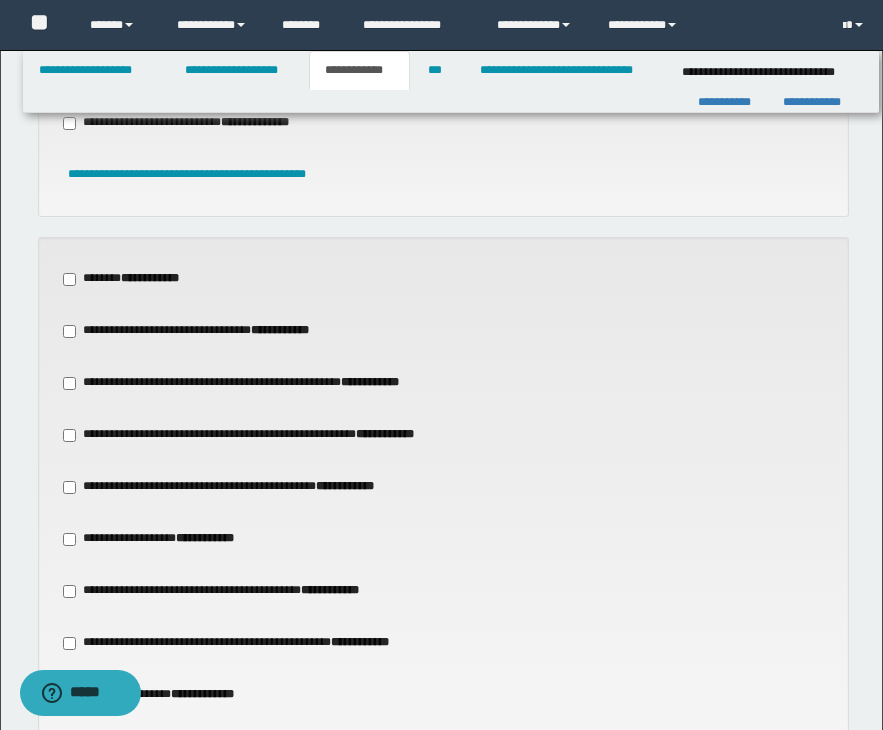 click on "**********" at bounding box center (443, 487) 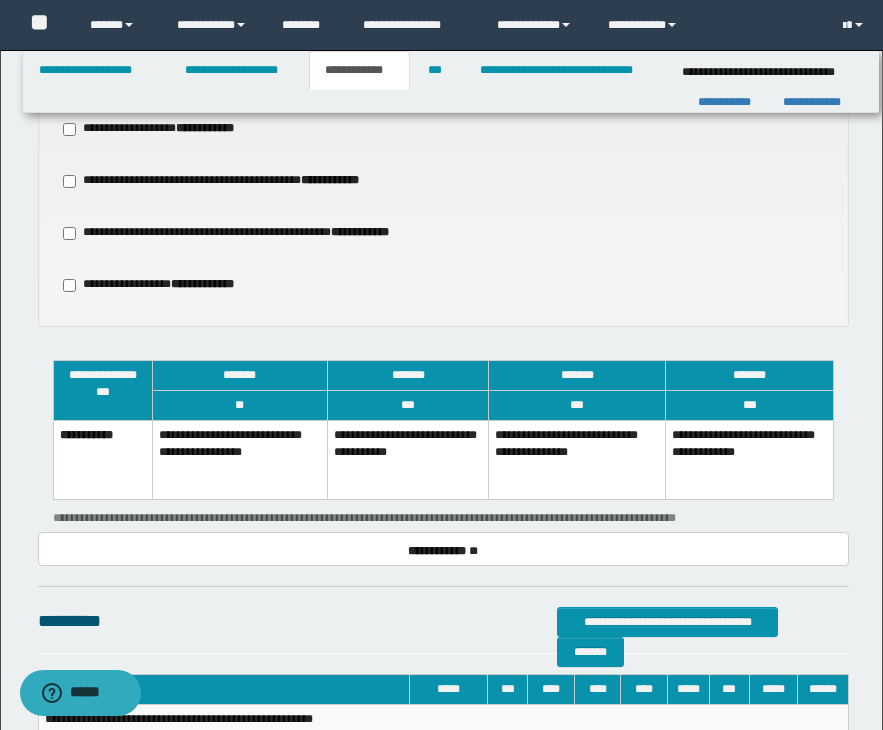 scroll, scrollTop: 1201, scrollLeft: 0, axis: vertical 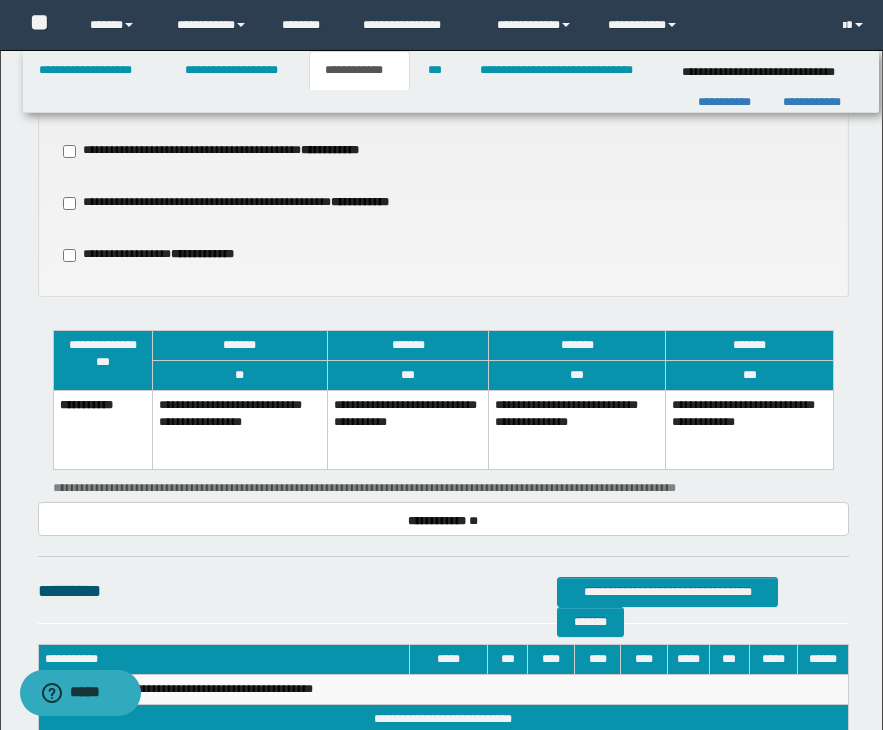 click on "**********" at bounding box center (408, 430) 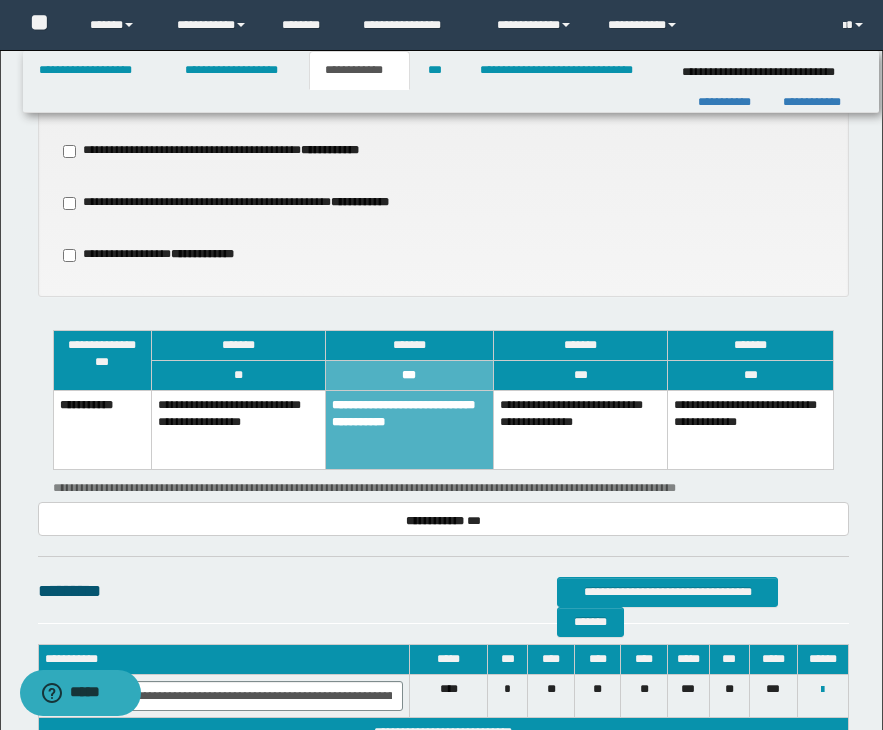 click on "**********" at bounding box center [441, -161] 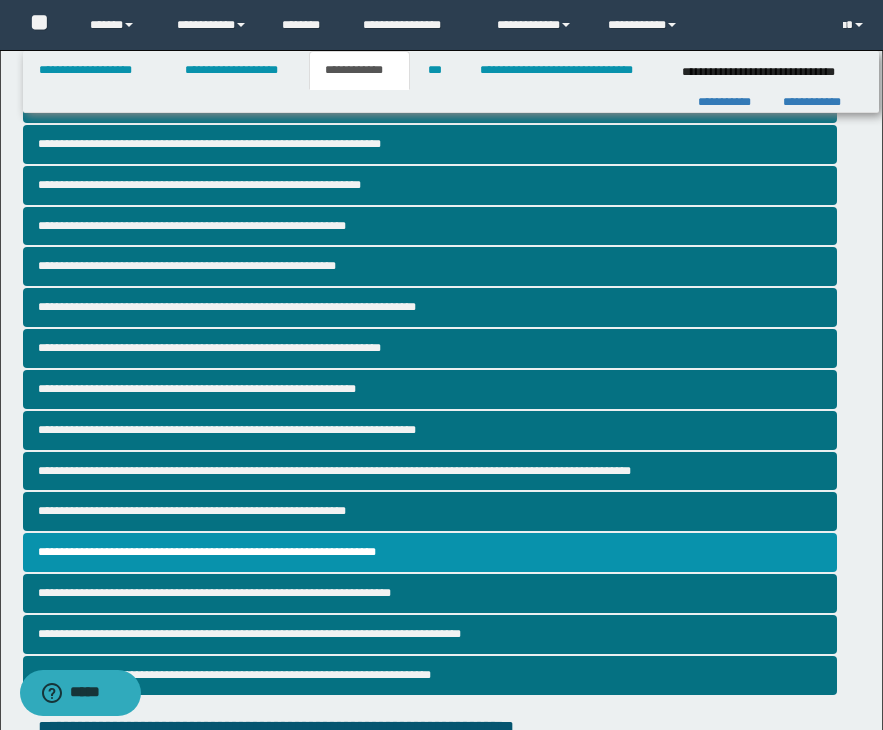 scroll, scrollTop: 41, scrollLeft: 0, axis: vertical 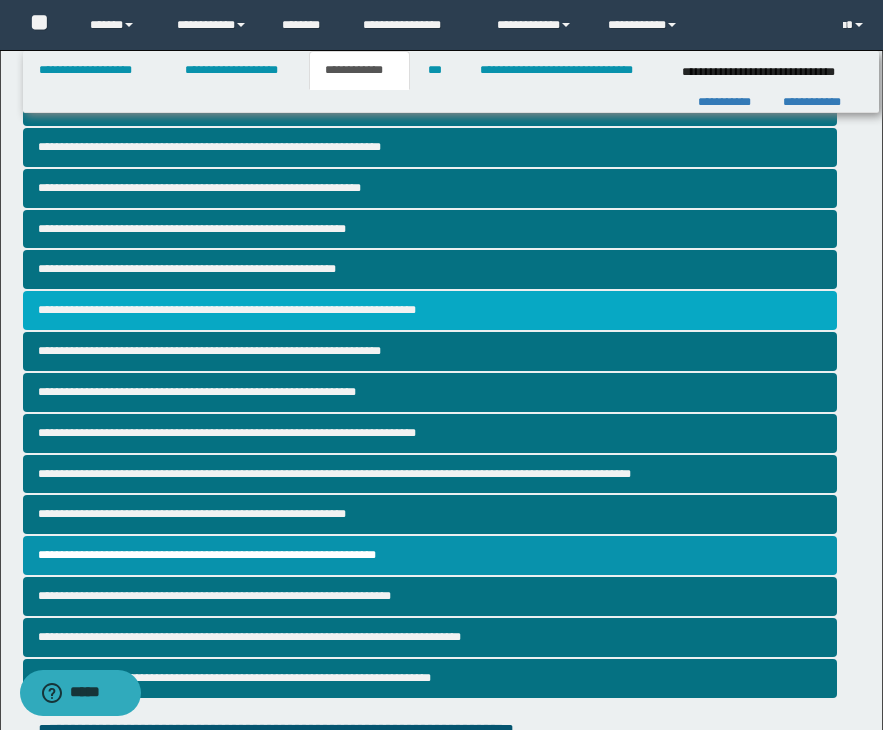 click on "**********" at bounding box center [430, 310] 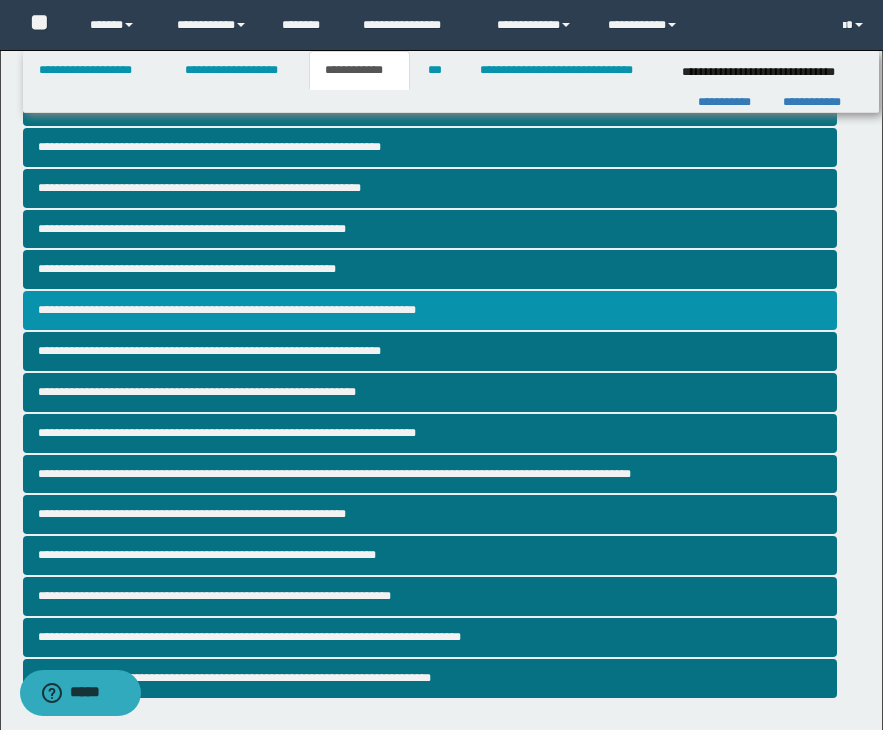 scroll, scrollTop: 0, scrollLeft: 0, axis: both 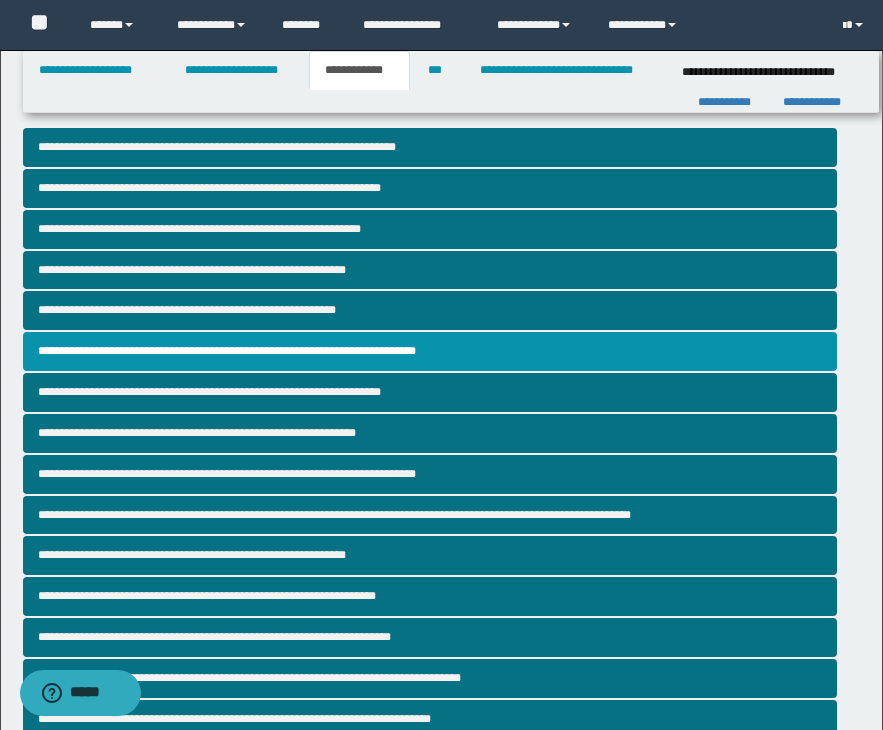 click on "**********" at bounding box center (441, 643) 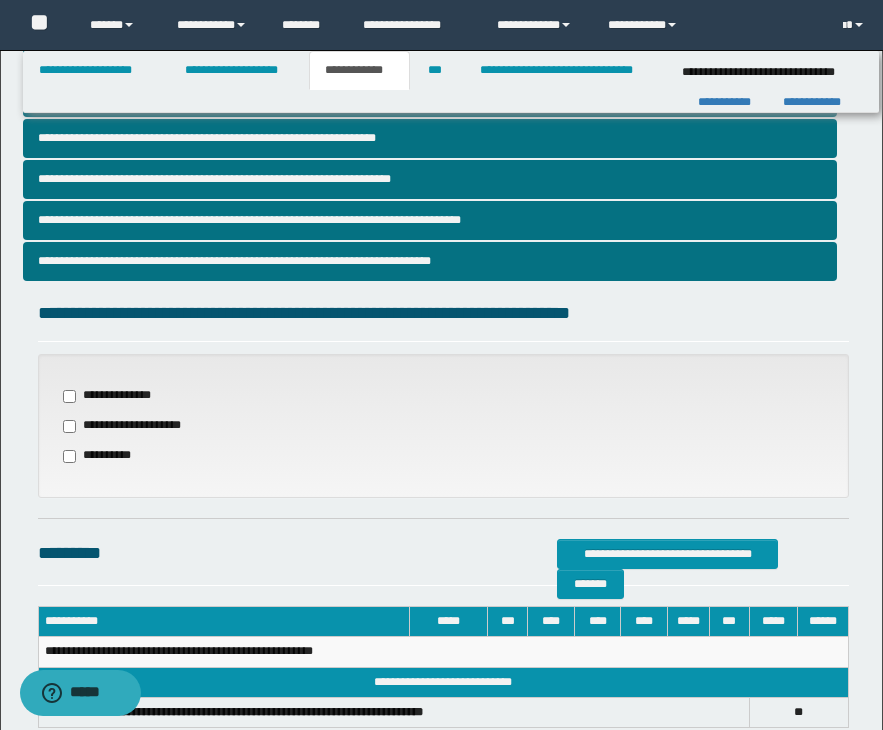 scroll, scrollTop: 480, scrollLeft: 0, axis: vertical 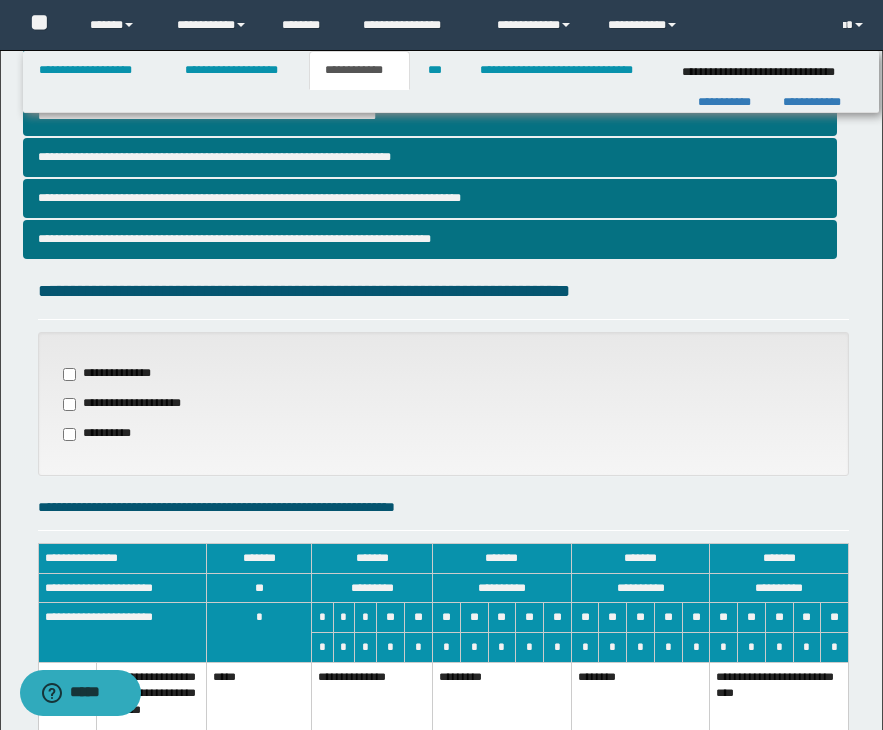 click on "**********" at bounding box center (441, 354) 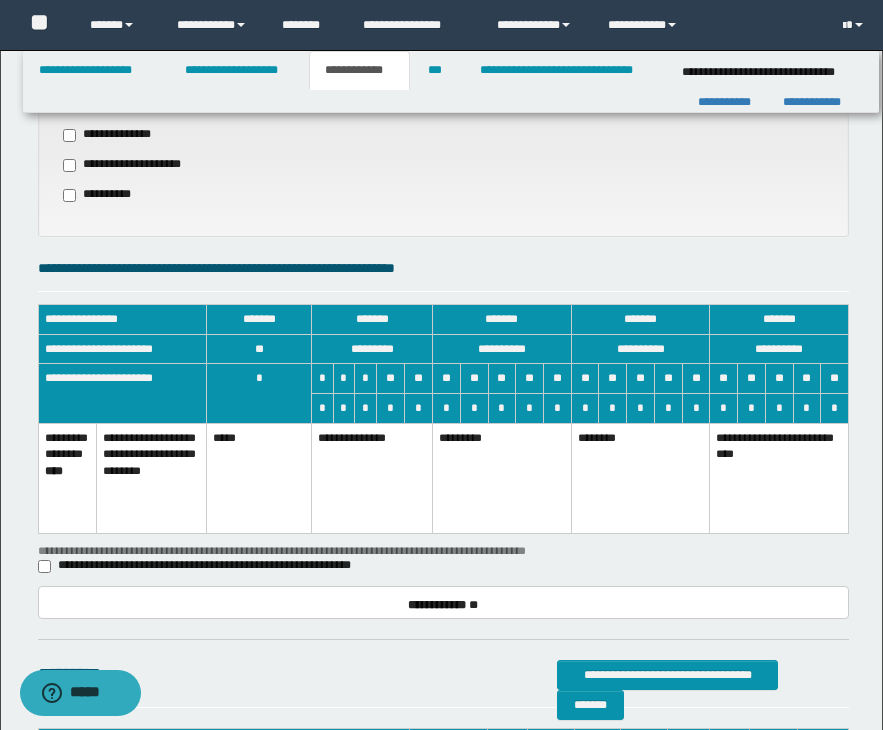 scroll, scrollTop: 720, scrollLeft: 0, axis: vertical 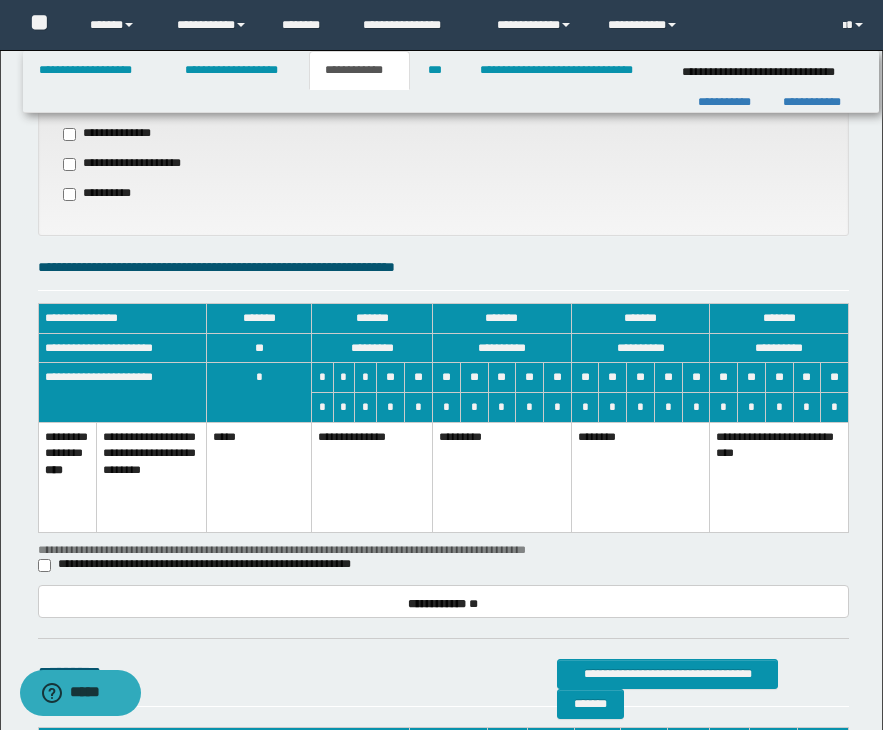 click on "**********" at bounding box center (372, 477) 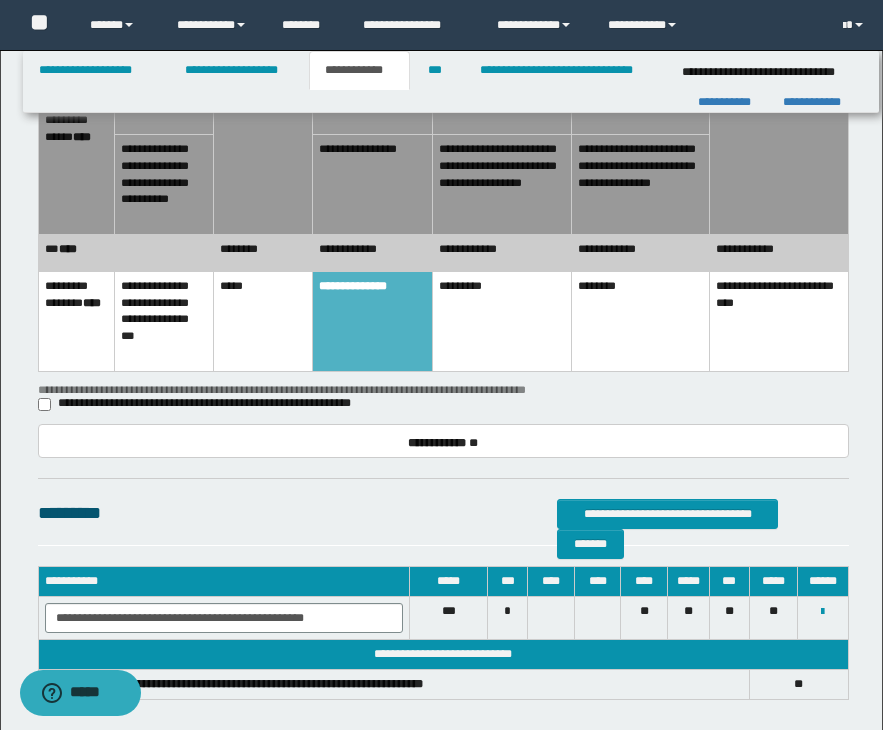 scroll, scrollTop: 1125, scrollLeft: 0, axis: vertical 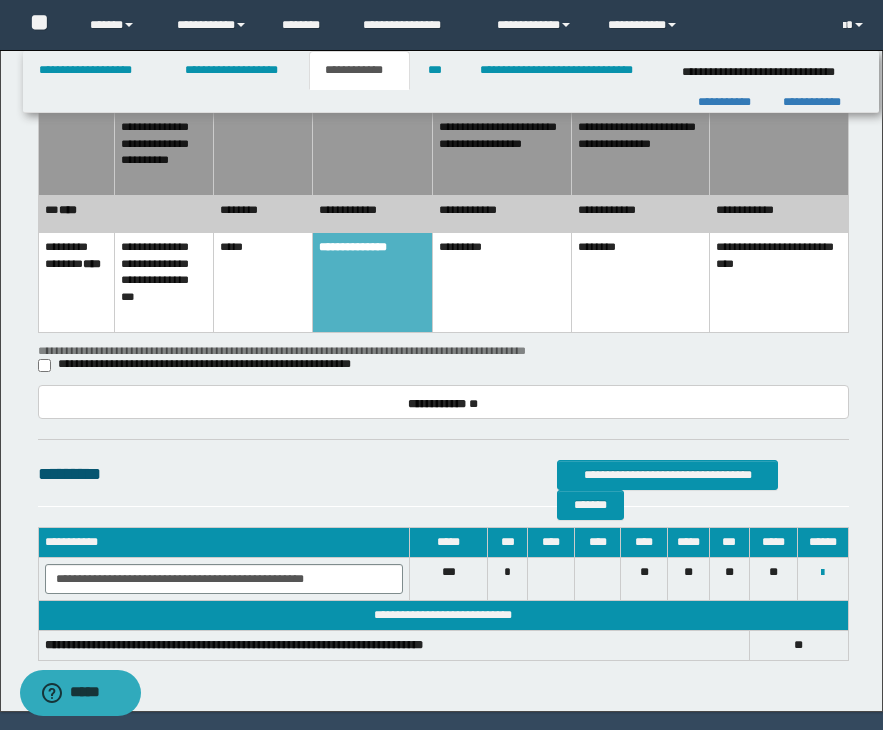 click on "*********" at bounding box center (502, 283) 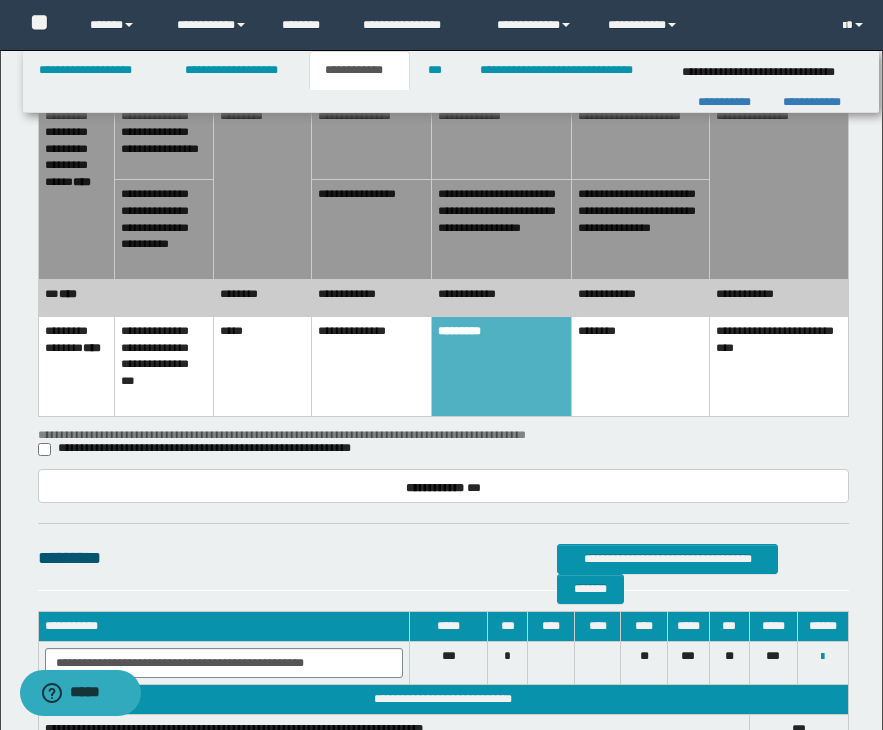 scroll, scrollTop: 965, scrollLeft: 0, axis: vertical 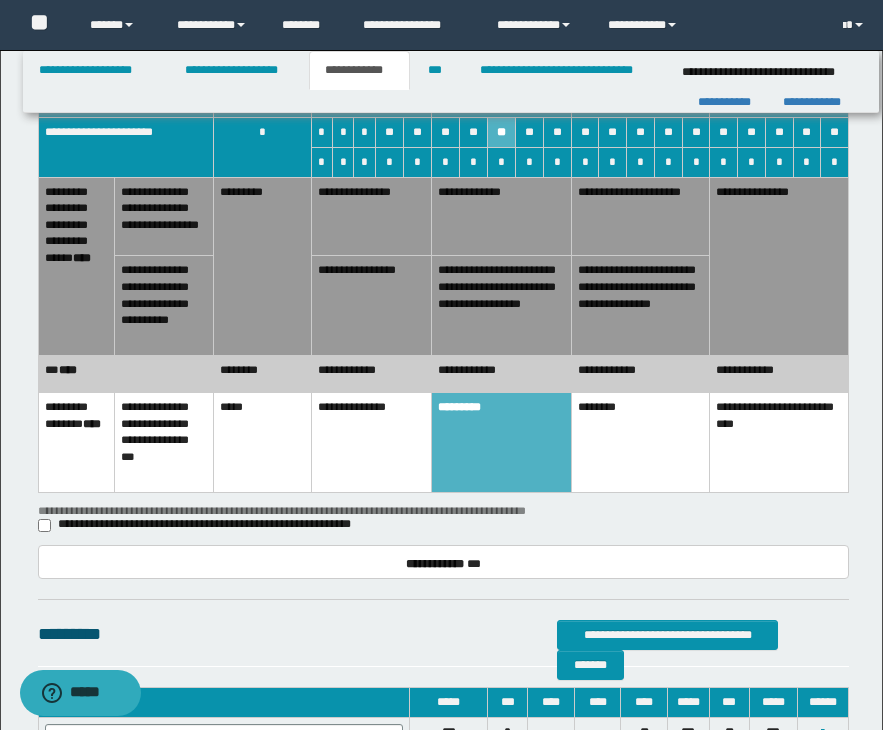 click on "**********" at bounding box center (371, 374) 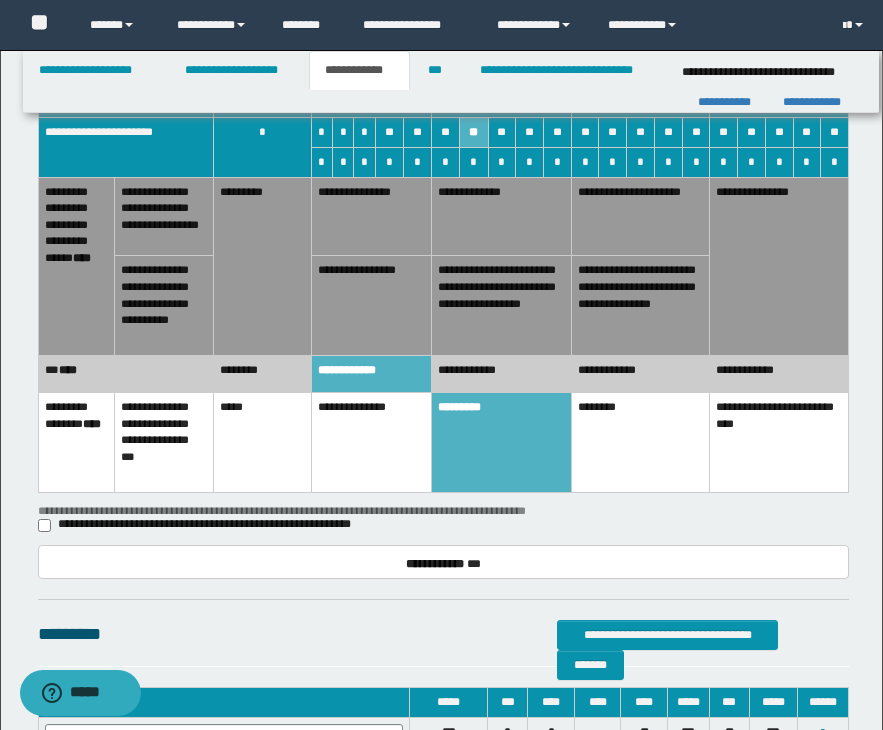 click on "**********" at bounding box center [371, 306] 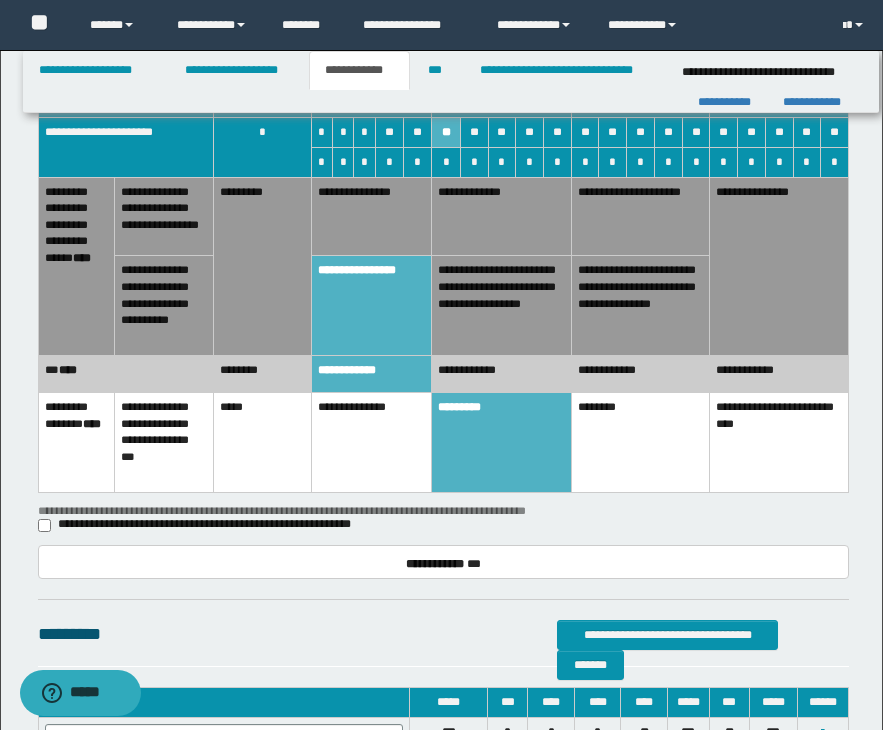 click on "**********" at bounding box center [443, 317] 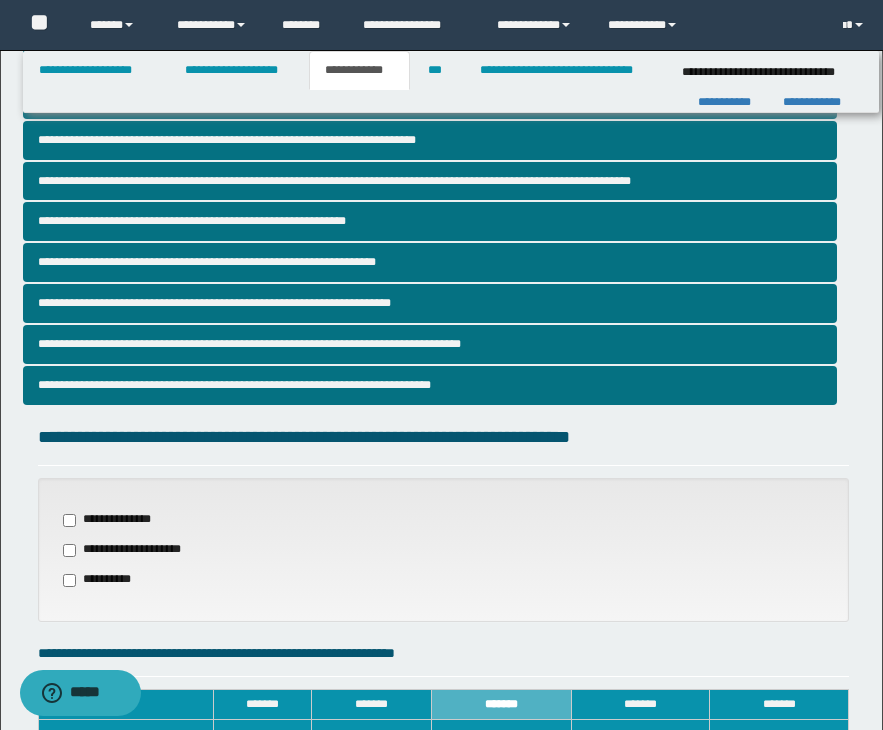 scroll, scrollTop: 325, scrollLeft: 0, axis: vertical 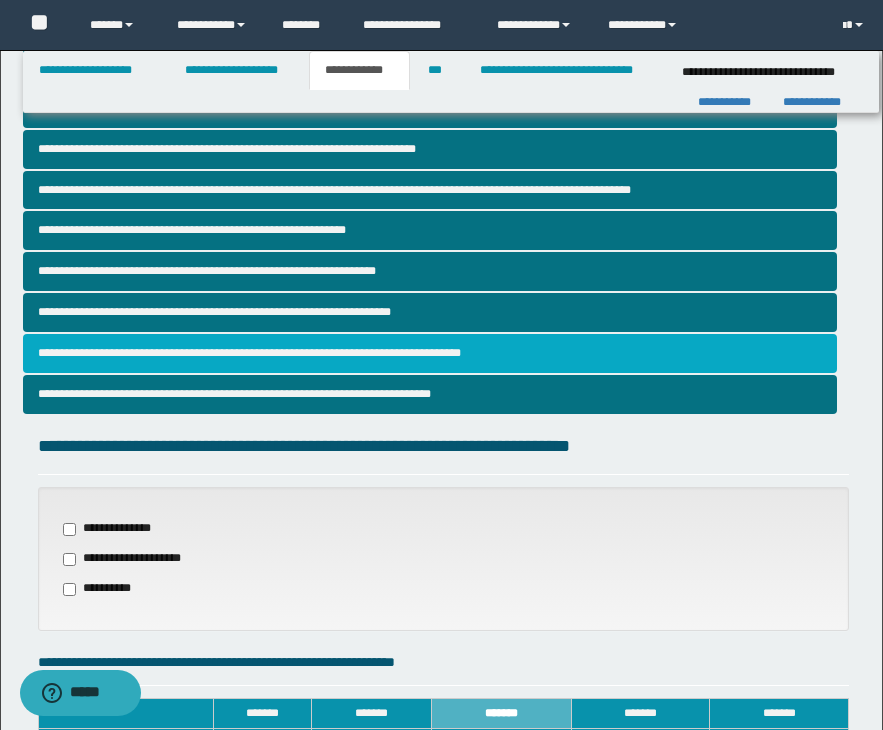 click on "**********" at bounding box center (430, 353) 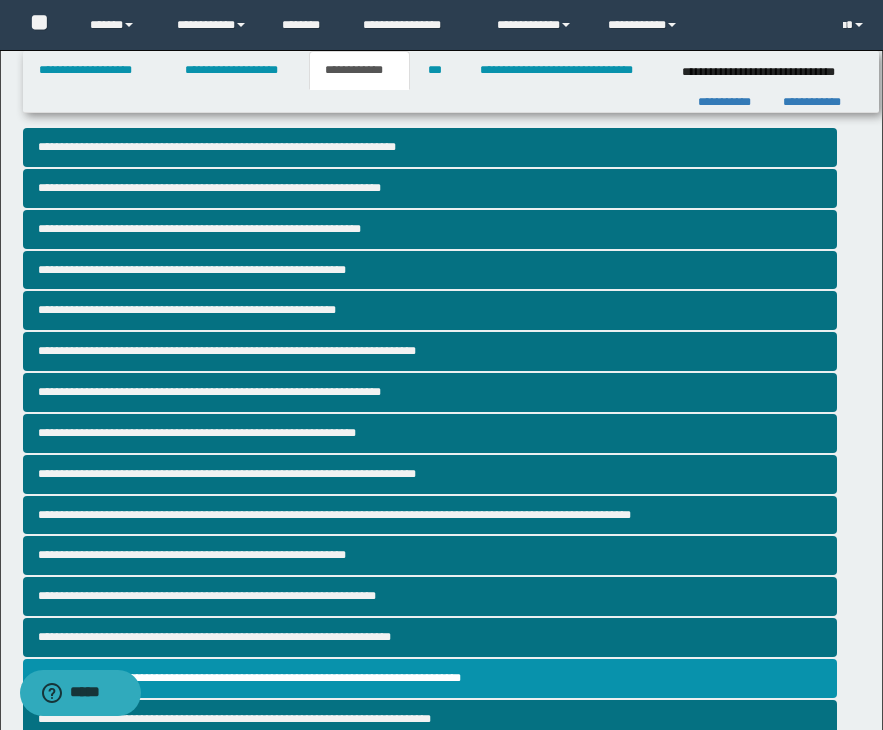 click on "**********" at bounding box center (441, 932) 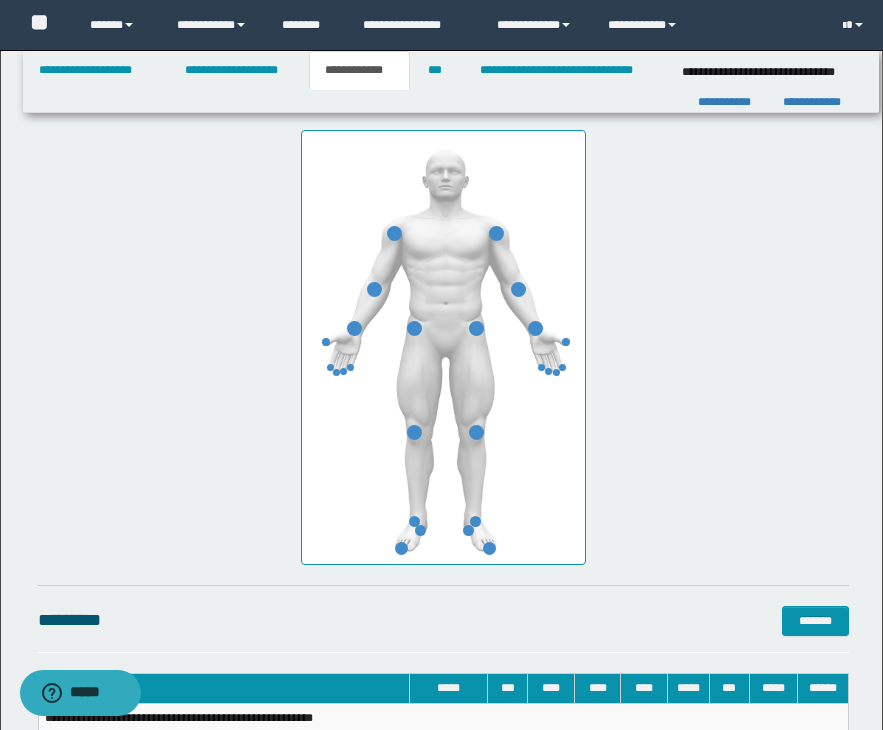 scroll, scrollTop: 1000, scrollLeft: 0, axis: vertical 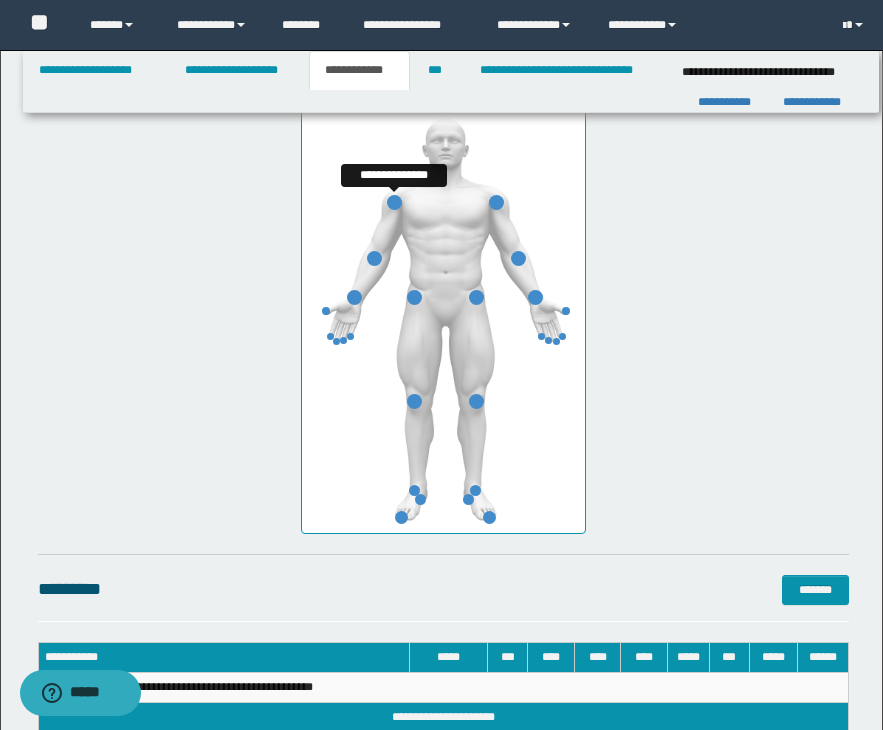 click at bounding box center [394, 202] 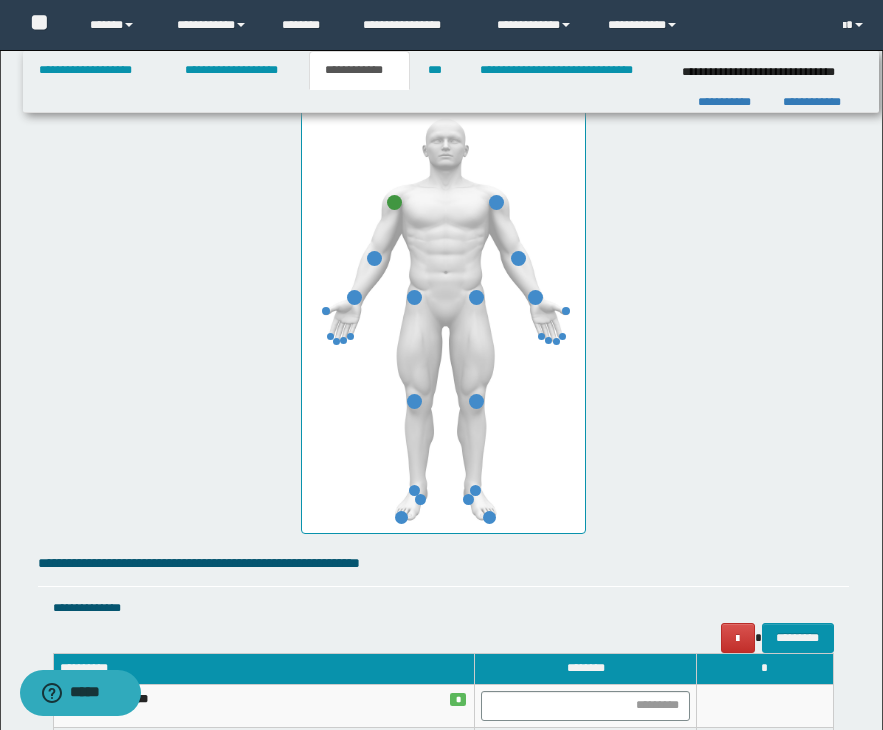 click on "**********" at bounding box center [443, 502] 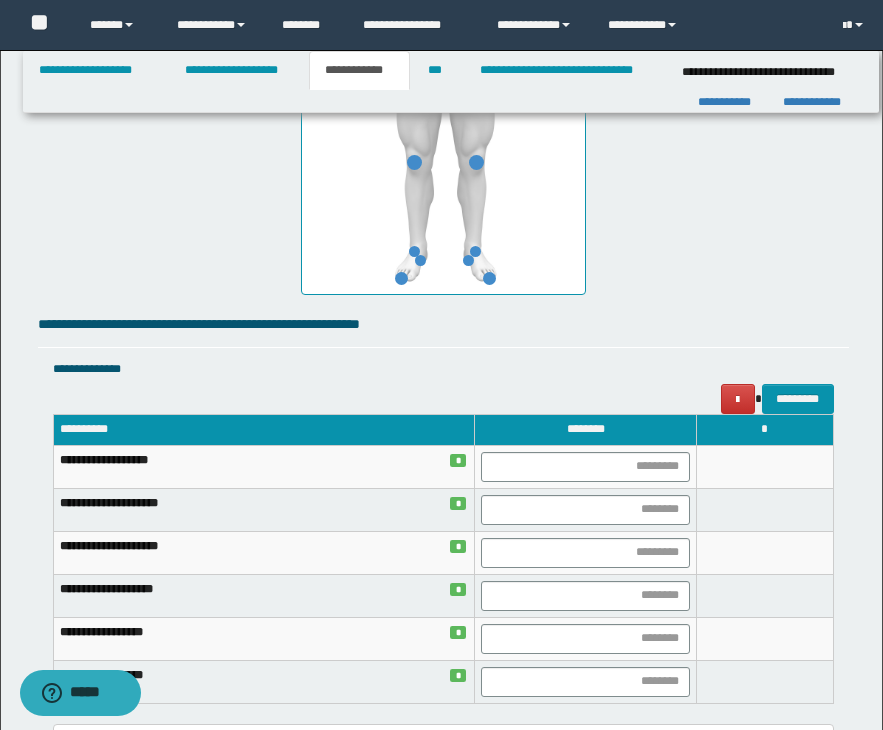 scroll, scrollTop: 1240, scrollLeft: 0, axis: vertical 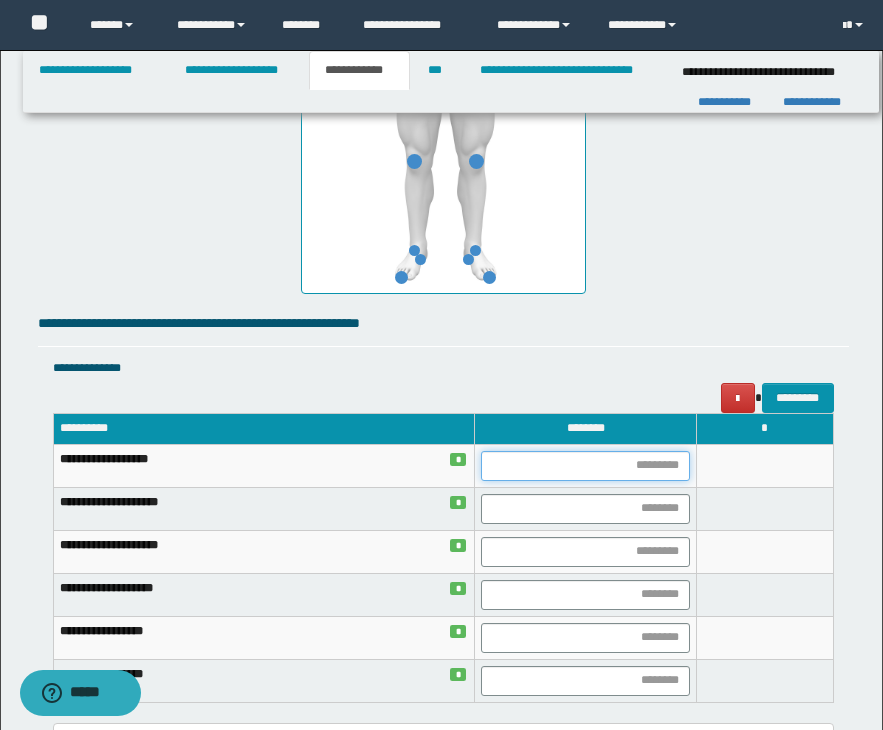 click at bounding box center (585, 466) 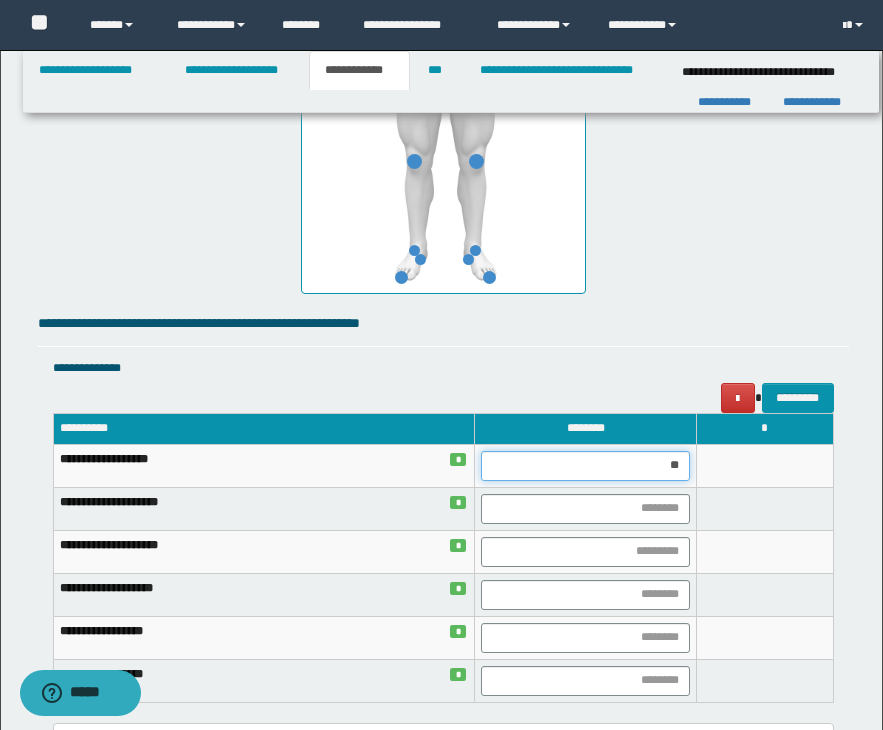type on "***" 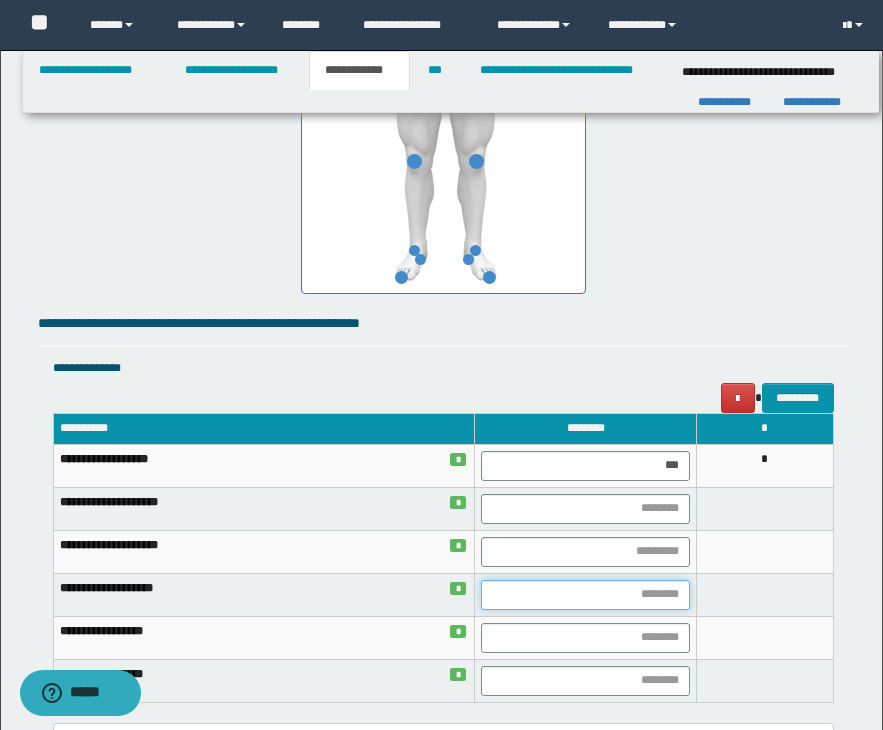 click at bounding box center [585, 595] 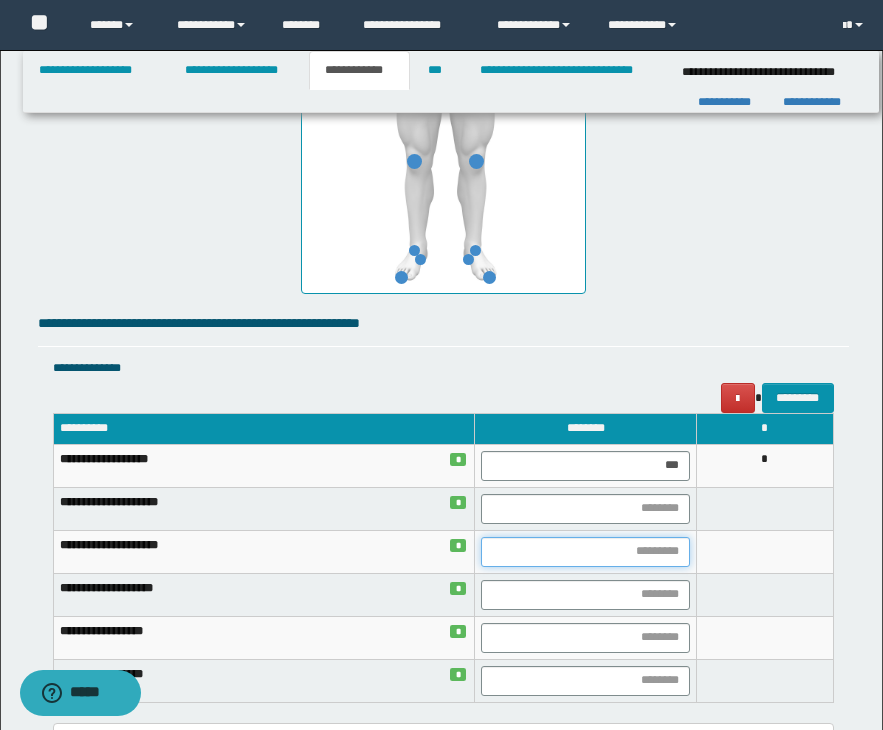 click at bounding box center [585, 552] 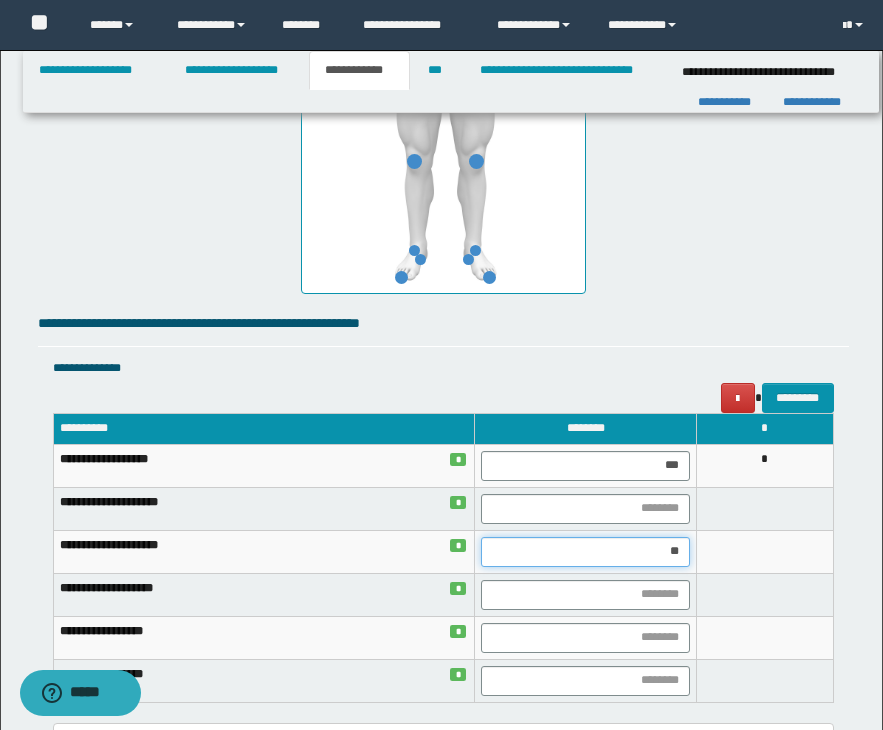 click on "**" at bounding box center [585, 552] 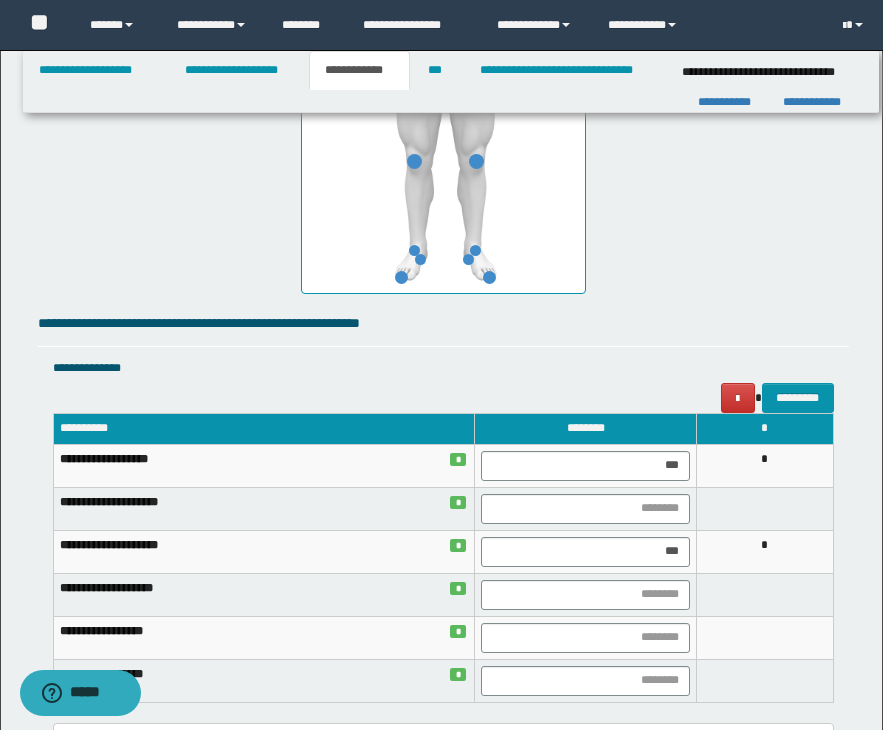 click at bounding box center (764, 594) 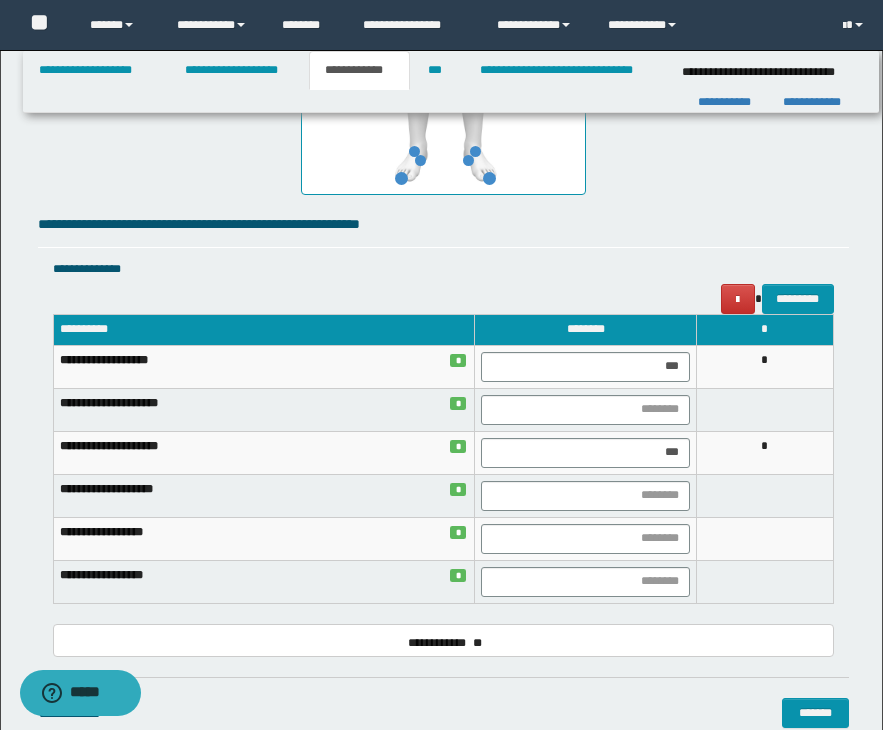 scroll, scrollTop: 1318, scrollLeft: 0, axis: vertical 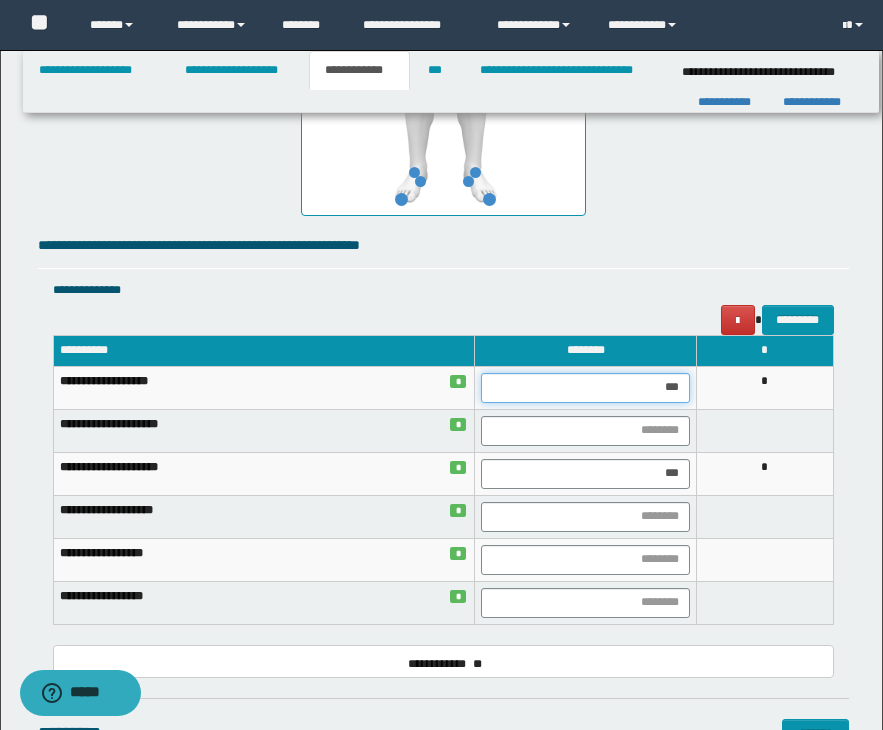 click on "***" at bounding box center (585, 388) 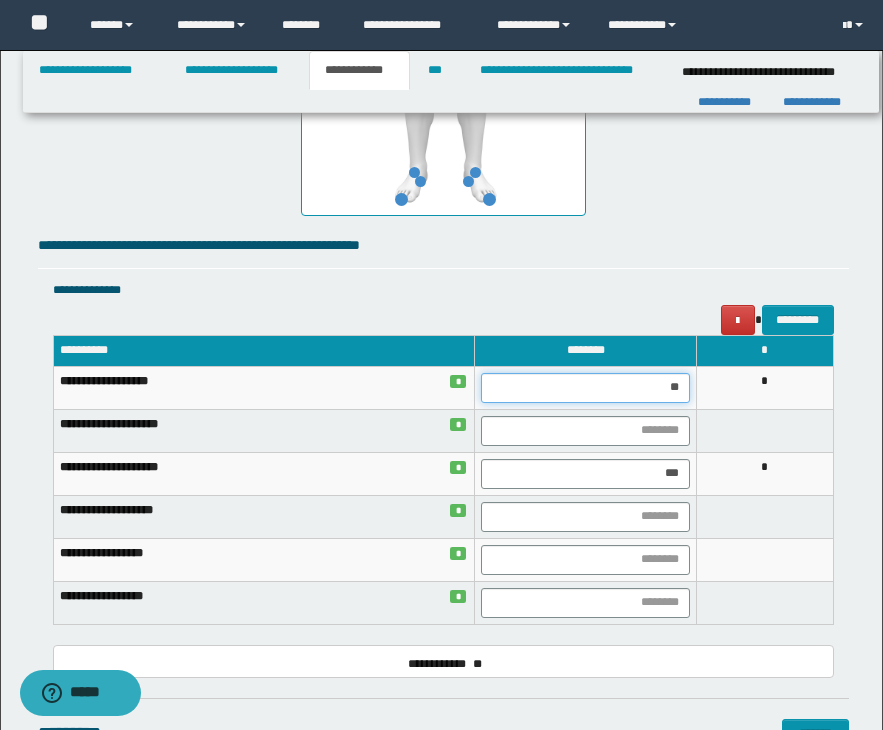type on "***" 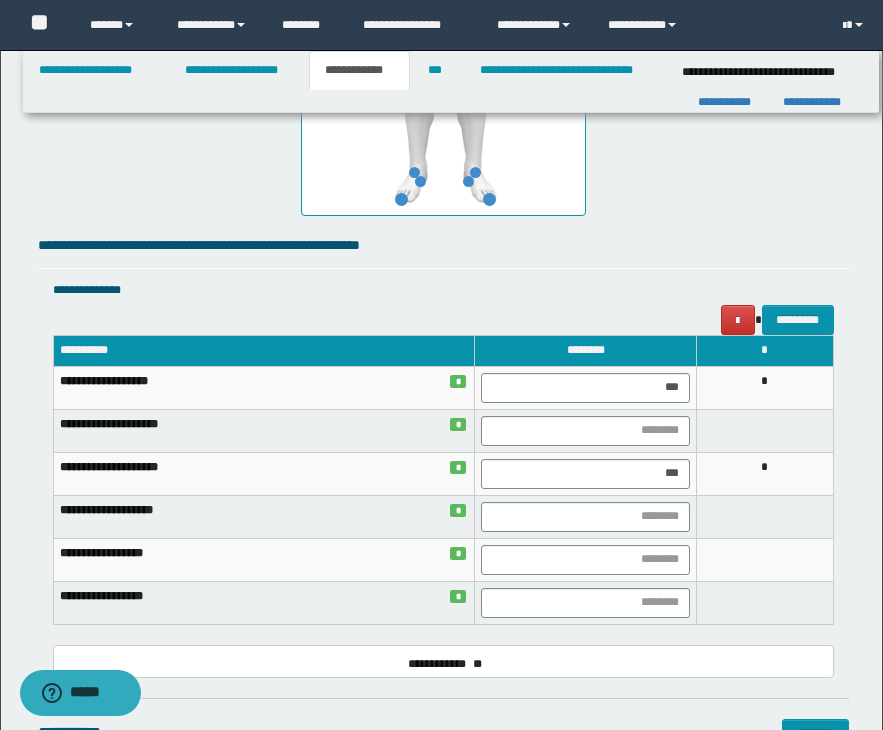 click on "*" at bounding box center (764, 387) 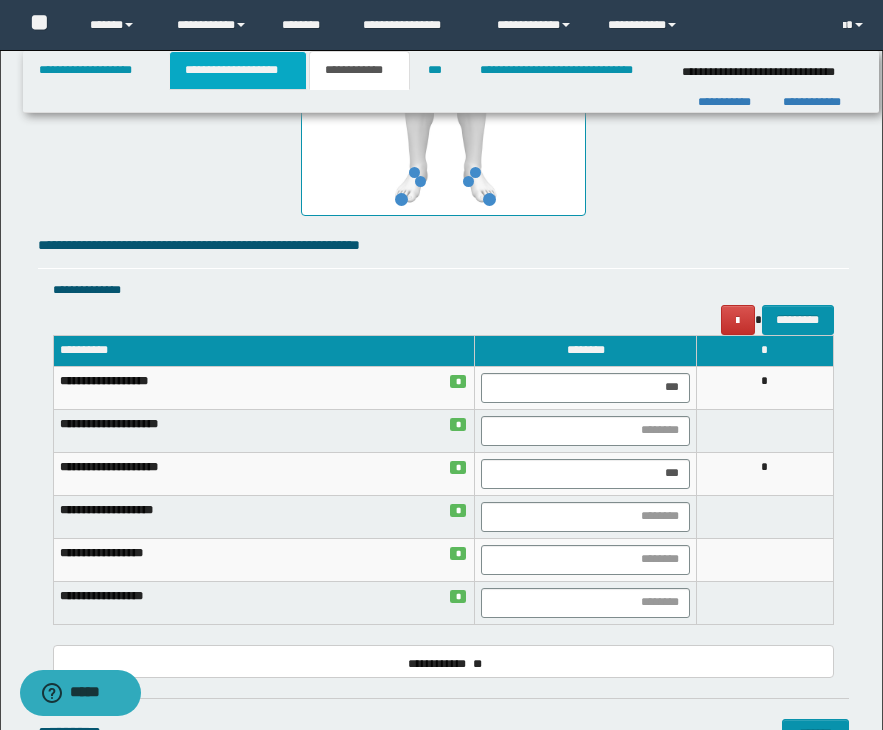 click on "**********" at bounding box center [238, 70] 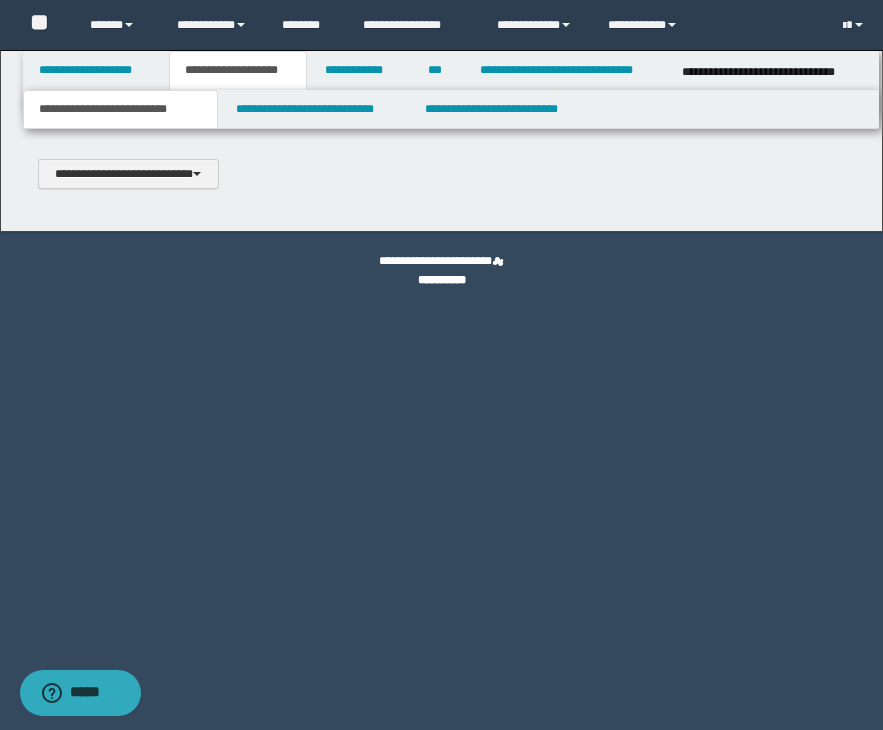 scroll, scrollTop: 0, scrollLeft: 0, axis: both 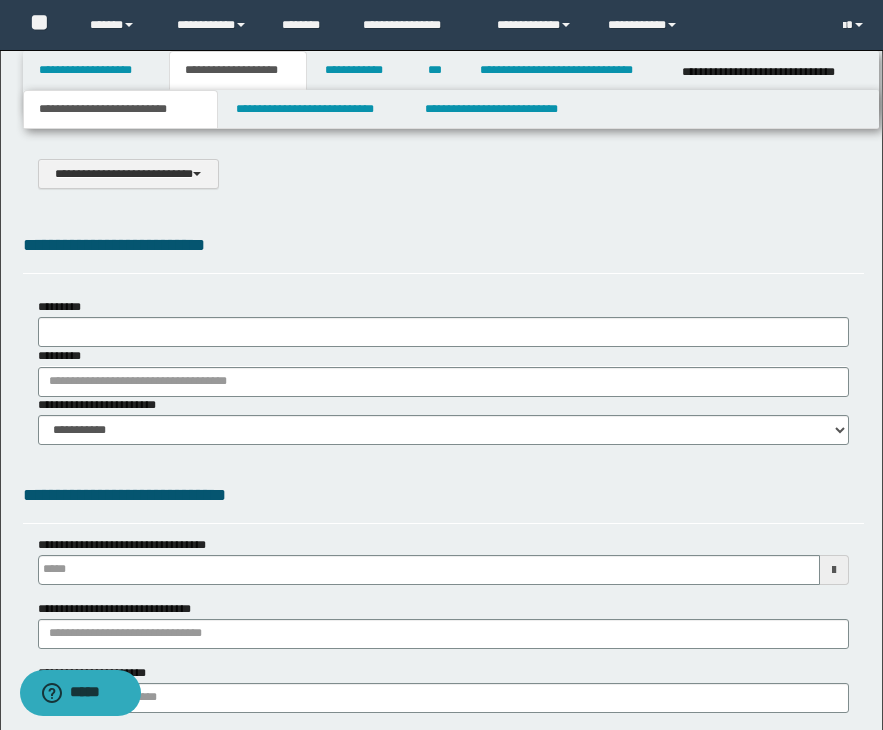 select on "*" 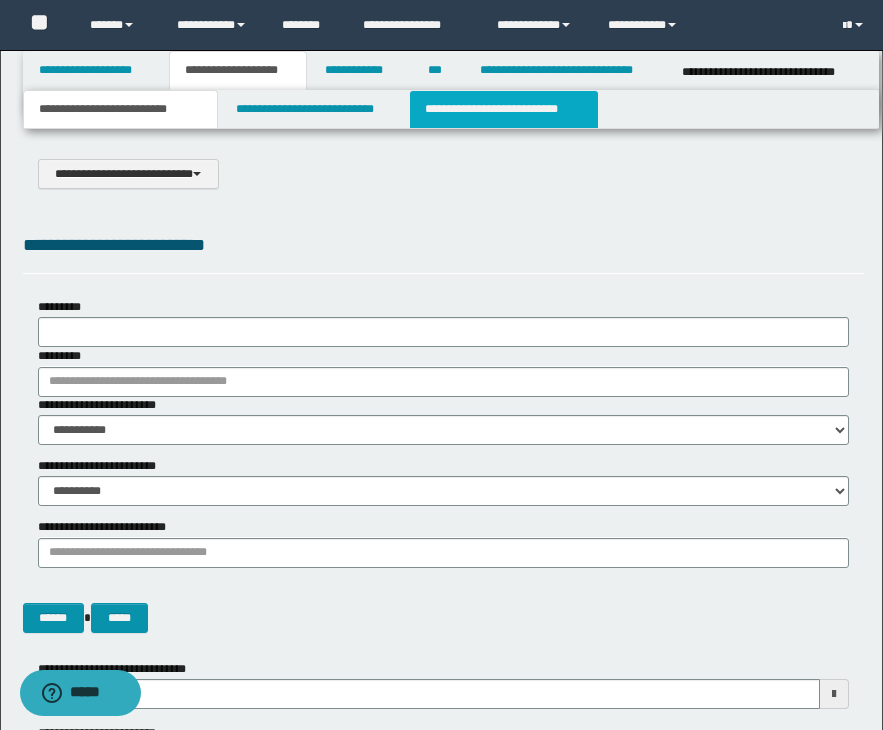 click on "**********" at bounding box center (504, 109) 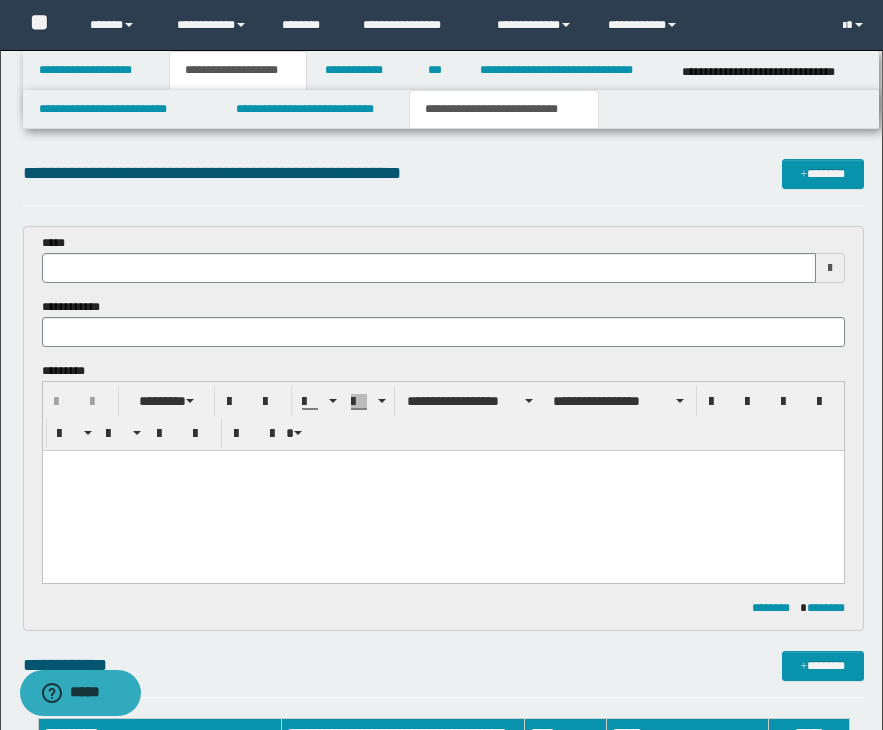 scroll, scrollTop: 0, scrollLeft: 0, axis: both 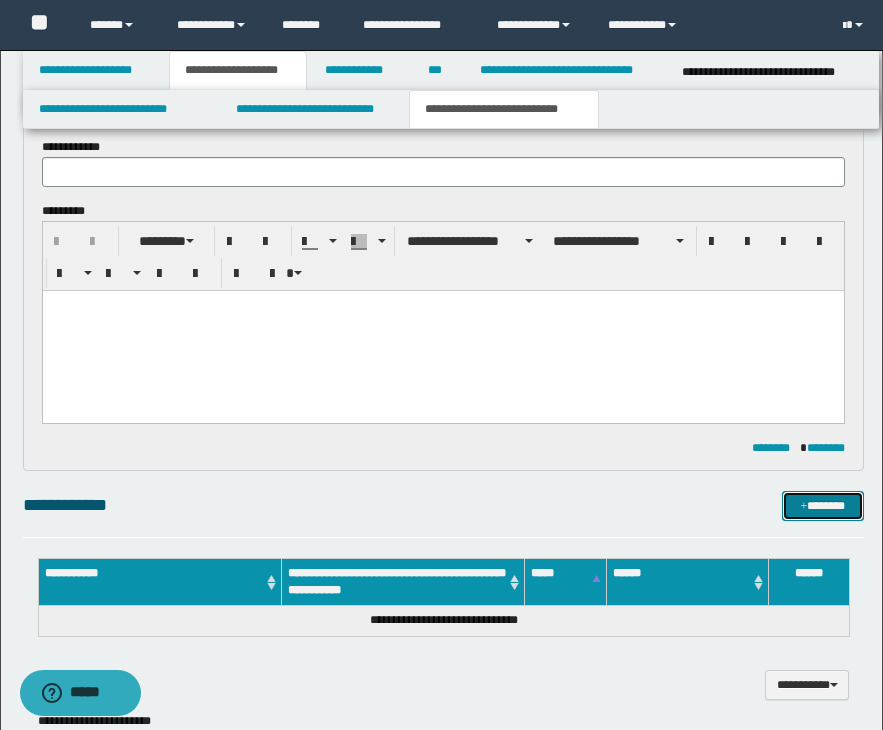 click on "*******" at bounding box center (823, 506) 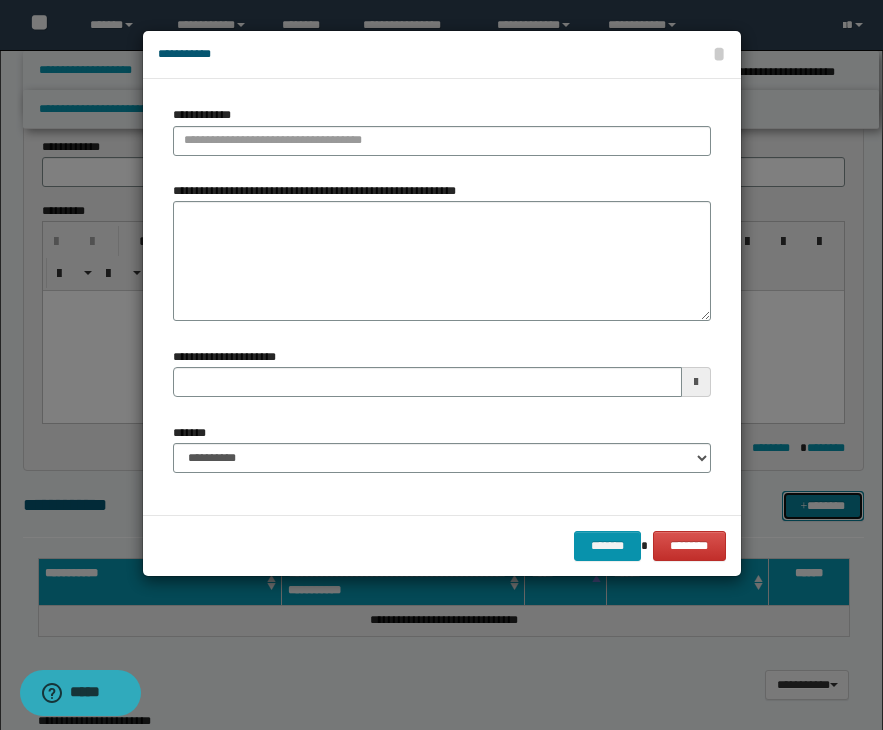 type 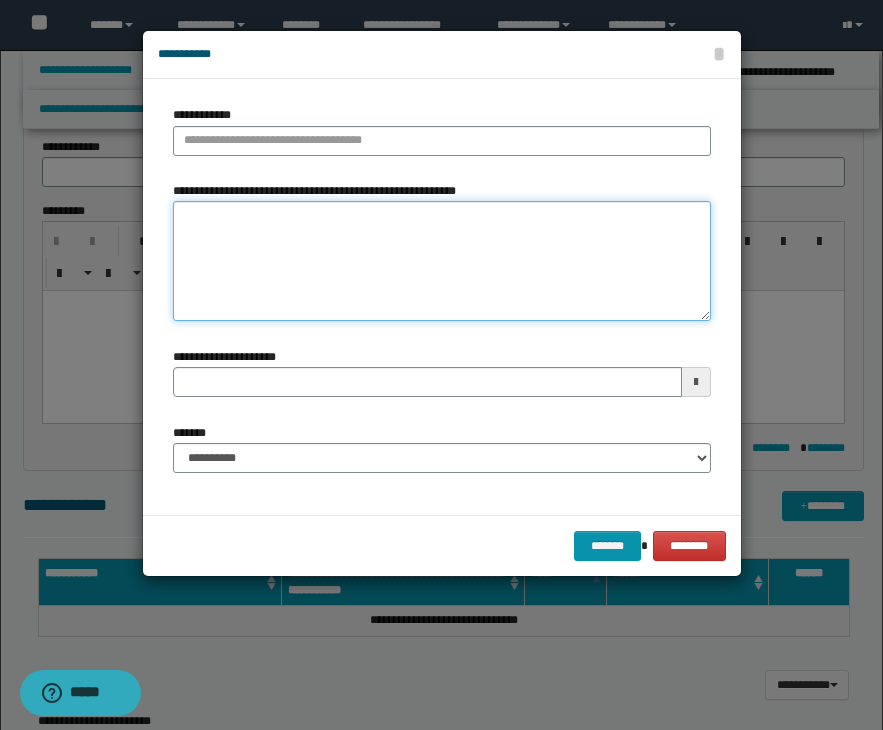 click on "**********" at bounding box center [442, 261] 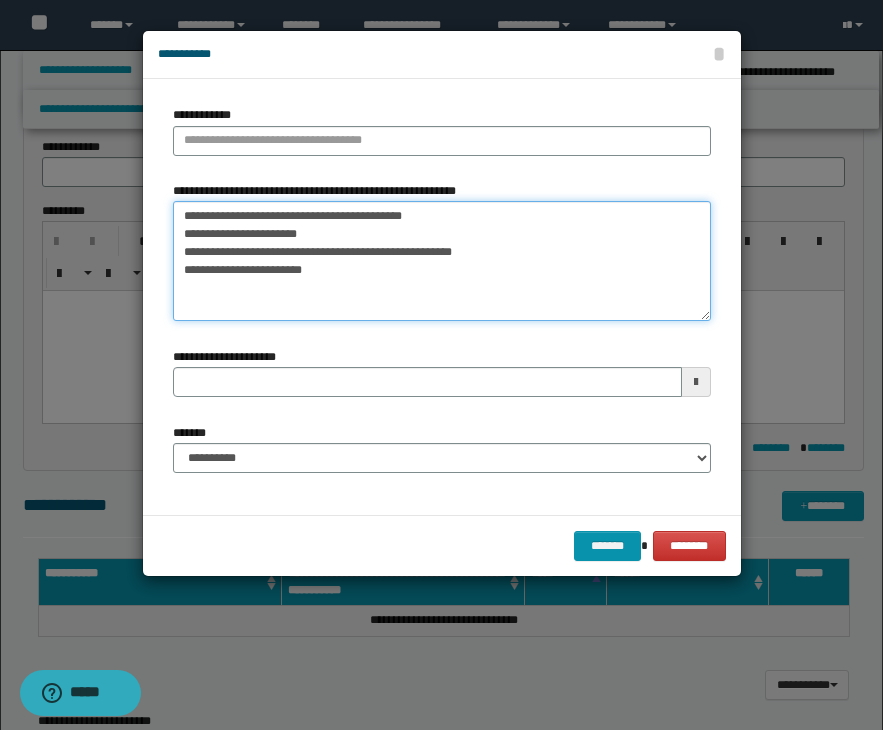 drag, startPoint x: 183, startPoint y: 236, endPoint x: 383, endPoint y: 293, distance: 207.96394 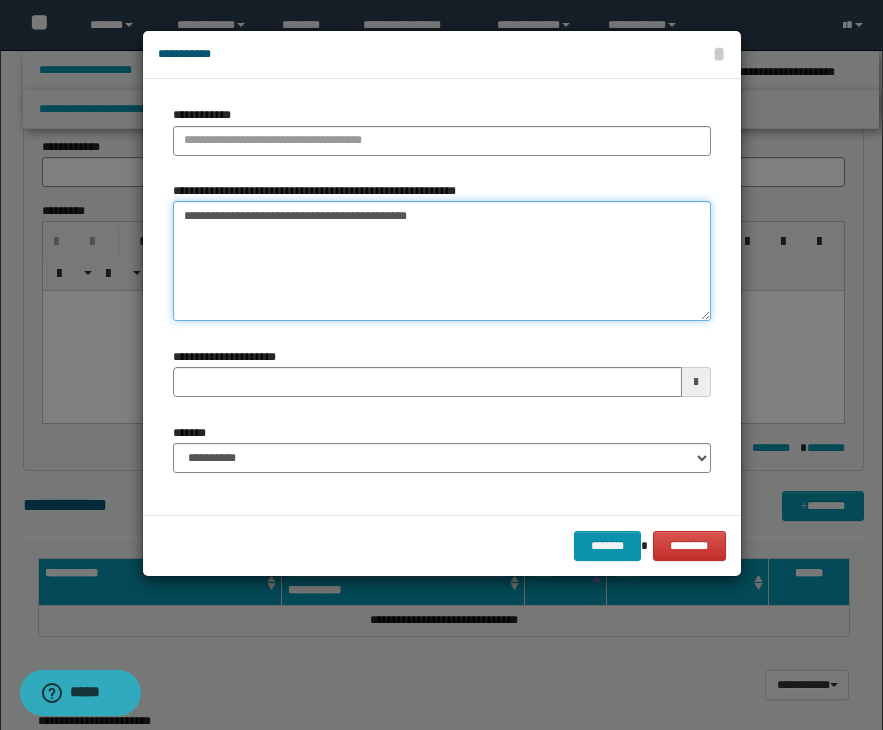 type on "**********" 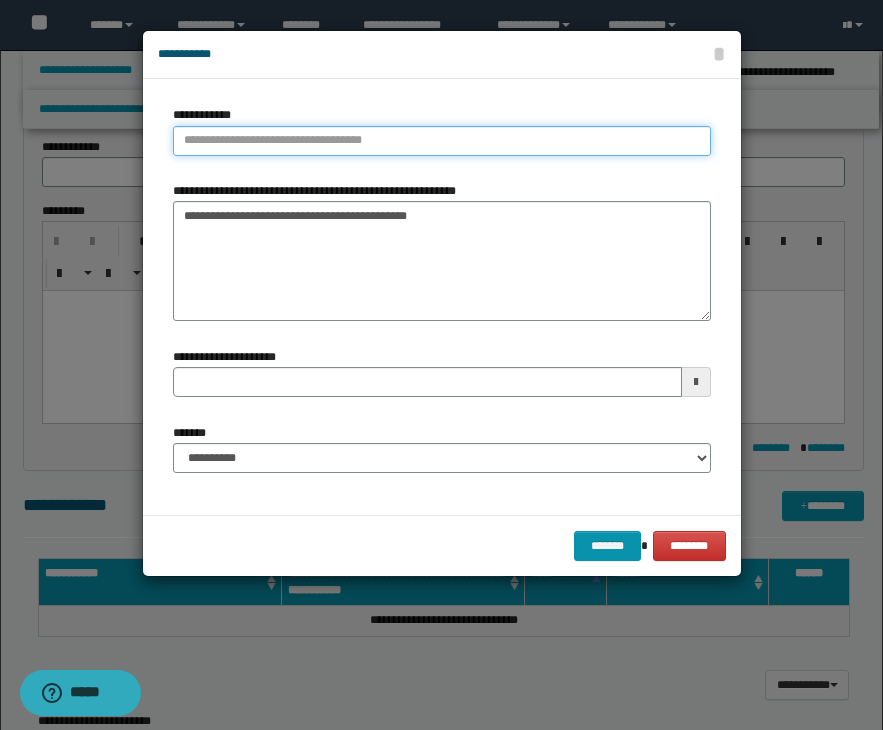 click on "**********" at bounding box center (442, 141) 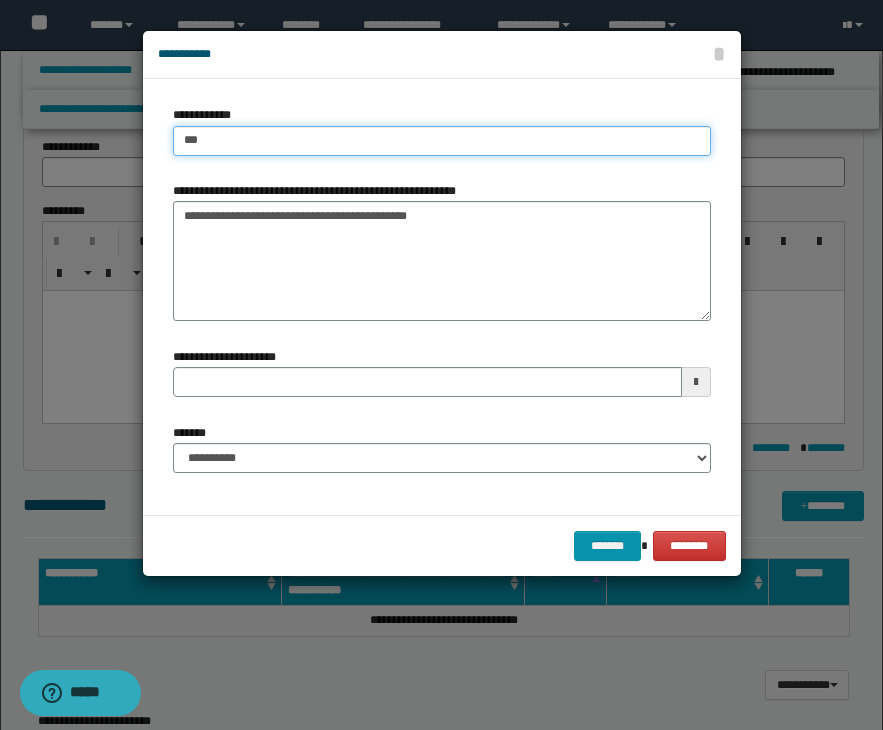 type on "****" 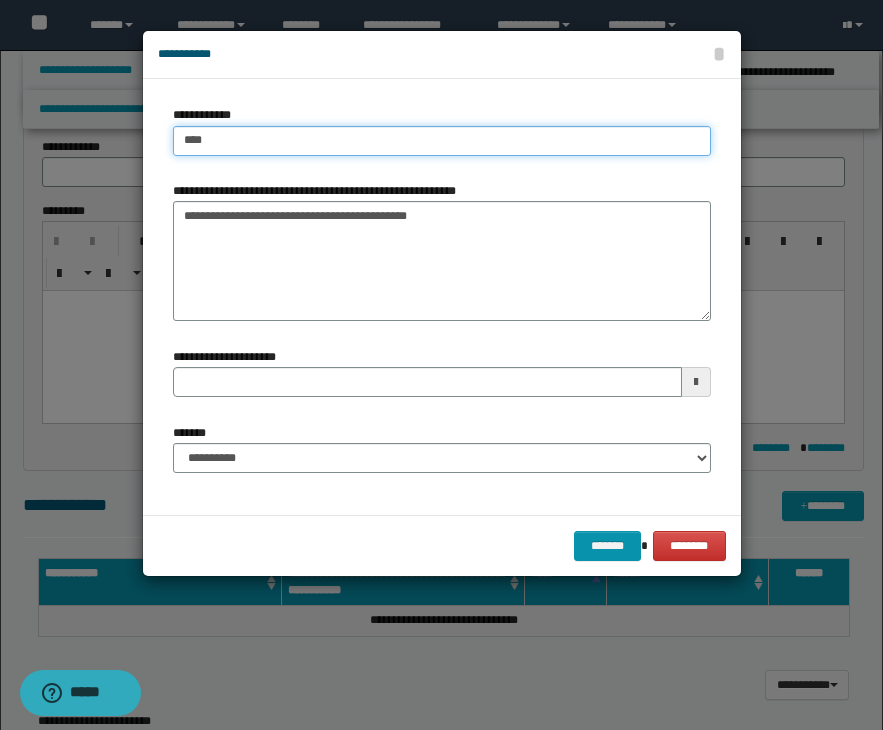 type on "****" 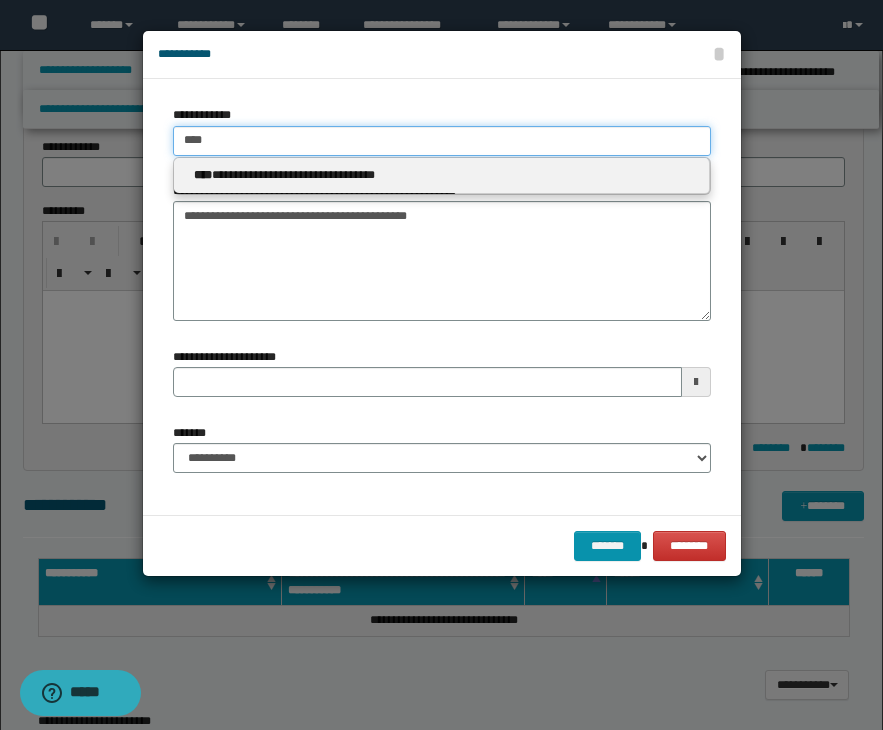 type on "****" 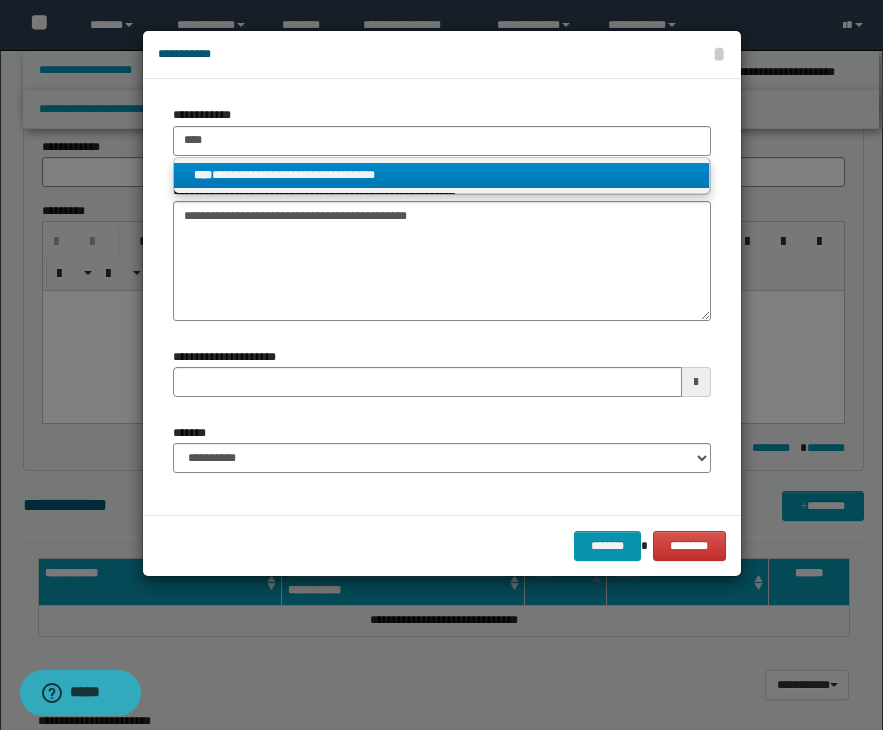 click on "**********" at bounding box center [441, 175] 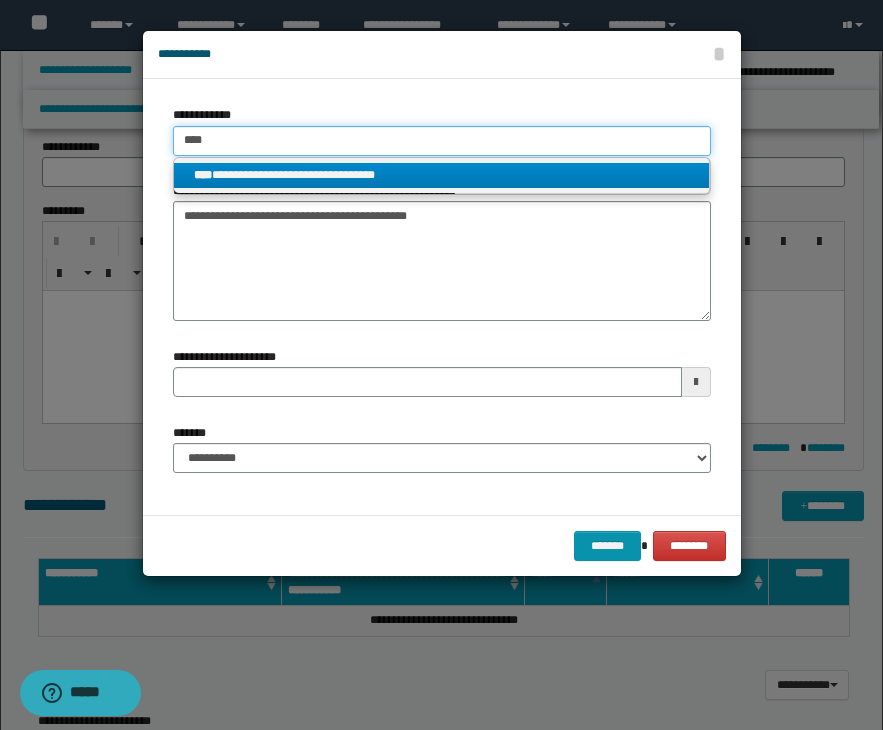 type 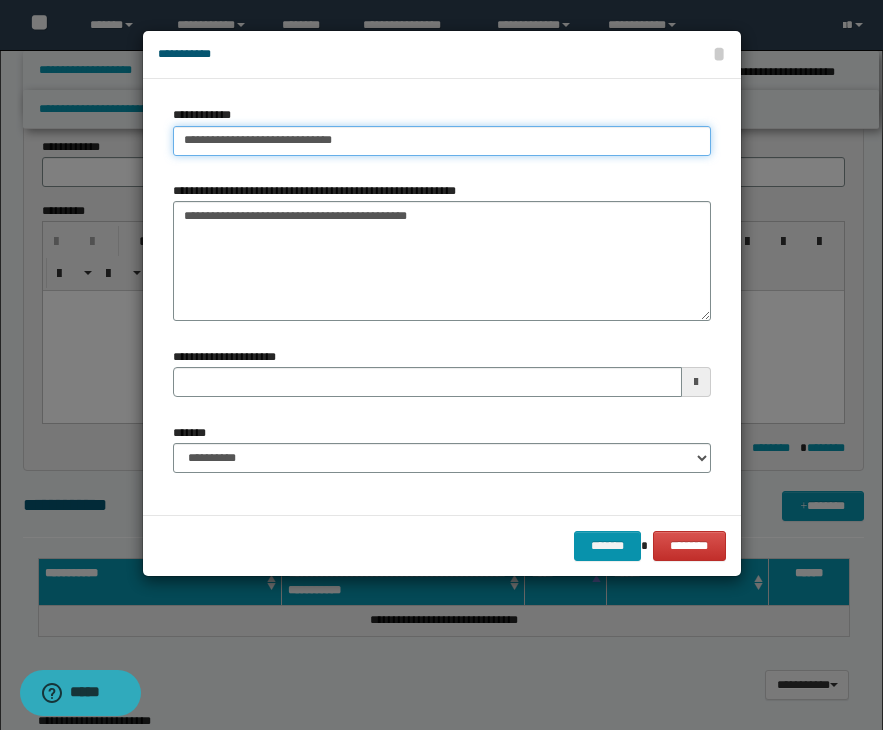 type 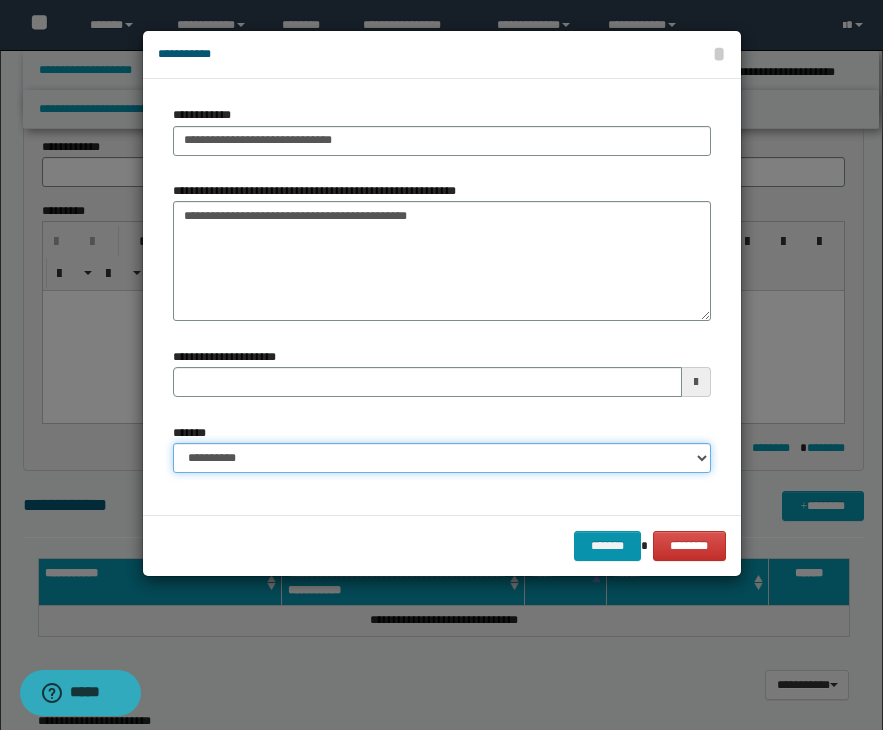 click on "**********" at bounding box center [442, 458] 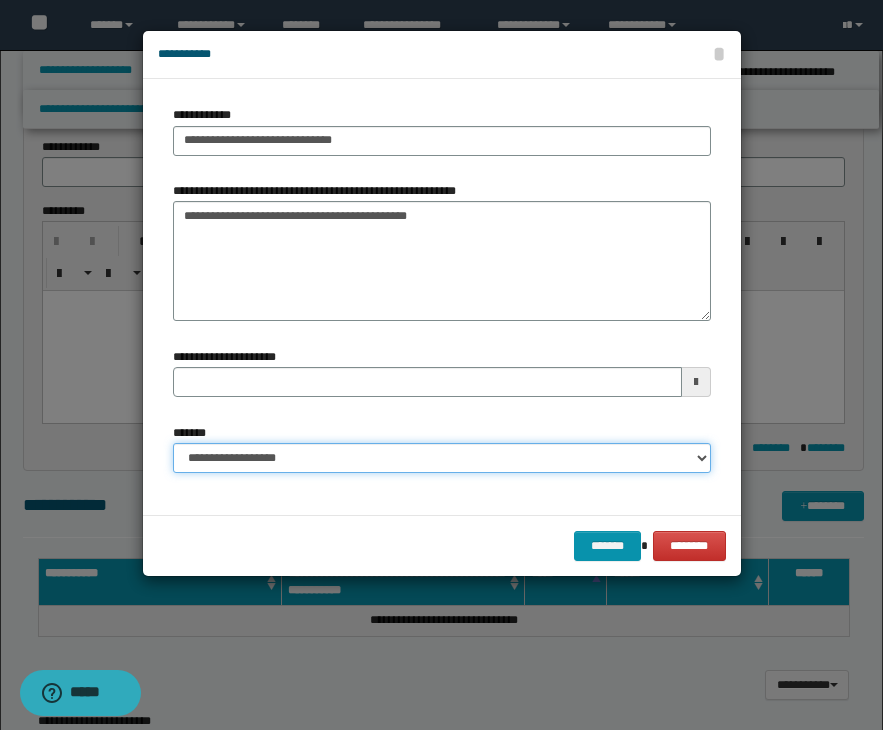 type 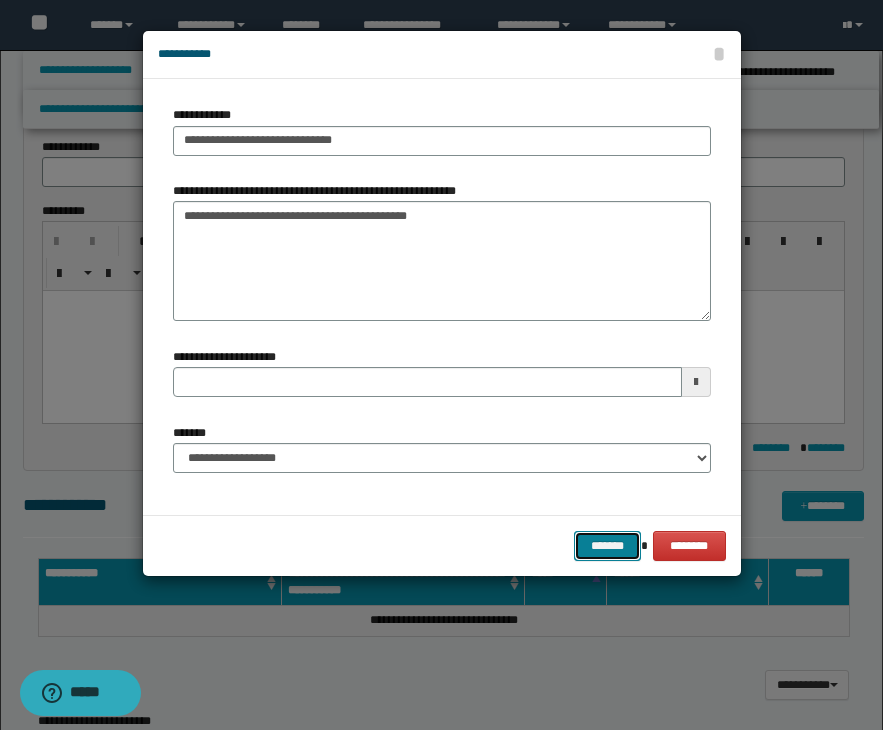 click on "*******" at bounding box center [608, 546] 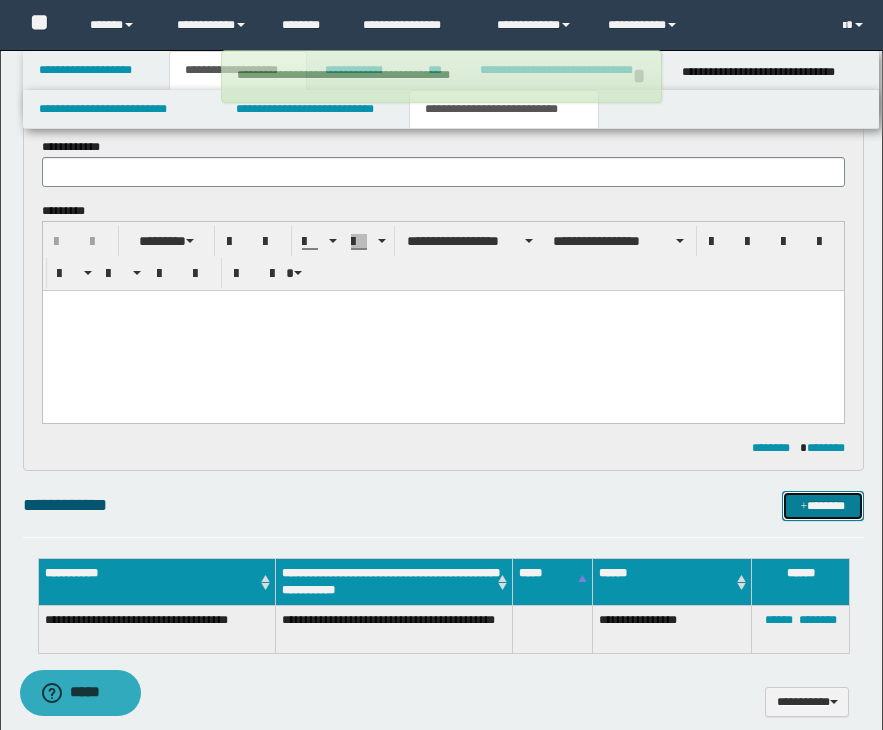 type 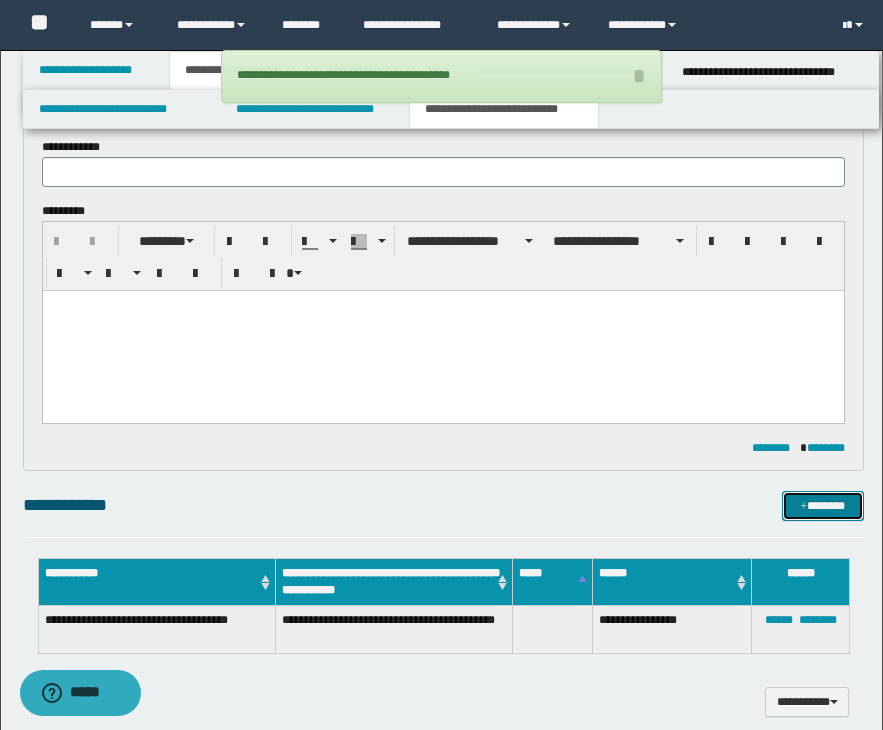click on "*******" at bounding box center (823, 506) 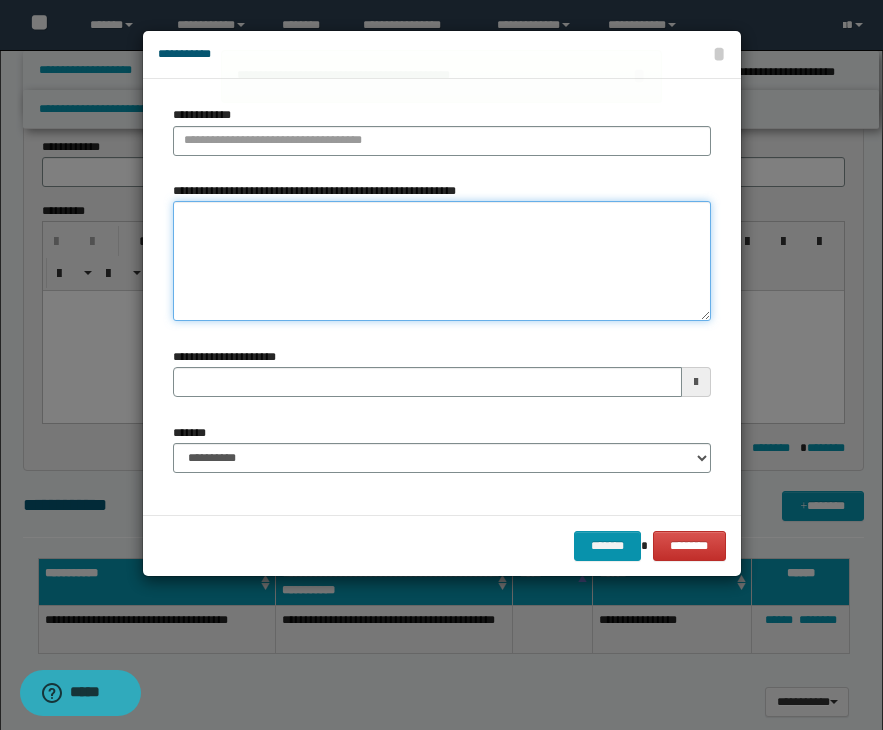 click on "**********" at bounding box center (442, 261) 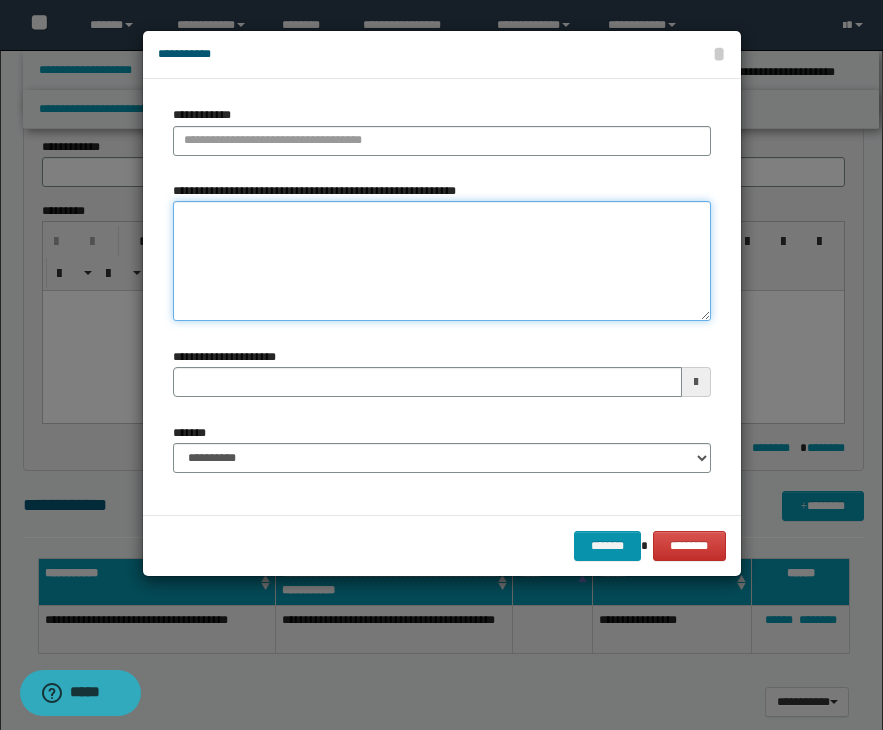 paste on "**********" 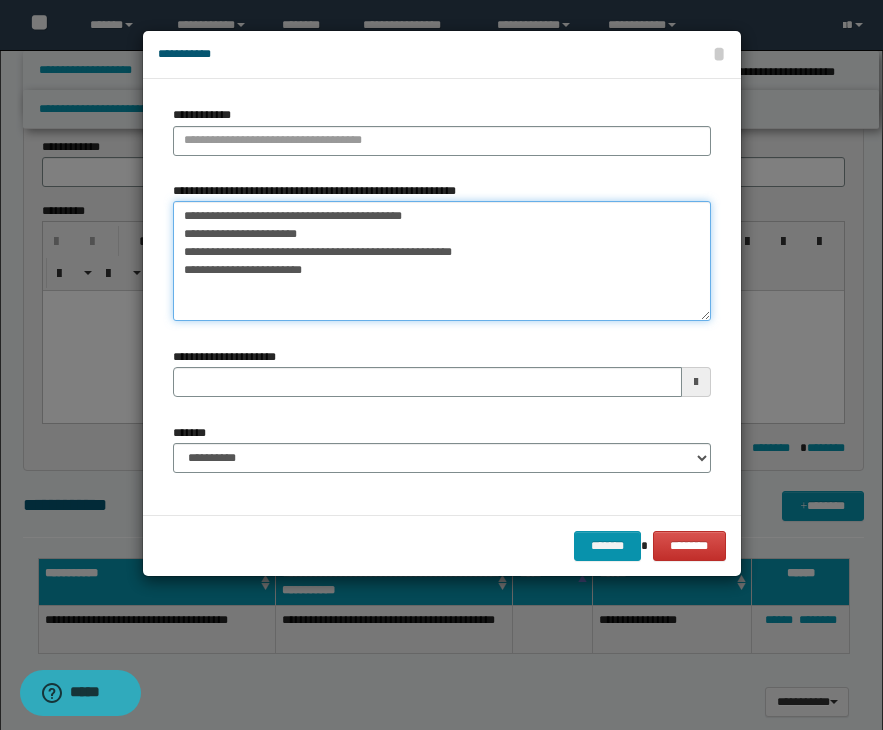 drag, startPoint x: 467, startPoint y: 219, endPoint x: 178, endPoint y: 198, distance: 289.76196 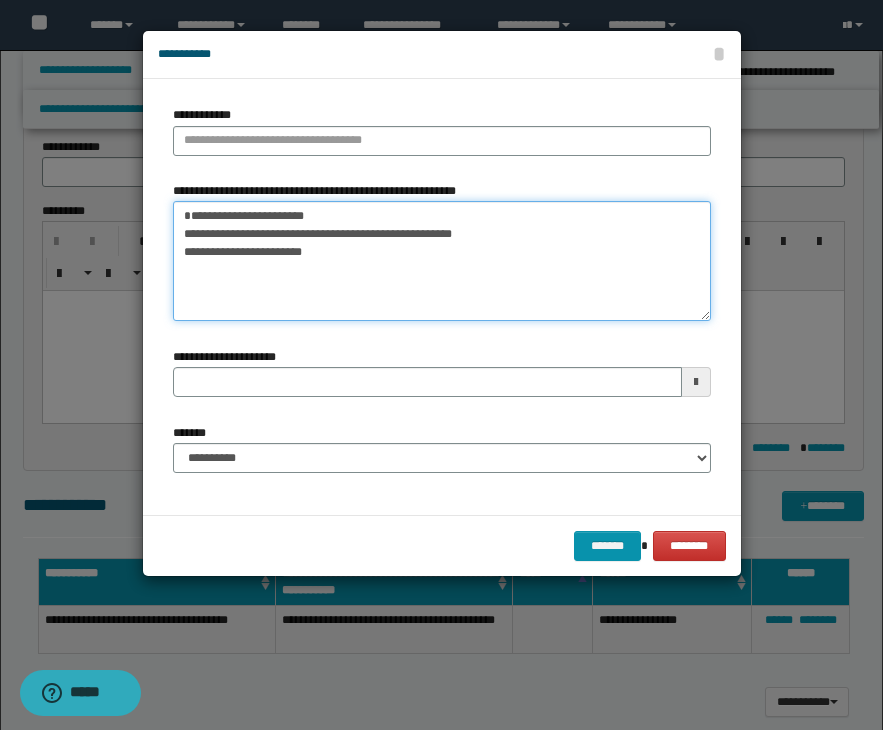 drag, startPoint x: 178, startPoint y: 251, endPoint x: 334, endPoint y: 260, distance: 156.2594 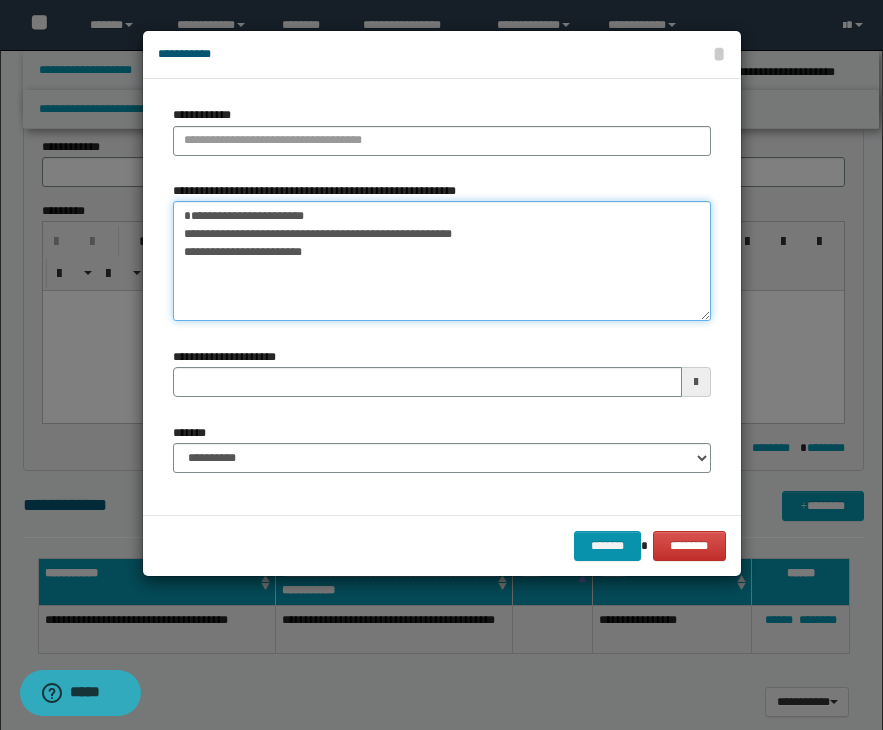 drag, startPoint x: 348, startPoint y: 267, endPoint x: 178, endPoint y: 202, distance: 182.00275 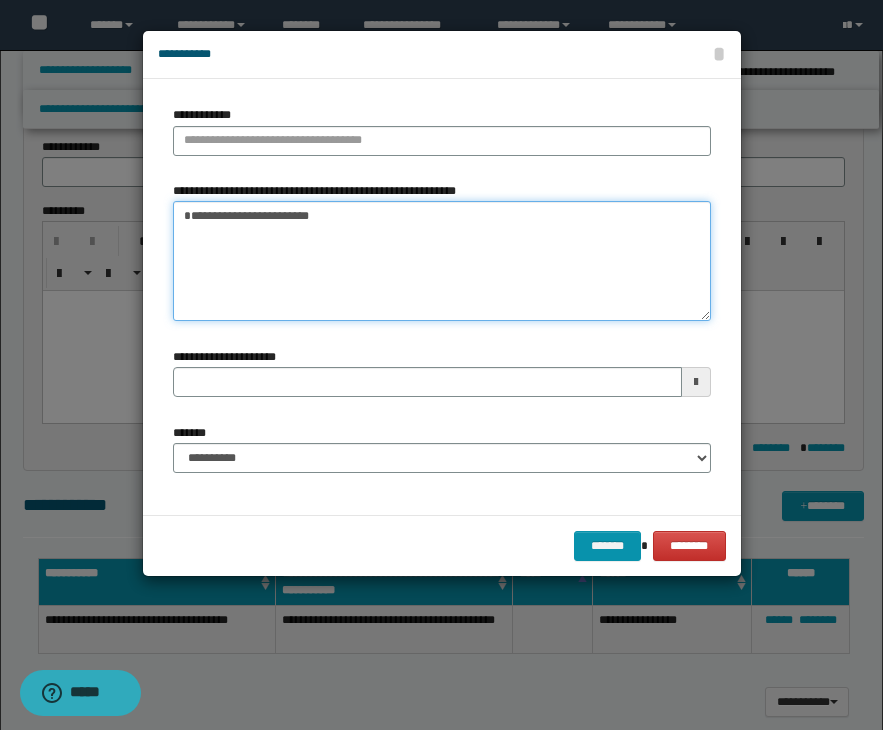 type on "**********" 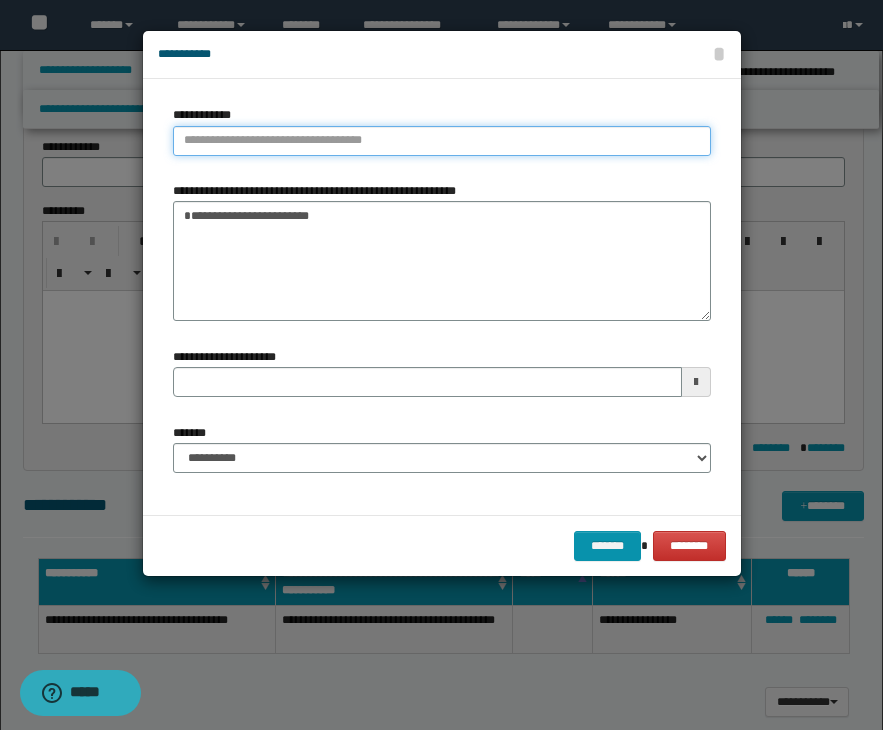 type on "**********" 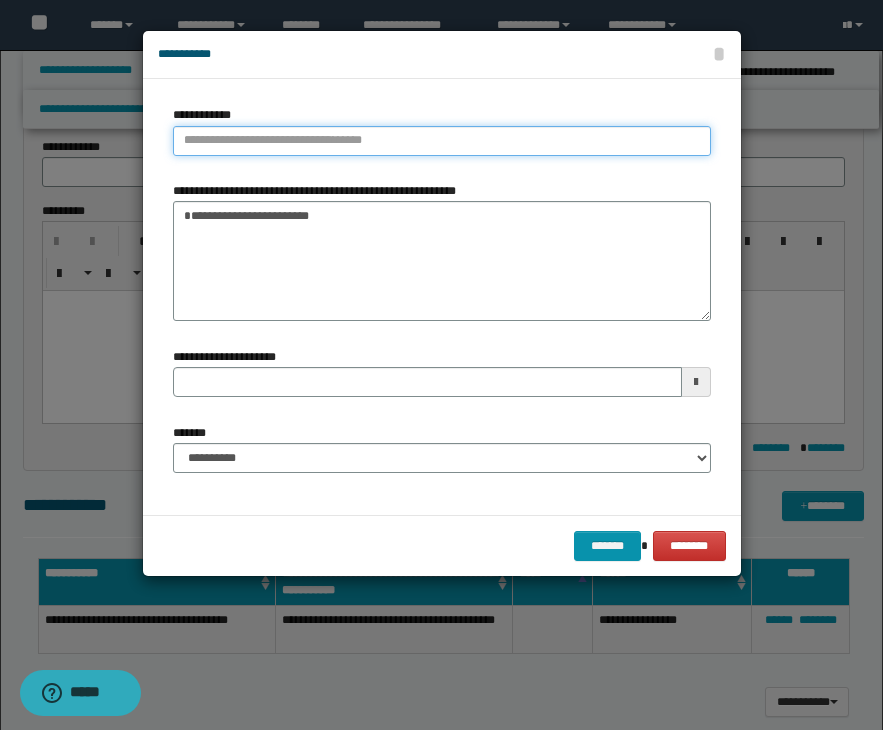 click on "**********" at bounding box center (442, 141) 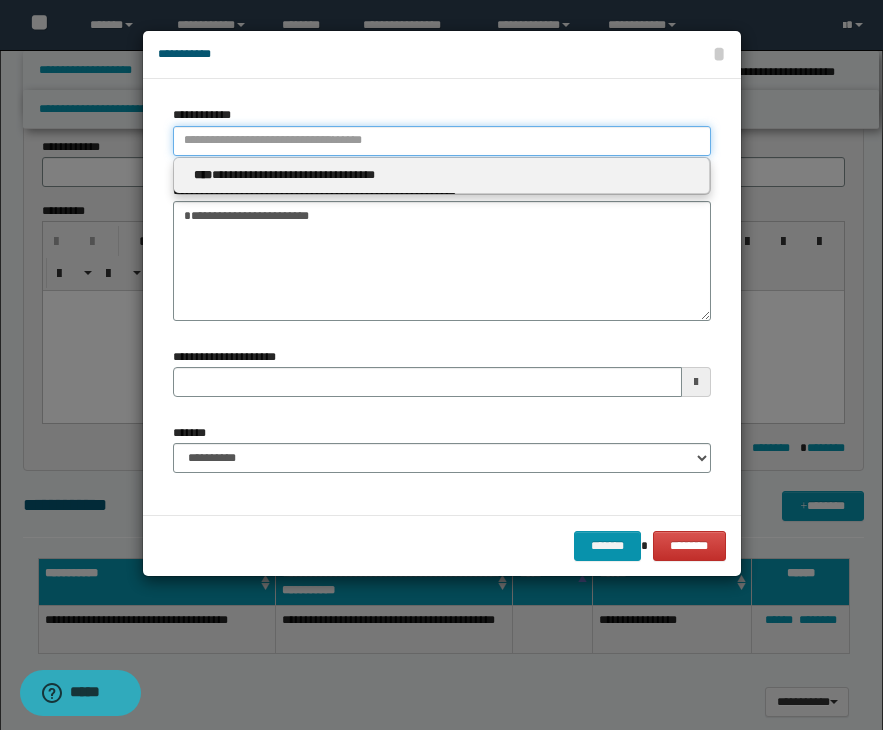type 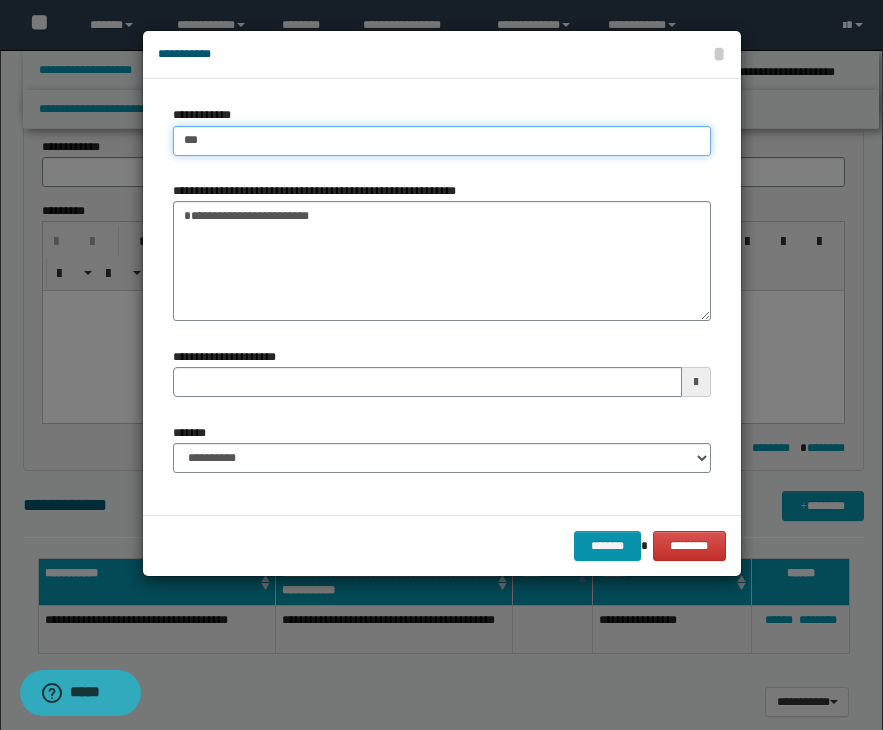 type on "****" 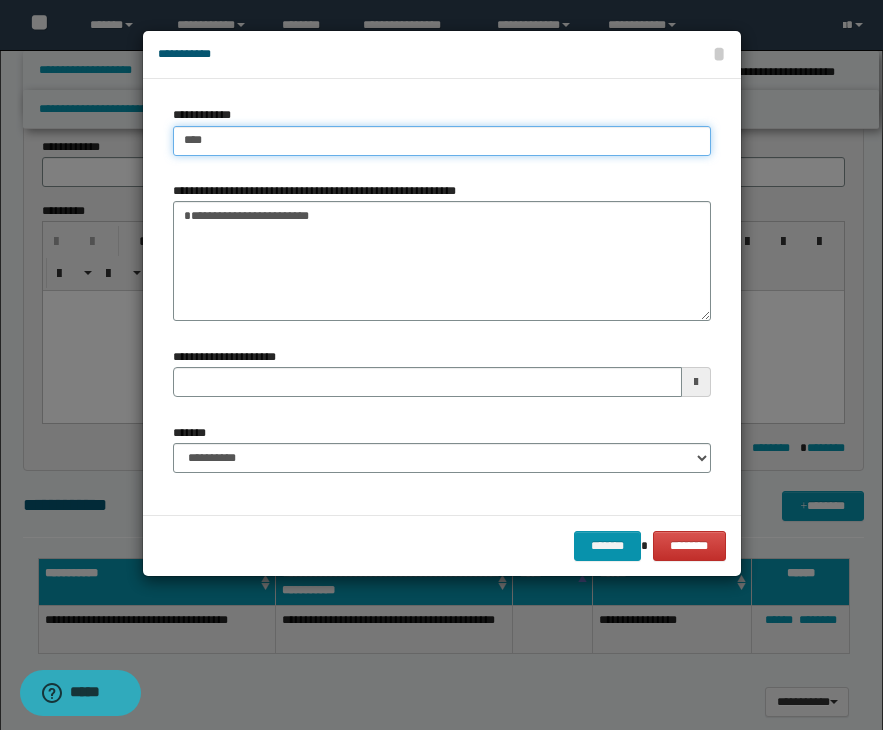 type on "****" 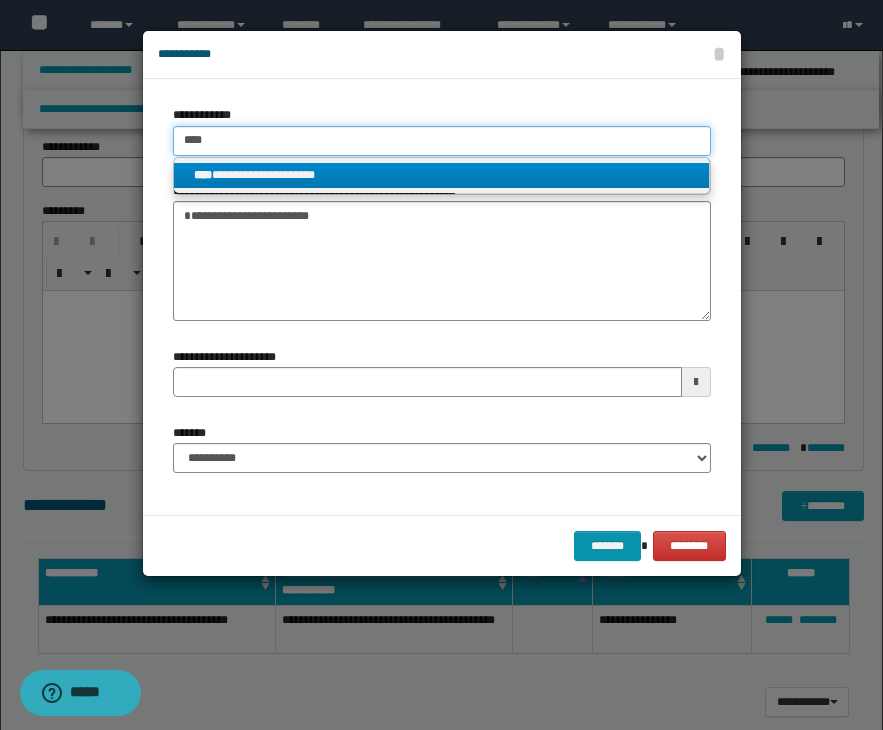 type on "****" 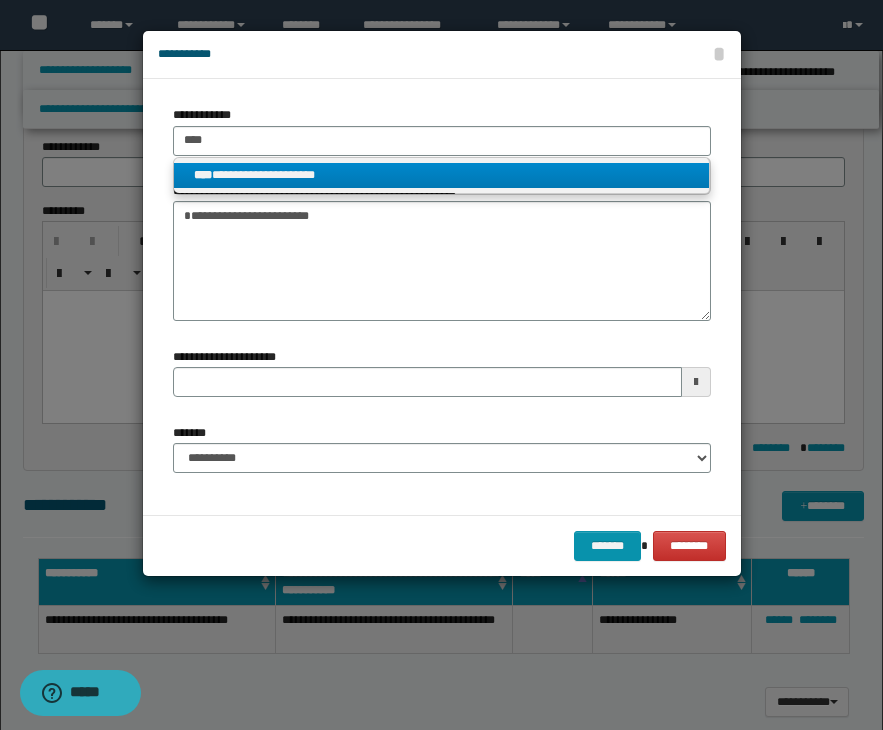 click on "**********" at bounding box center (441, 175) 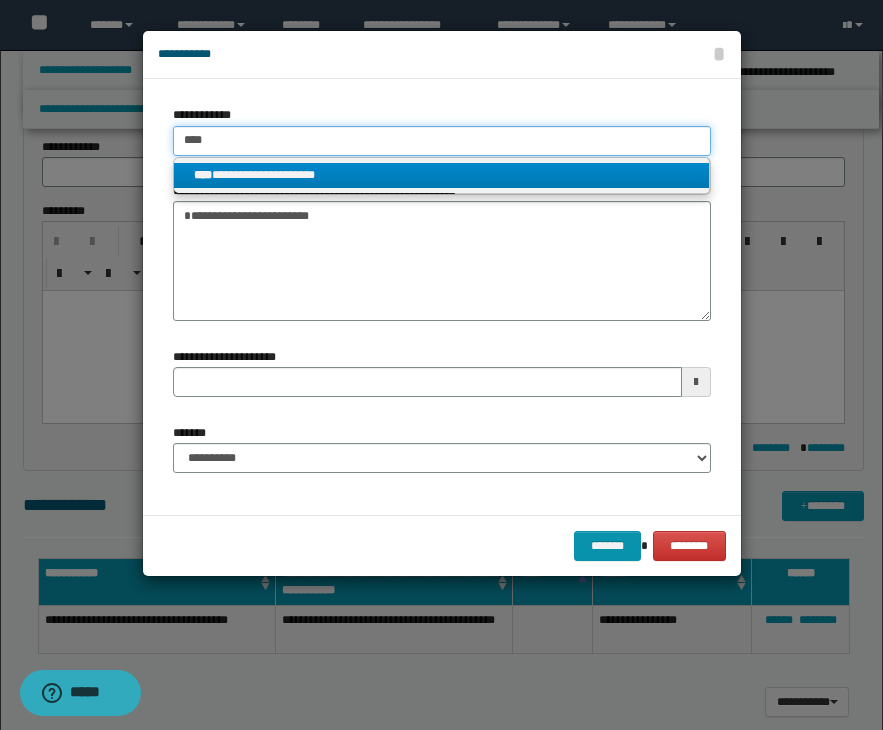 type 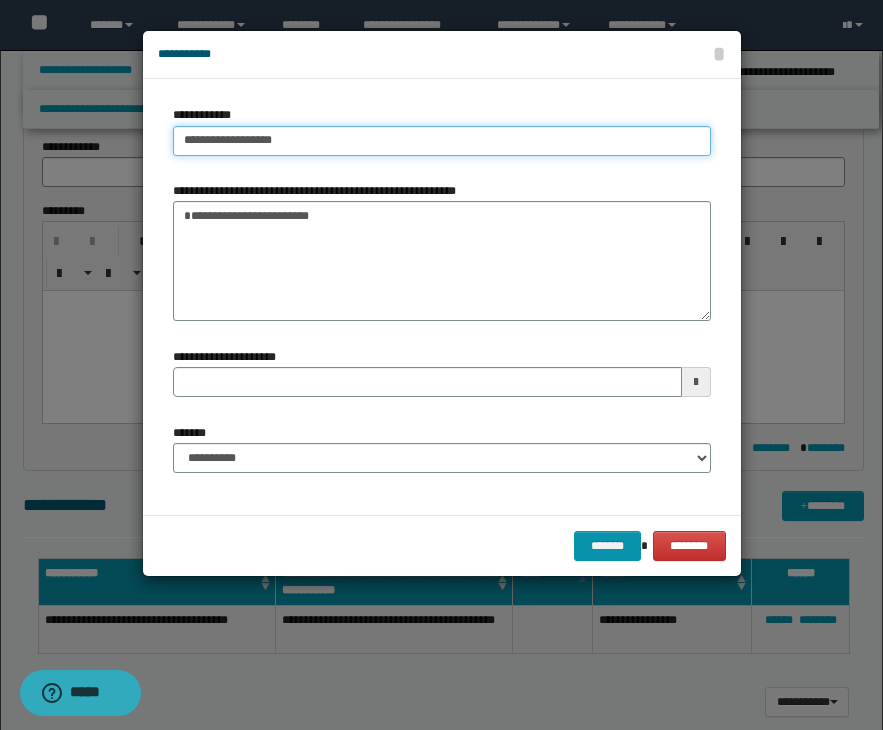 type 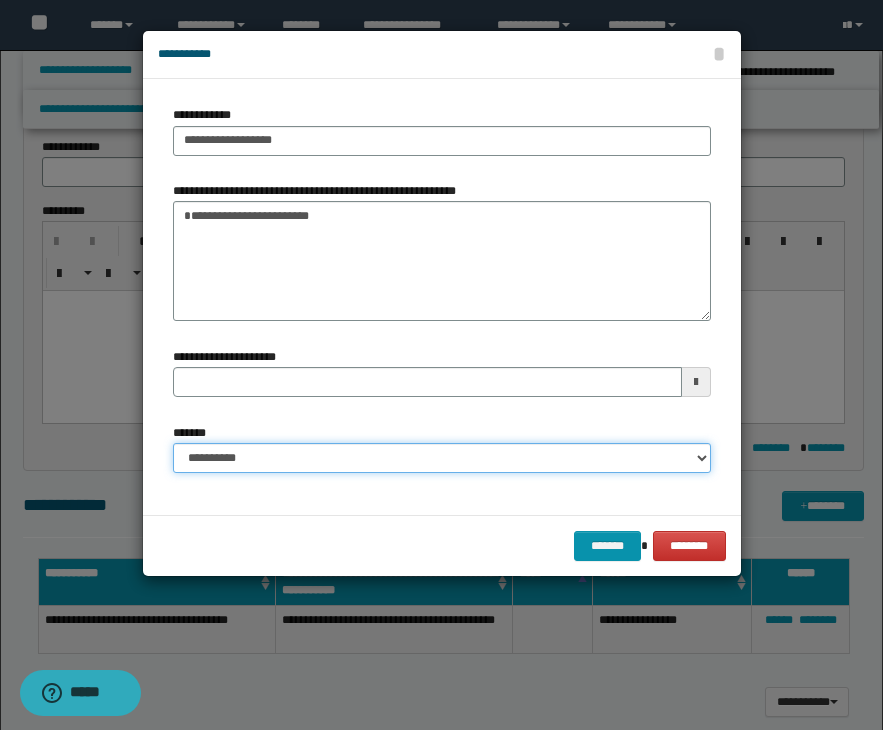 click on "**********" at bounding box center (442, 458) 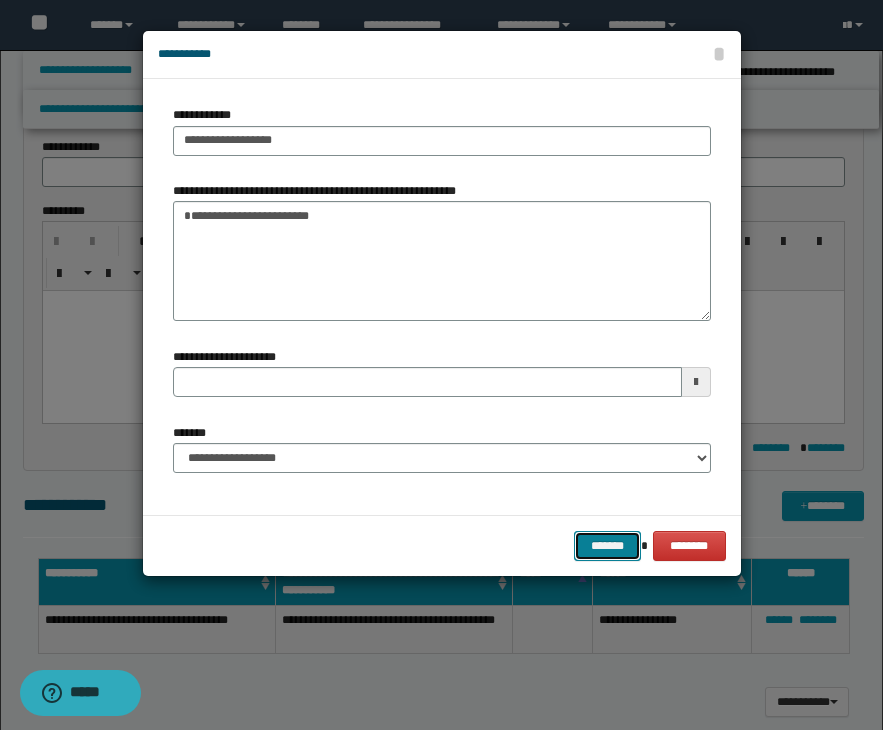 click on "*******" at bounding box center (608, 546) 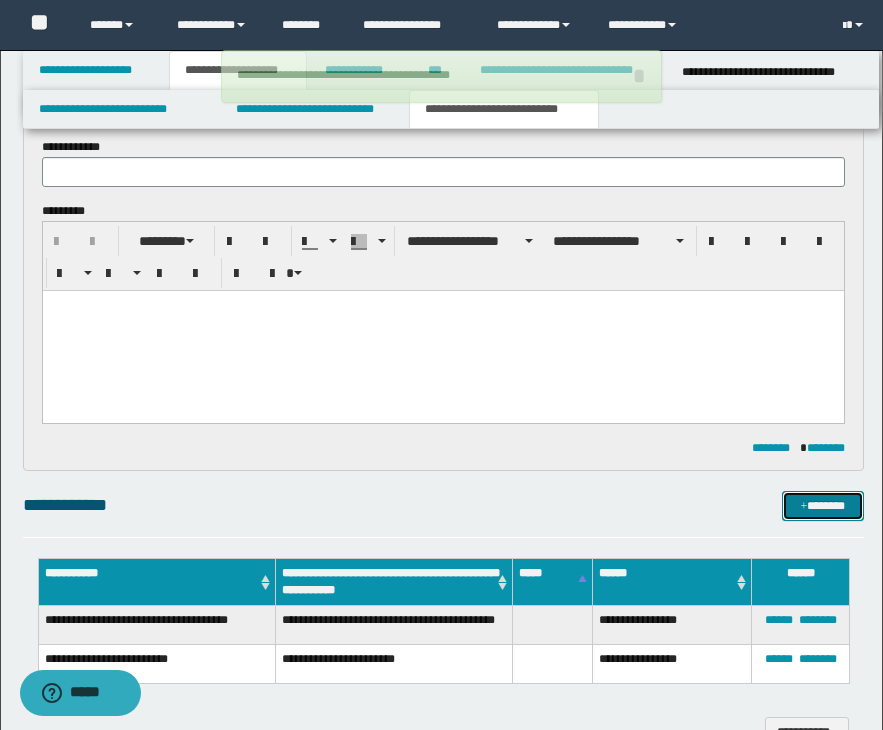 type 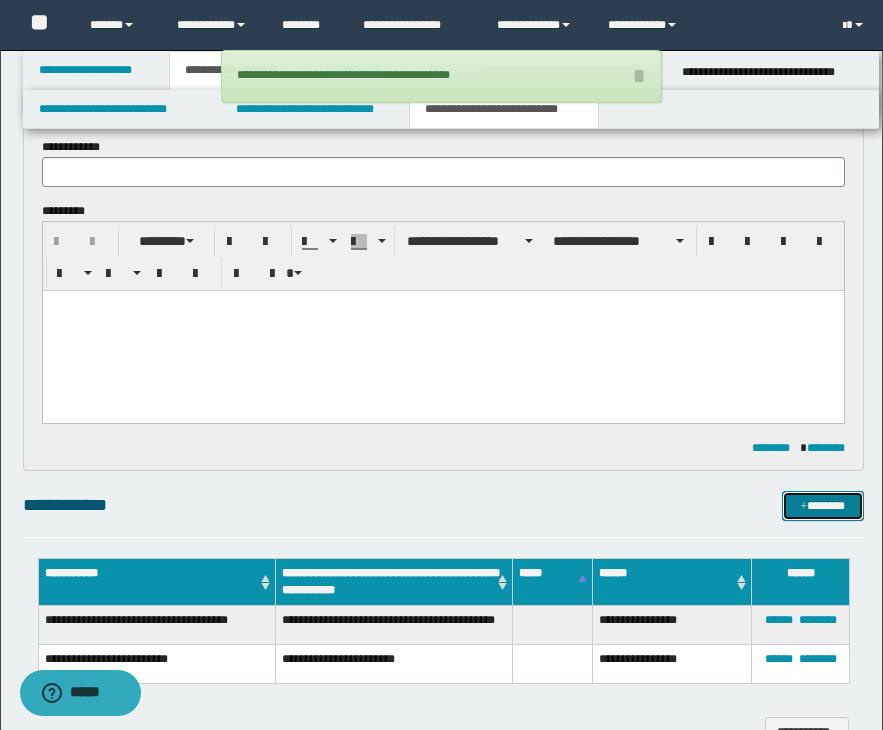 click on "*******" at bounding box center [823, 506] 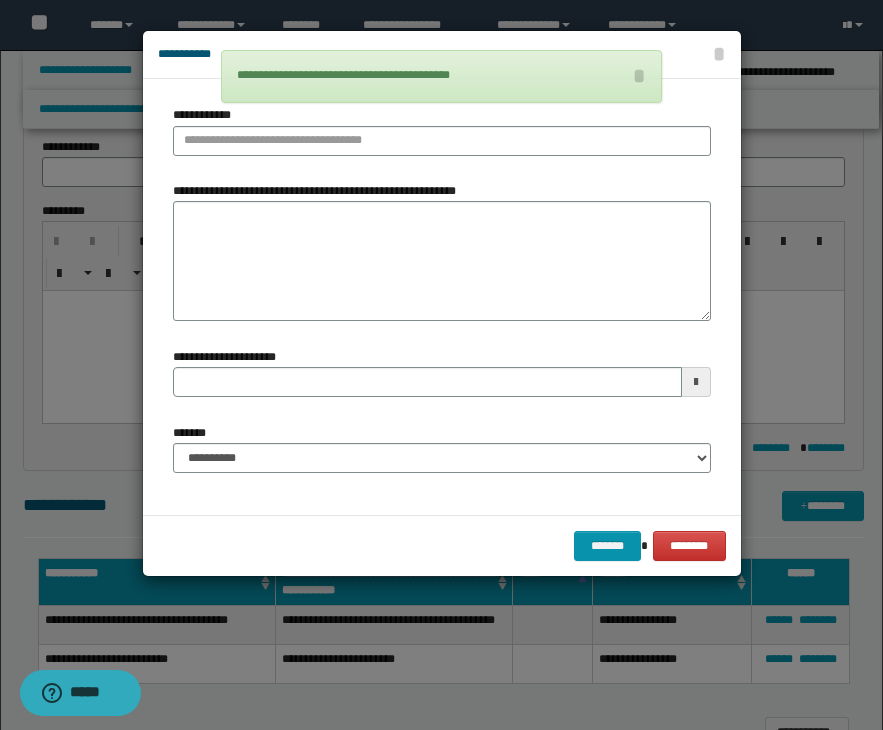 type 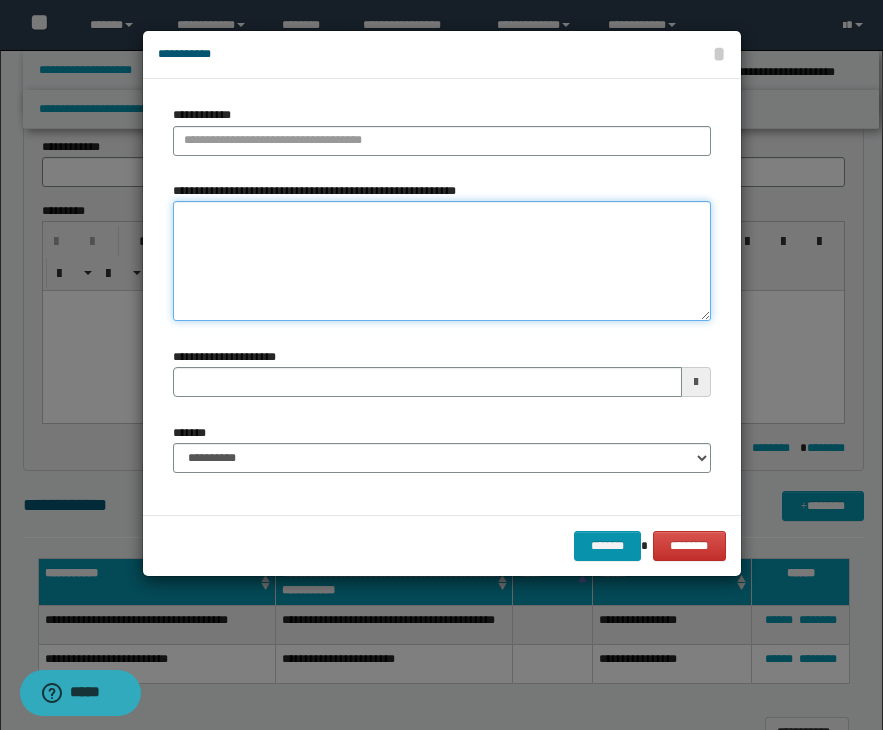 click on "**********" at bounding box center (442, 261) 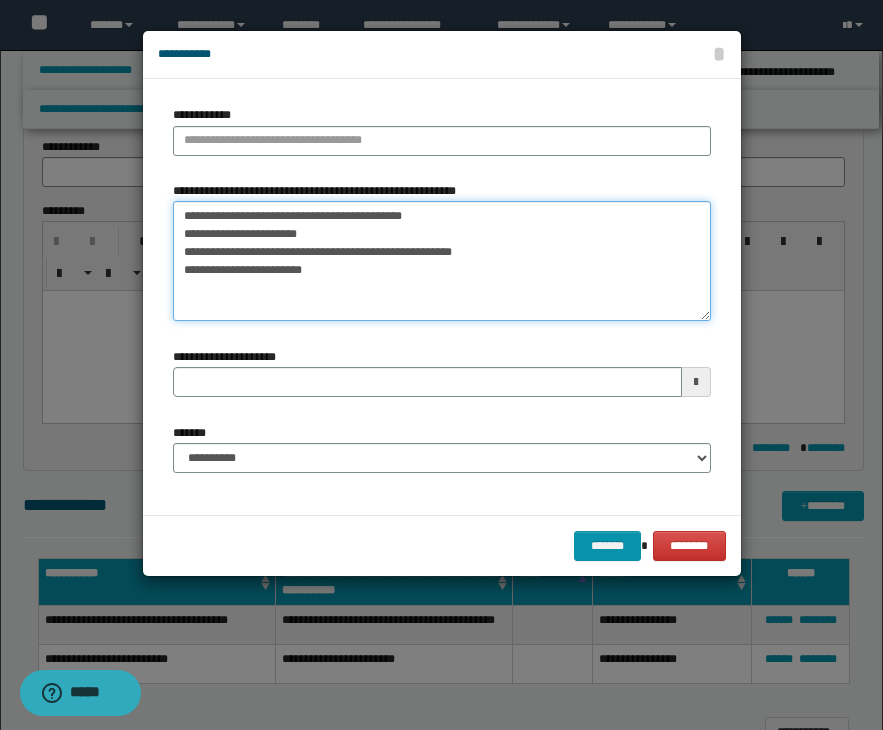 click on "**********" at bounding box center (442, 261) 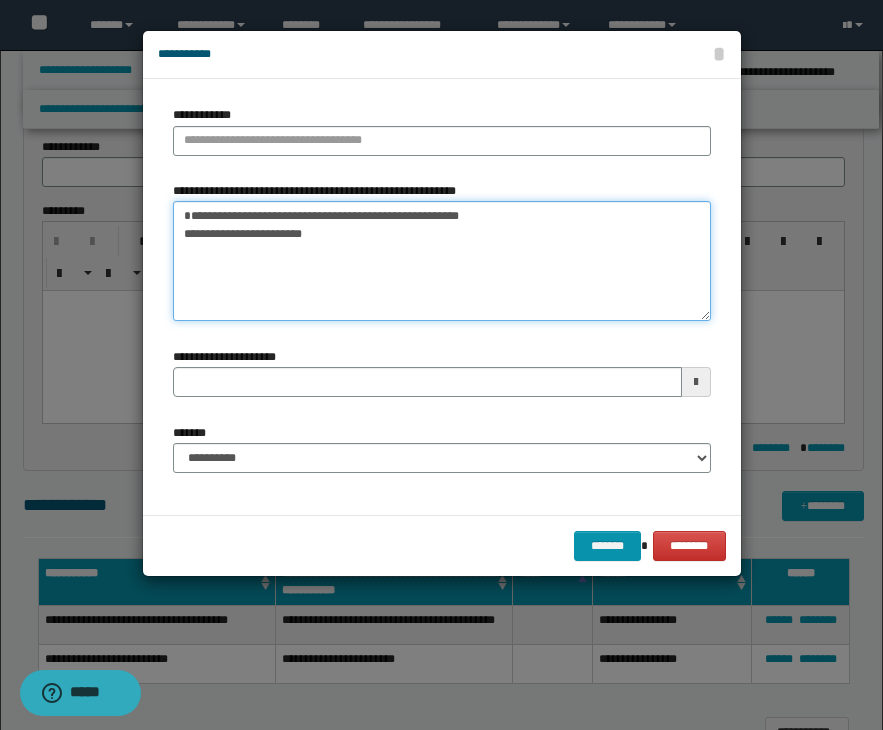 type on "**********" 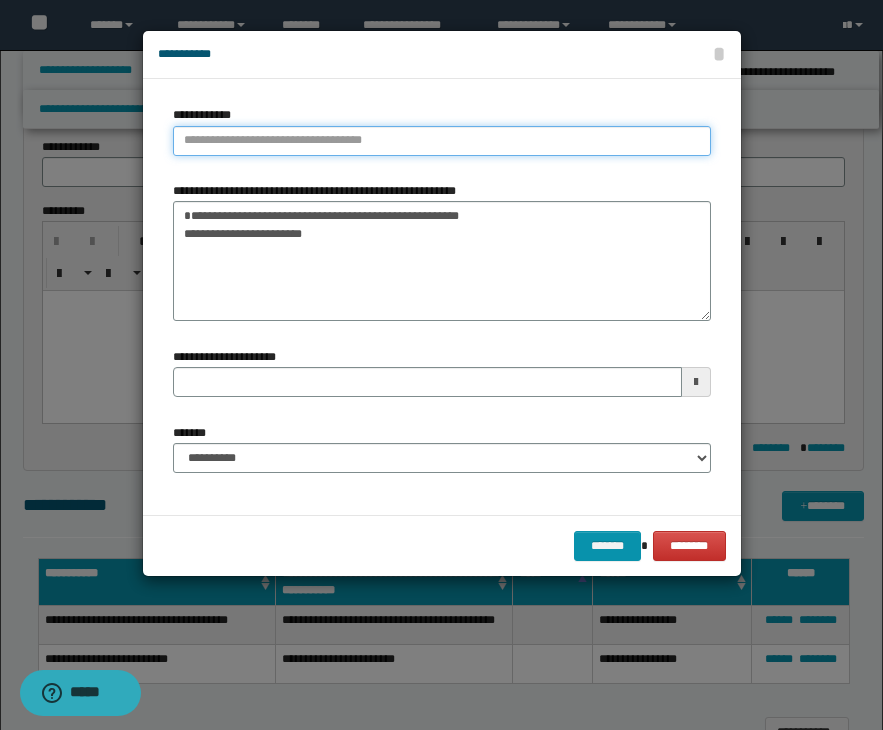 type on "**********" 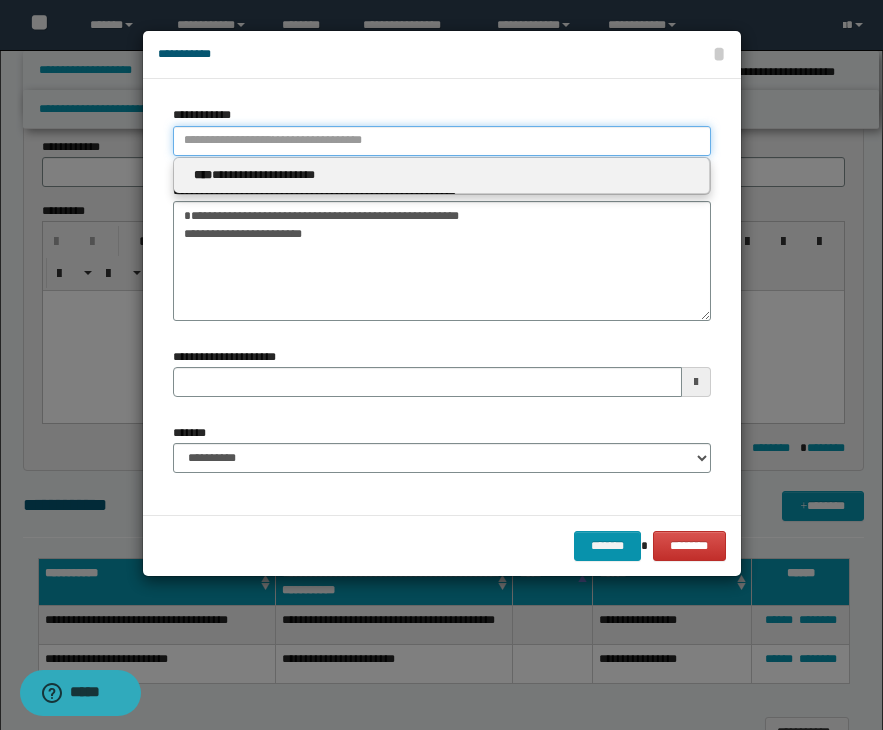 click on "**********" at bounding box center (442, 141) 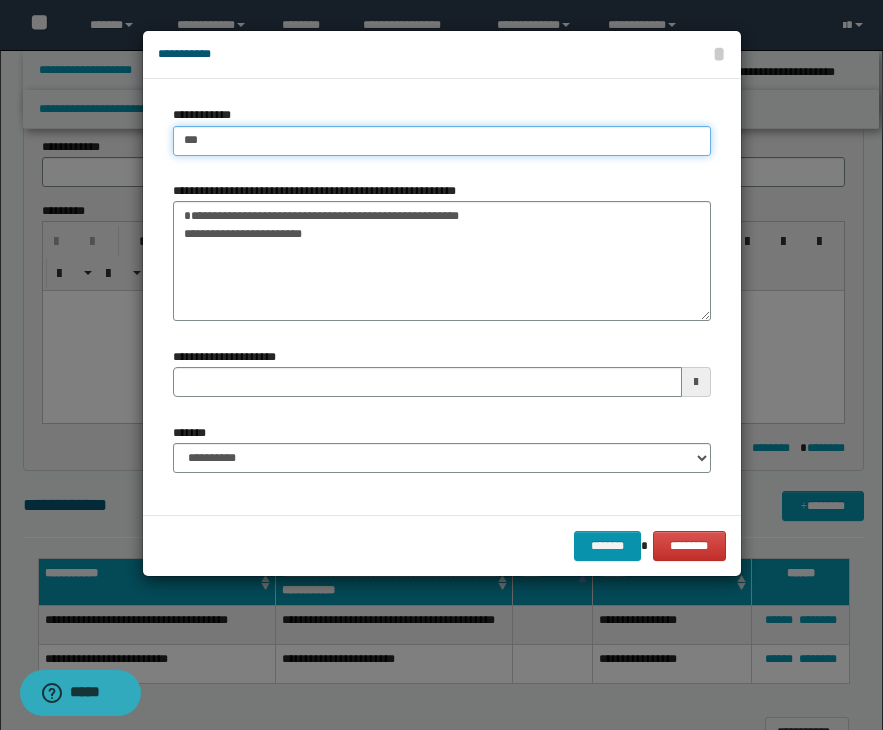 type on "****" 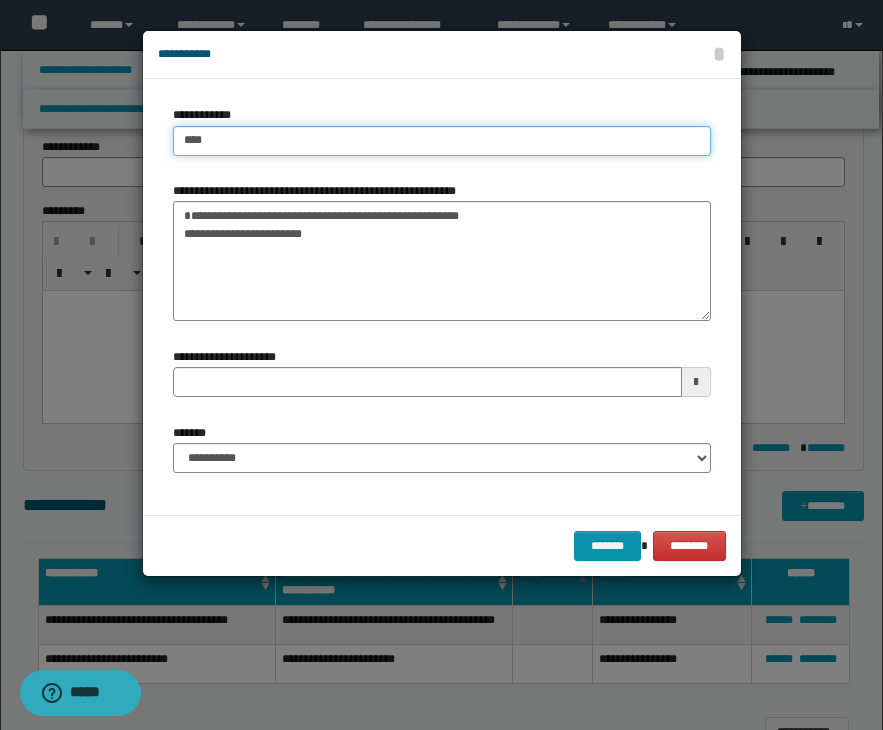 type on "****" 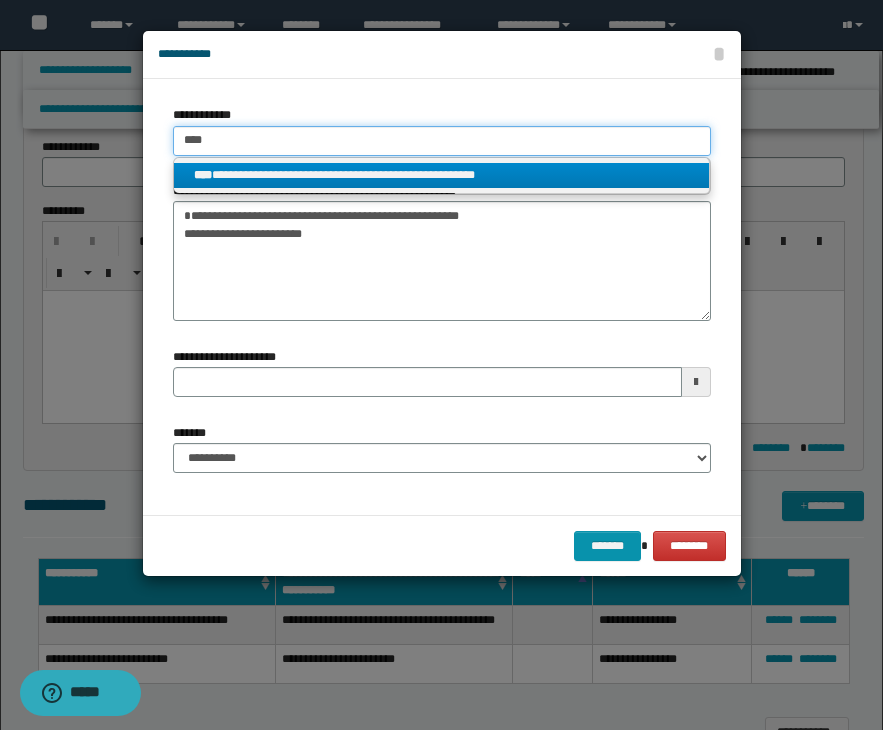 type on "****" 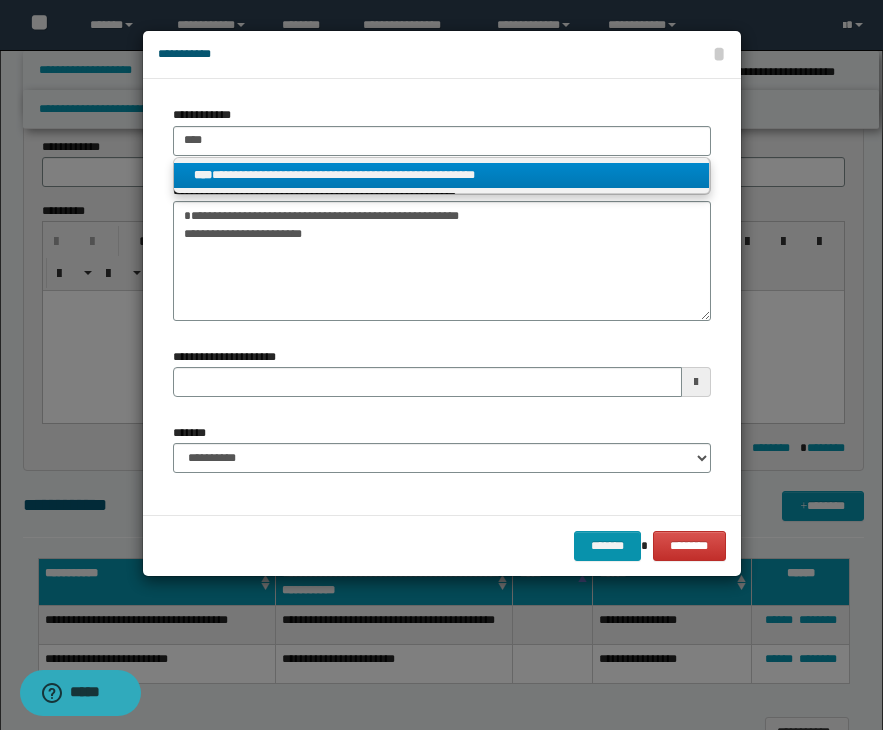 click on "**********" at bounding box center [441, 175] 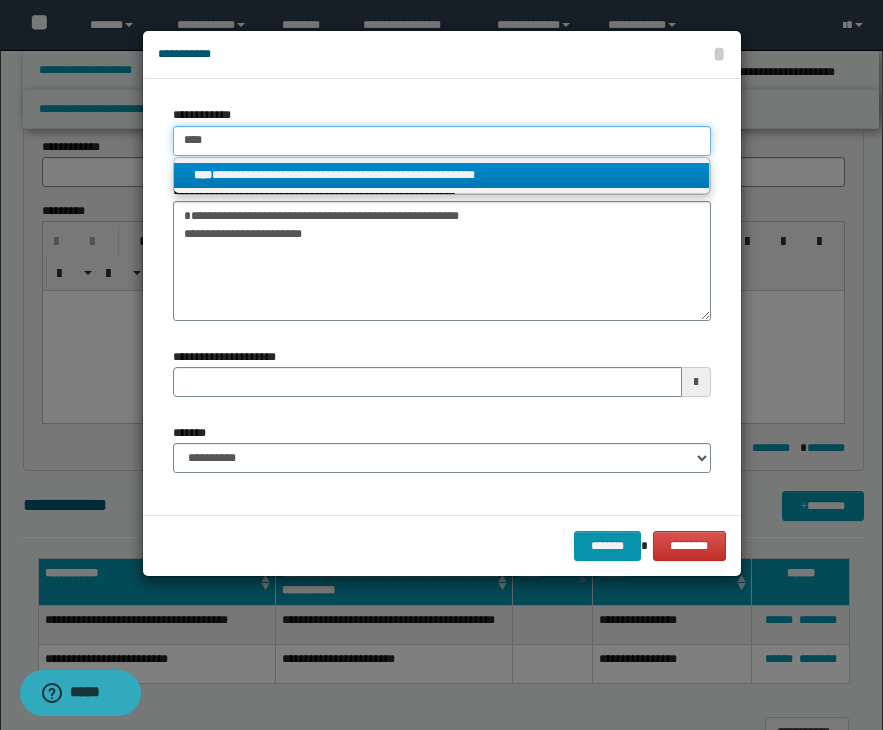 type 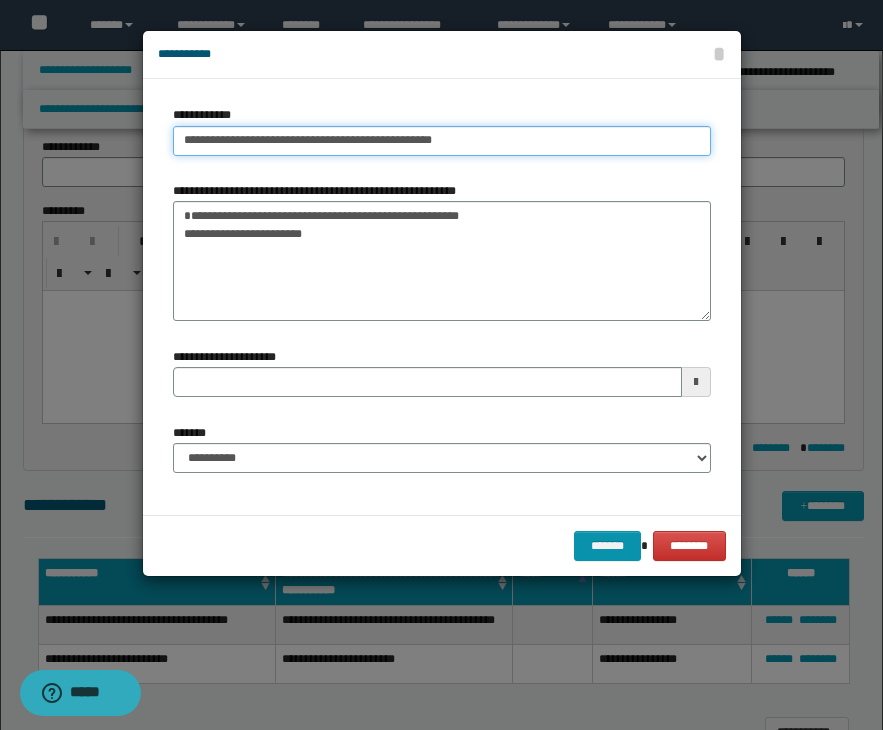type 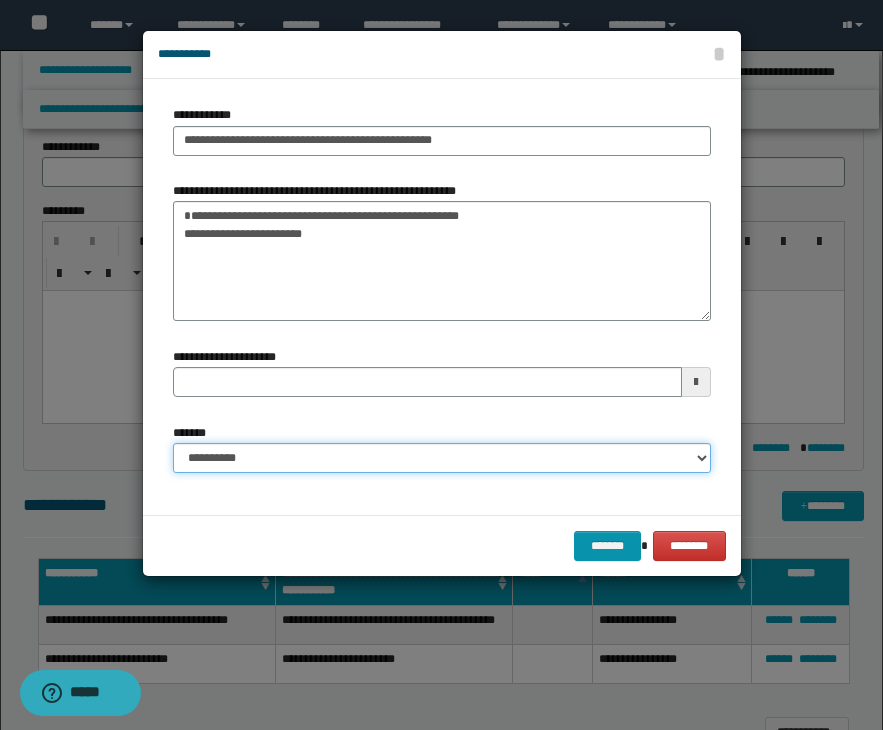 click on "**********" at bounding box center (442, 458) 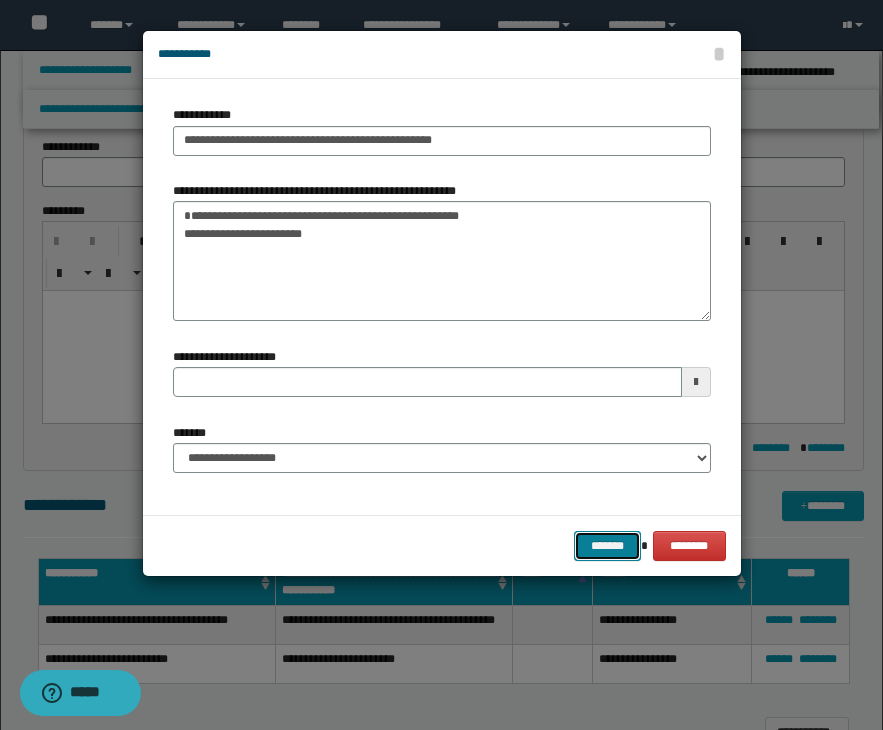 click on "*******" at bounding box center (608, 546) 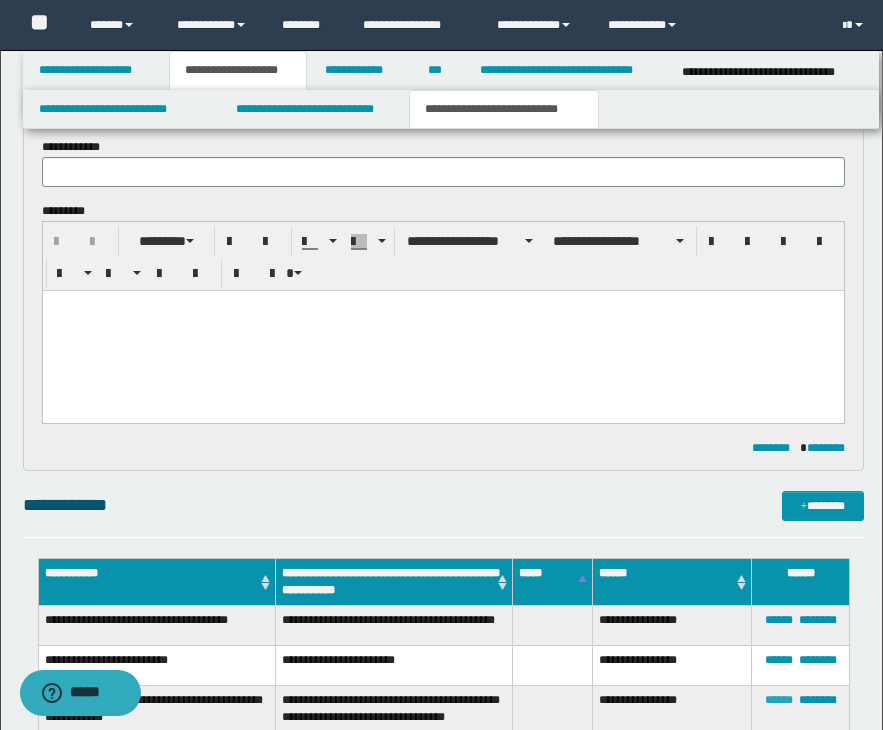 click on "******" at bounding box center [779, 700] 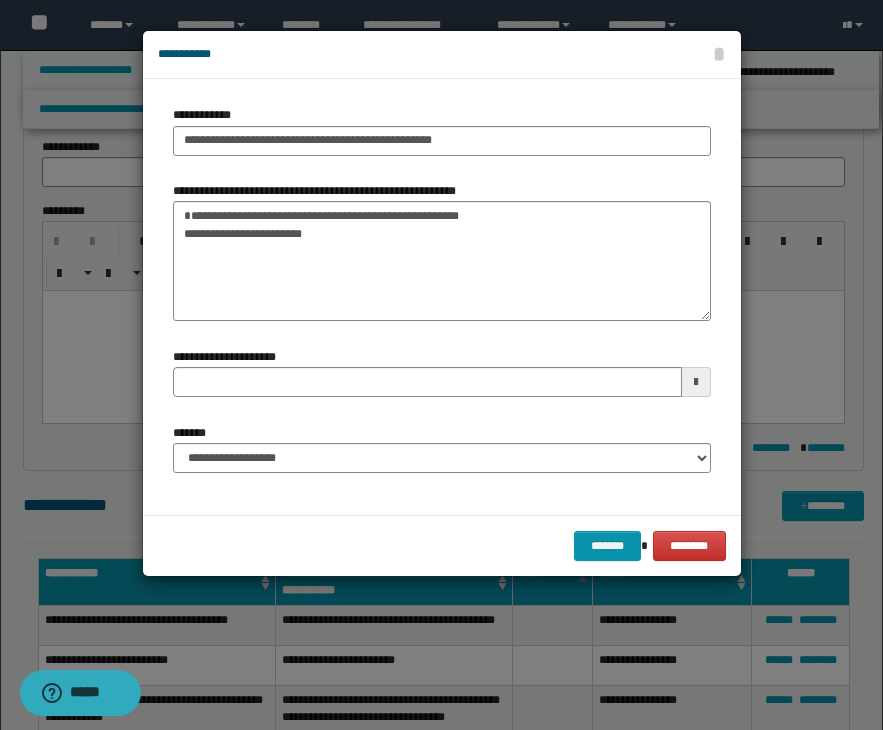 type 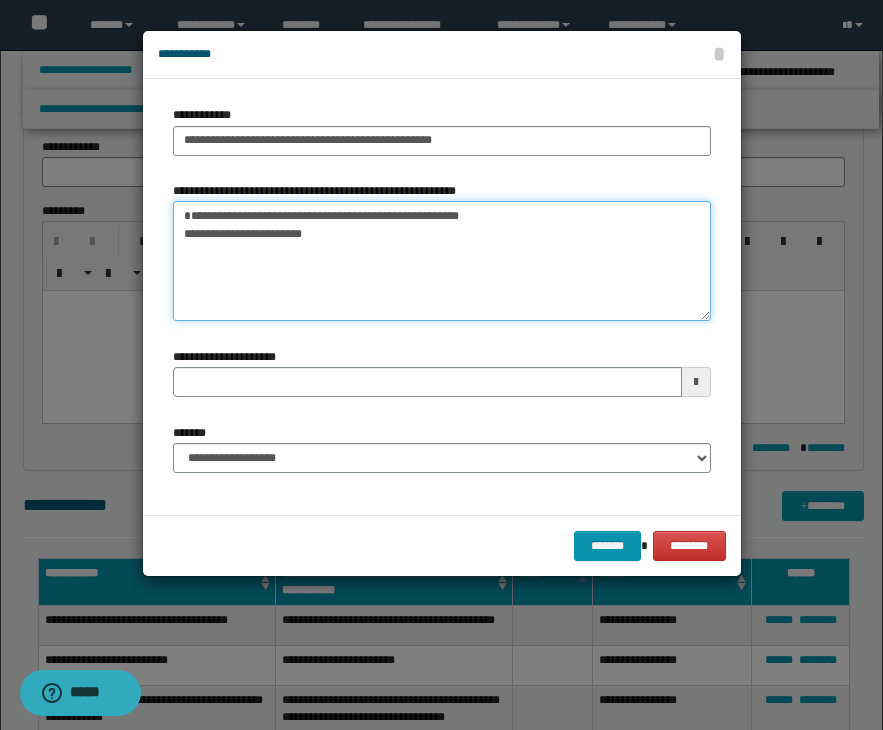 drag, startPoint x: 337, startPoint y: 259, endPoint x: 153, endPoint y: 256, distance: 184.02446 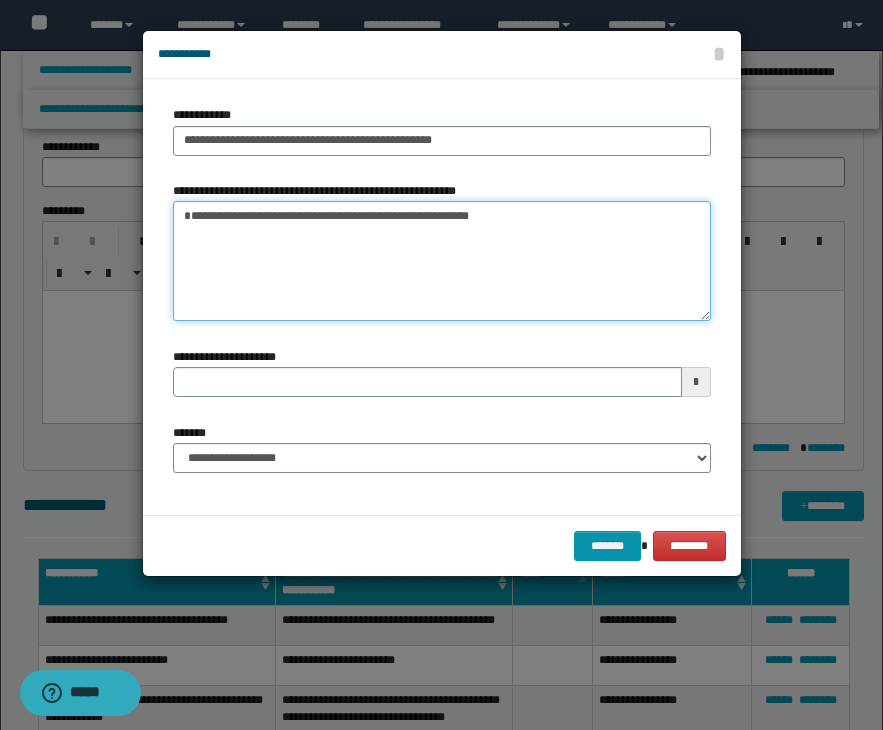type 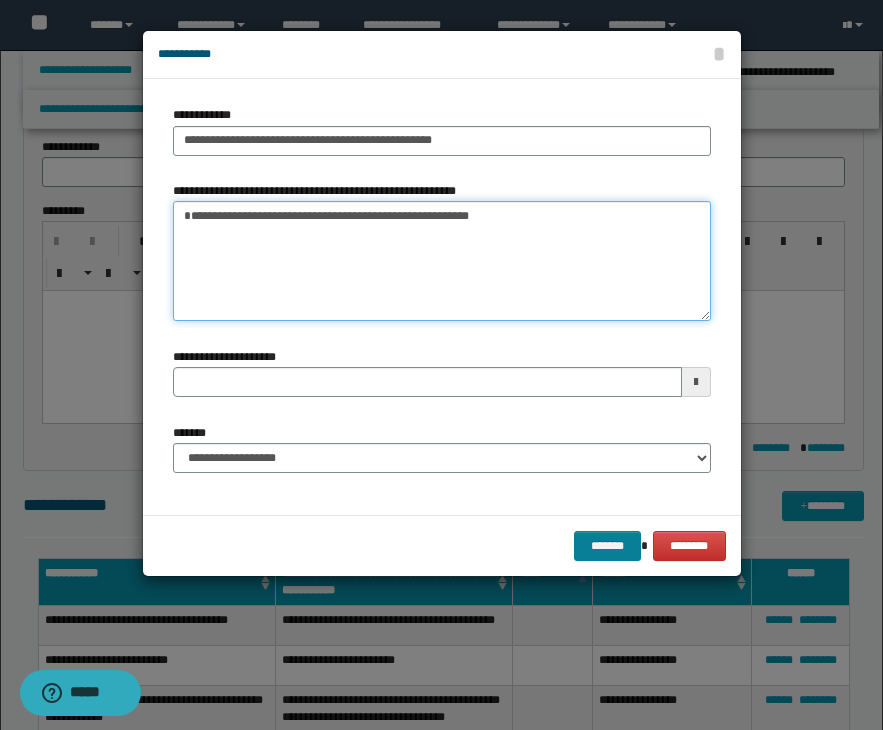 type on "**********" 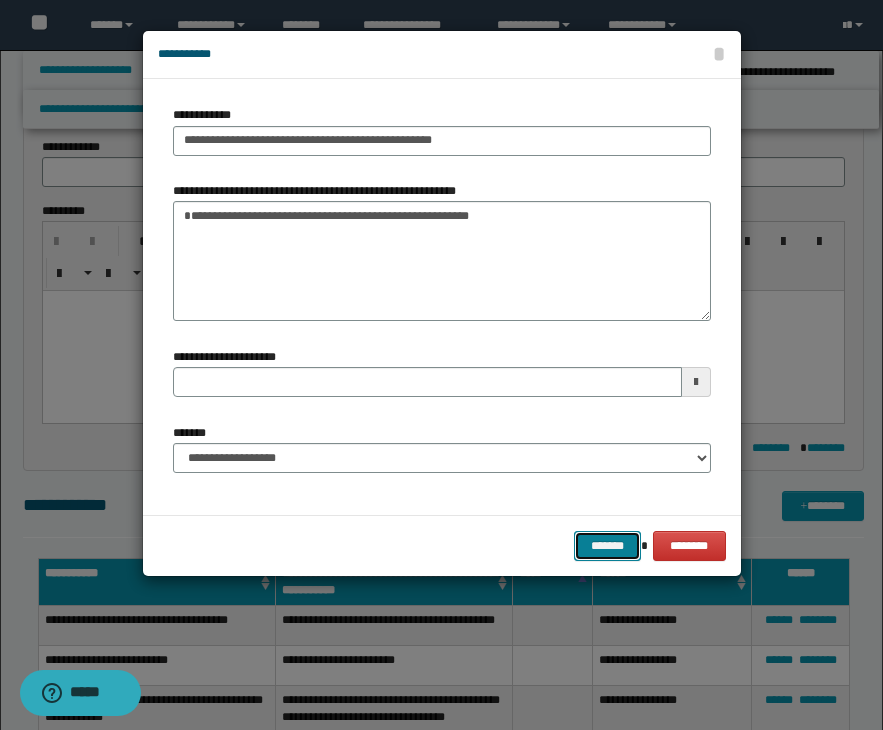 click on "*******" at bounding box center [608, 546] 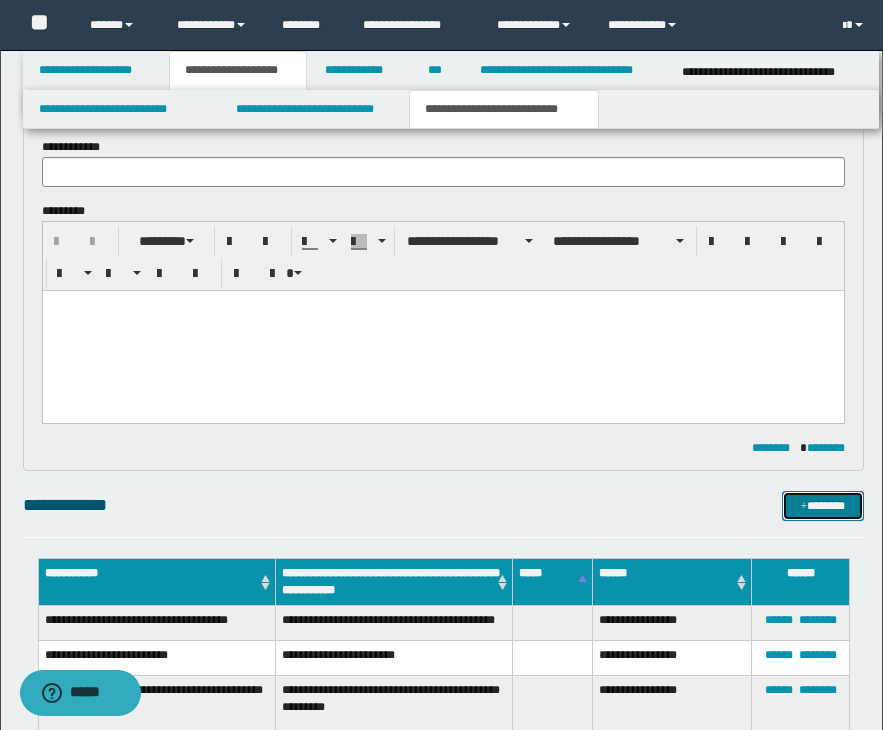 click on "*******" at bounding box center [823, 506] 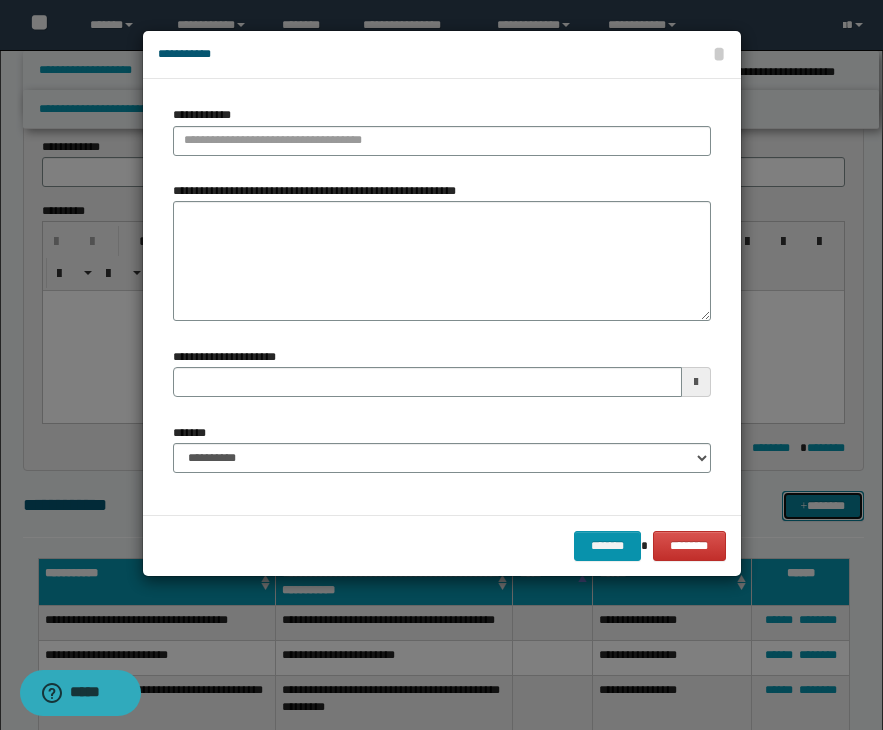 type 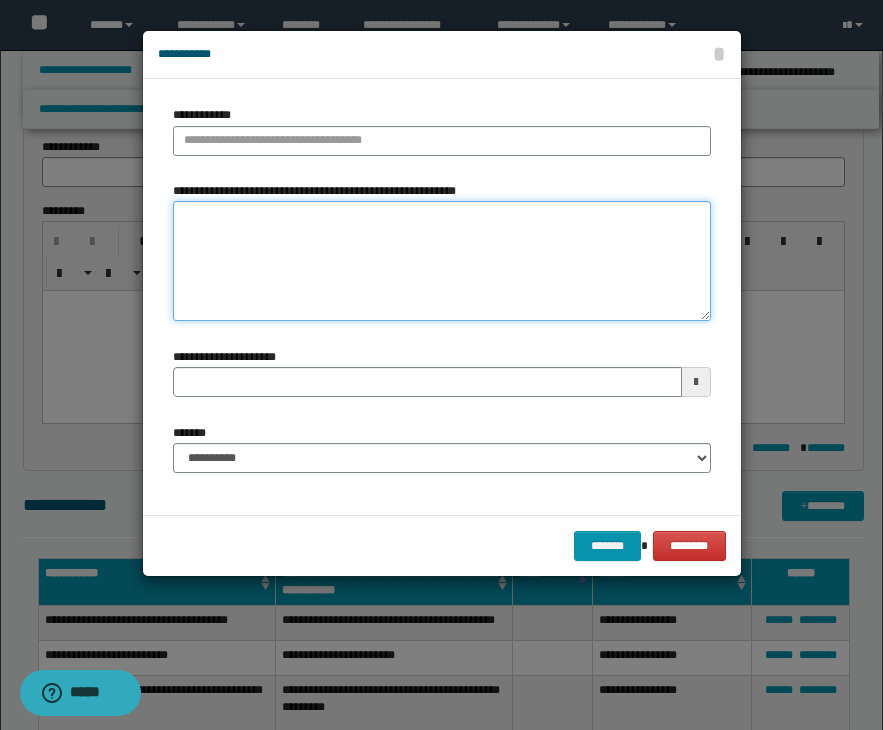 click on "**********" at bounding box center (442, 261) 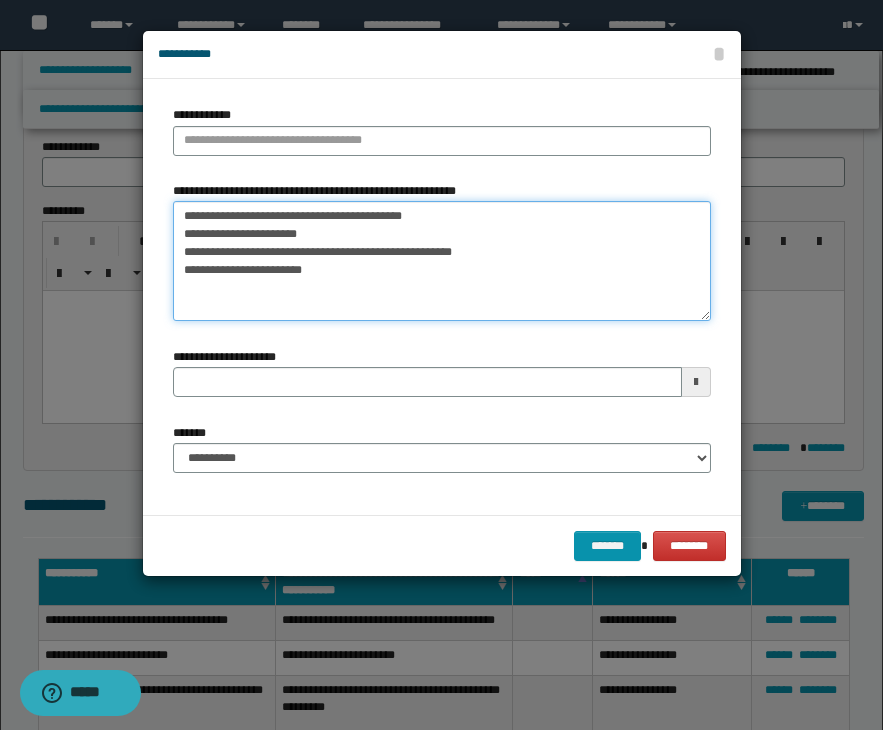 drag, startPoint x: 524, startPoint y: 252, endPoint x: 50, endPoint y: 164, distance: 482.09958 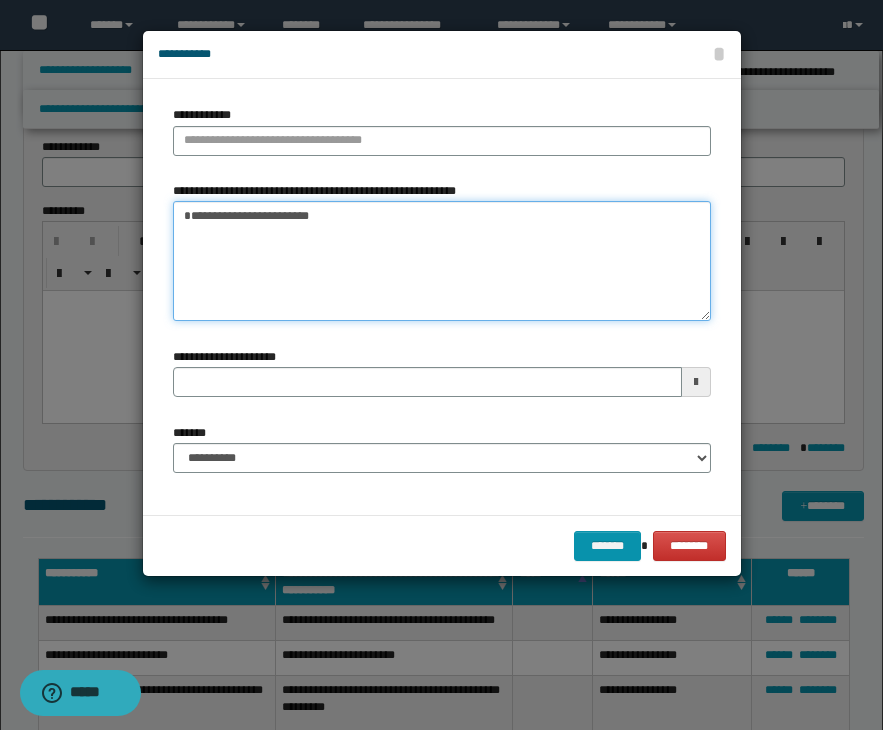 type on "**********" 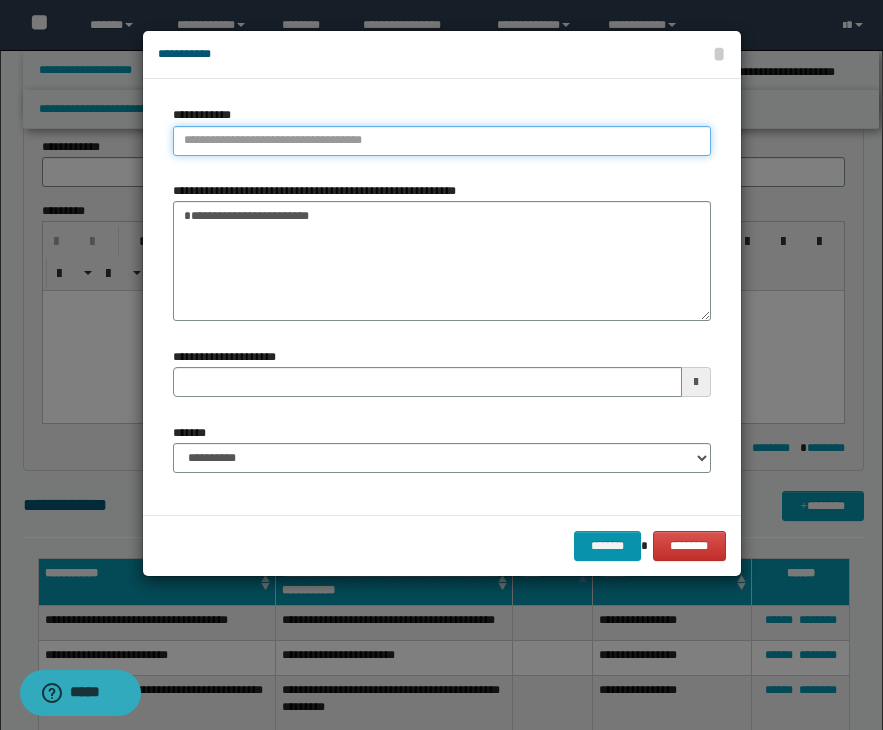type on "**********" 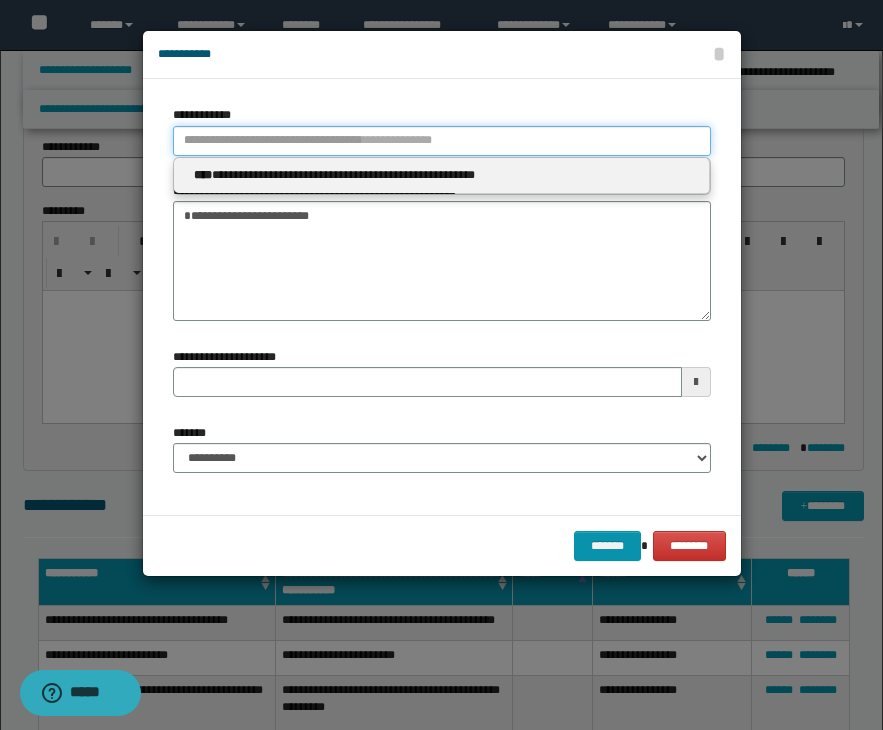 click on "**********" at bounding box center (442, 141) 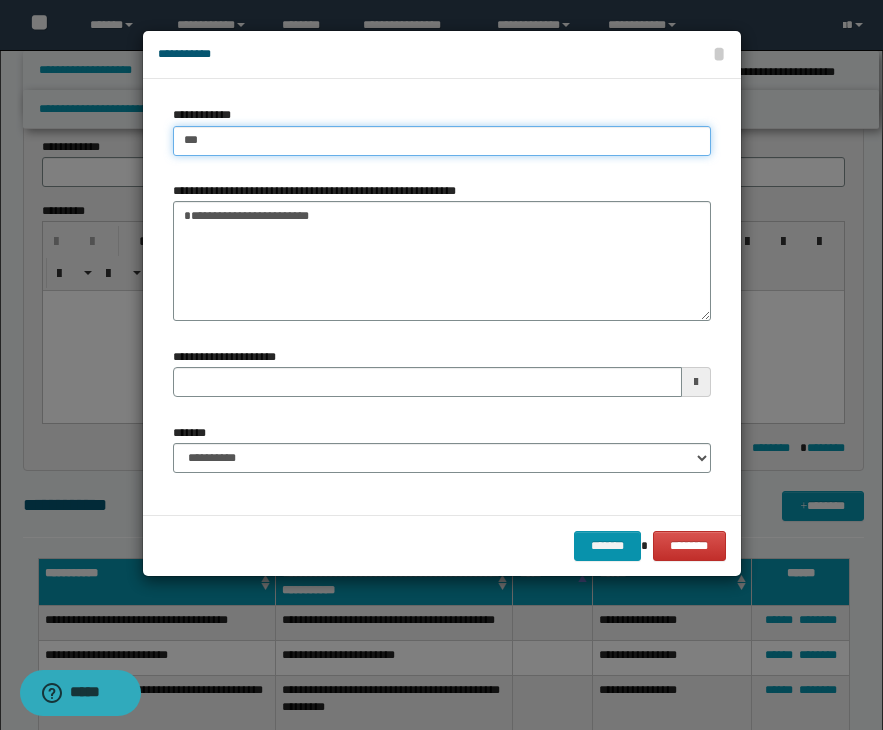 type on "****" 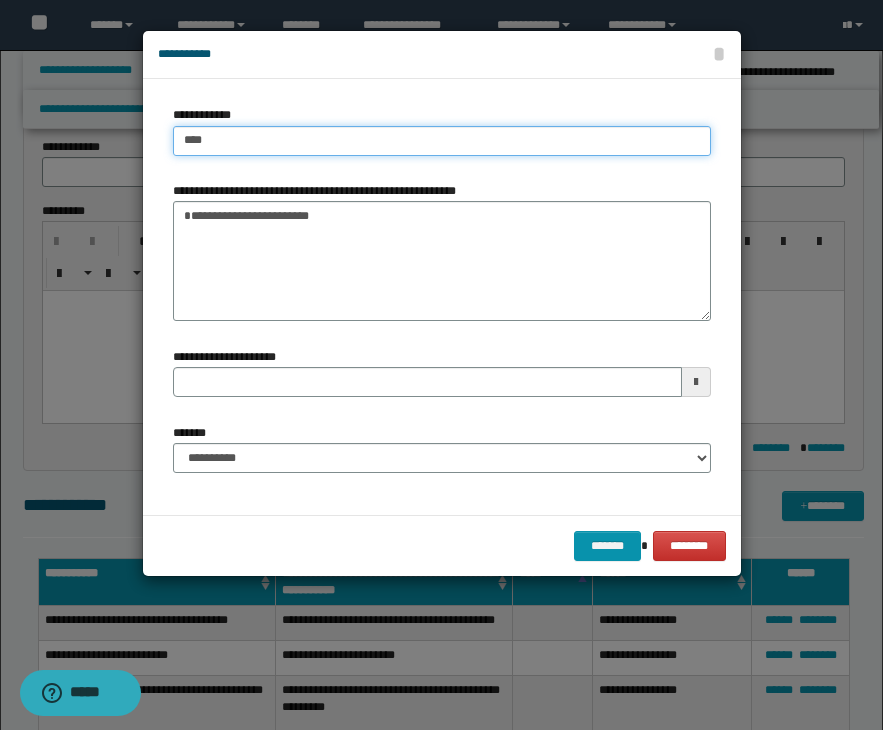 type on "****" 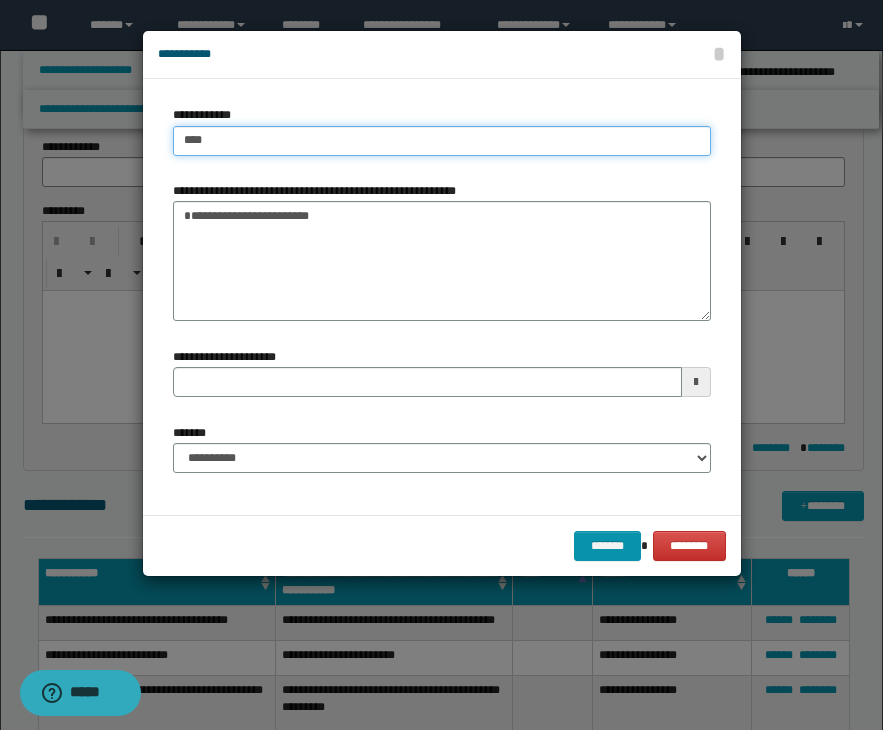 type 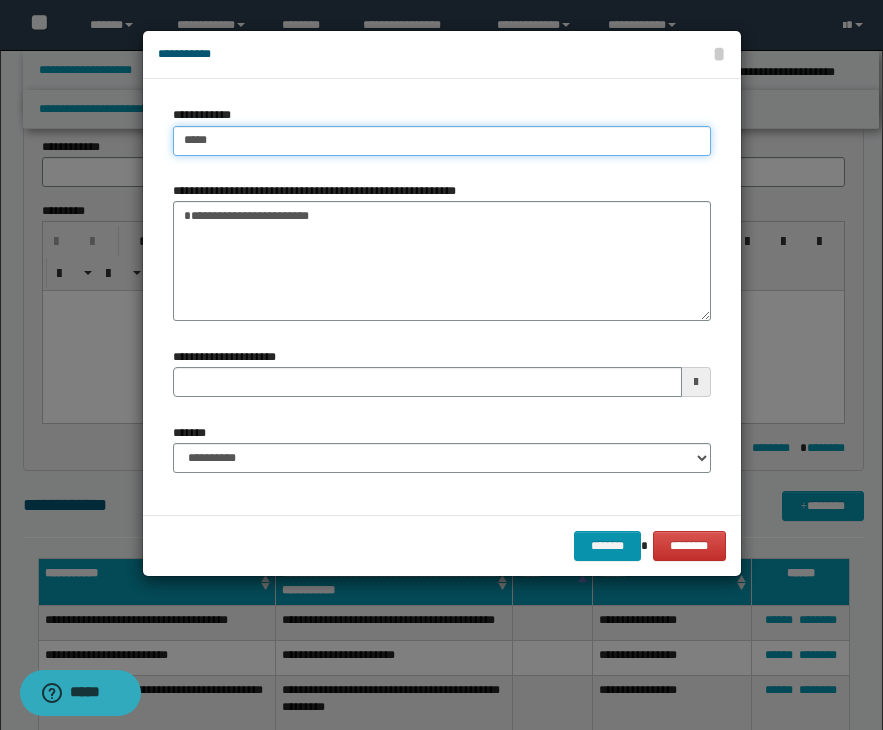type on "******" 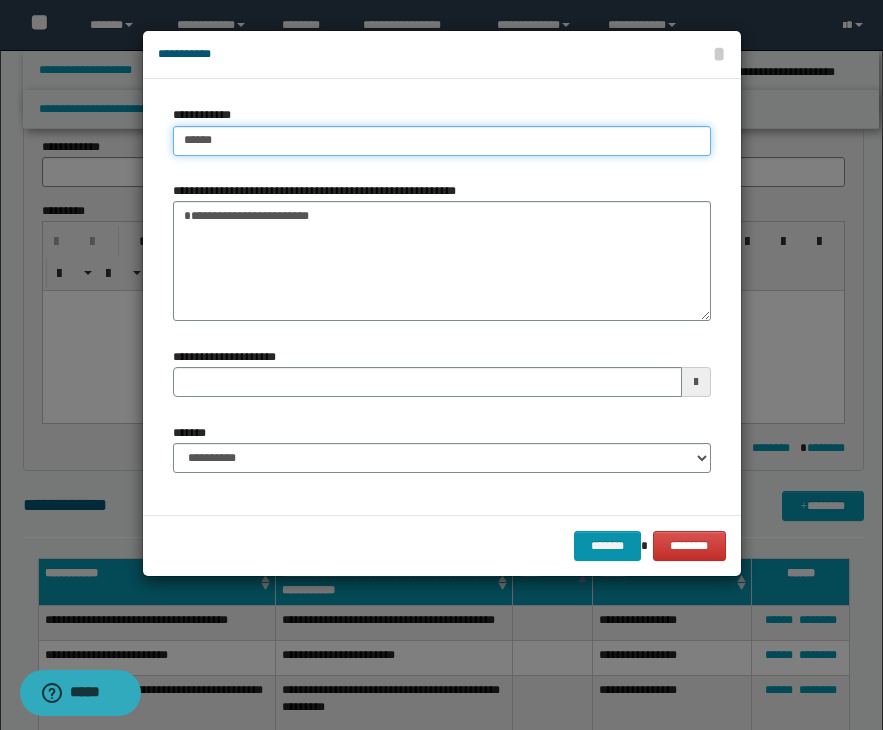 type on "******" 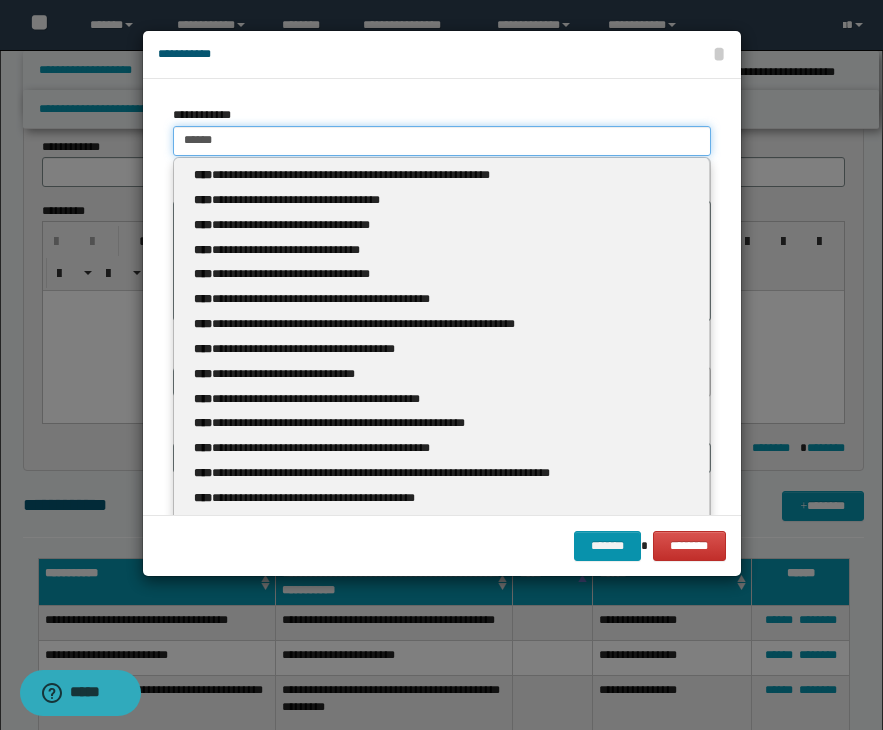 type 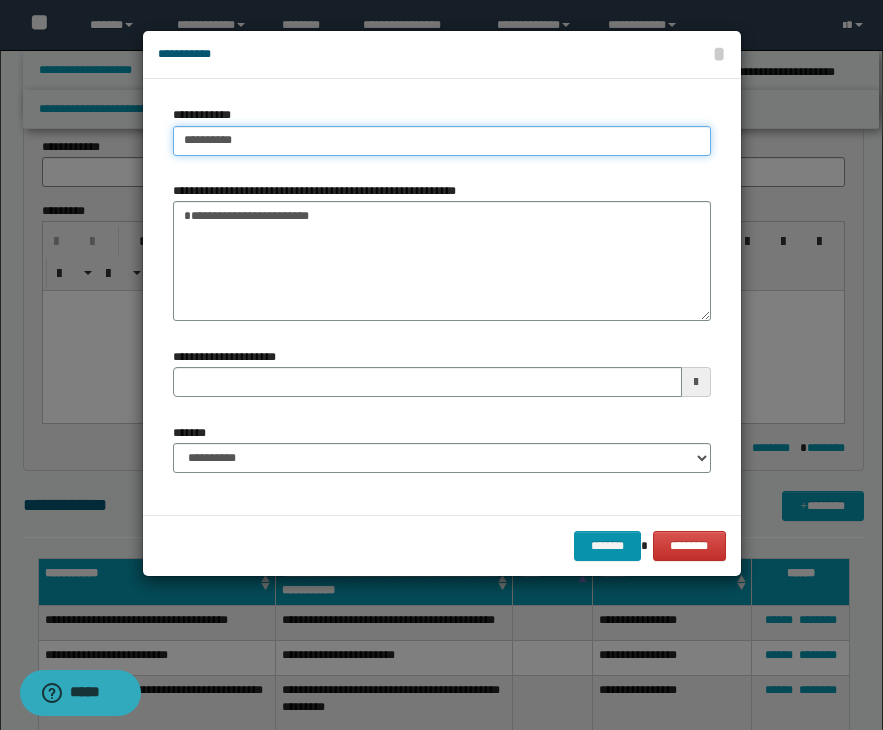 type on "**********" 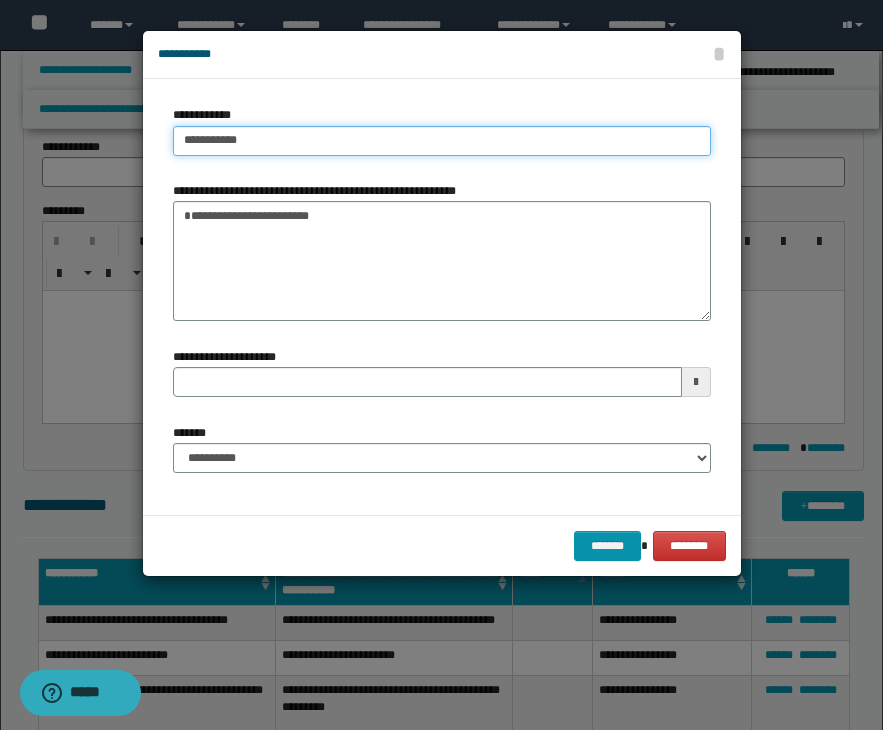 type on "**********" 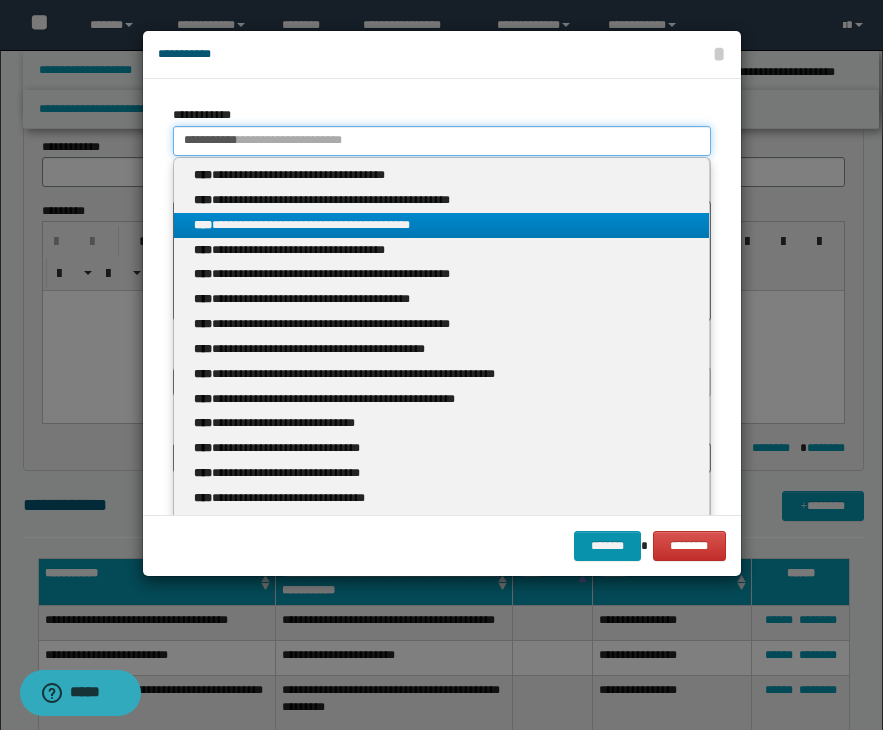 type on "**********" 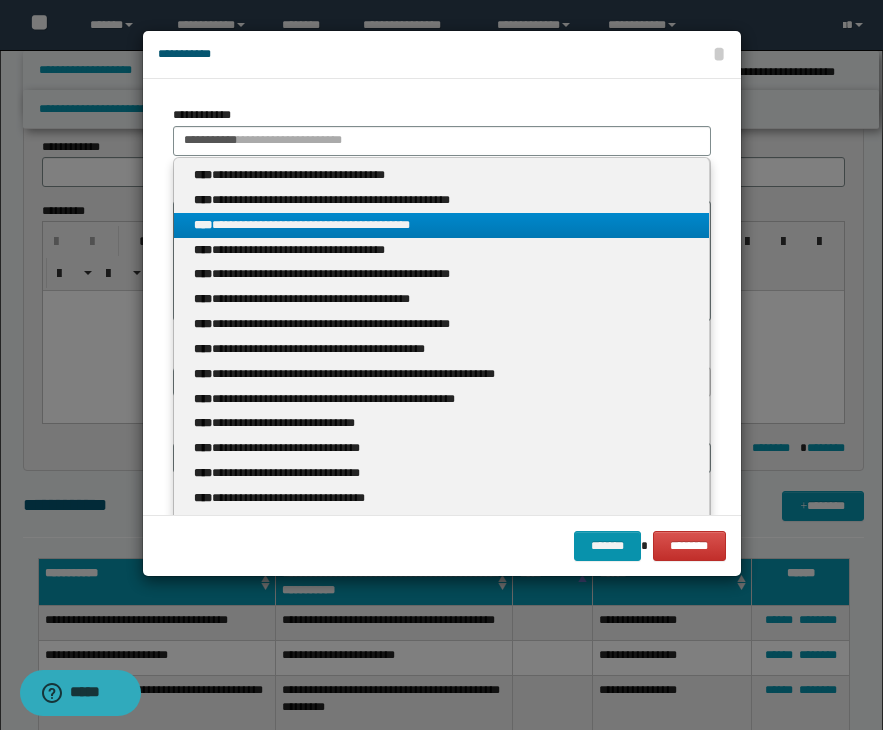 click on "**********" at bounding box center (441, 225) 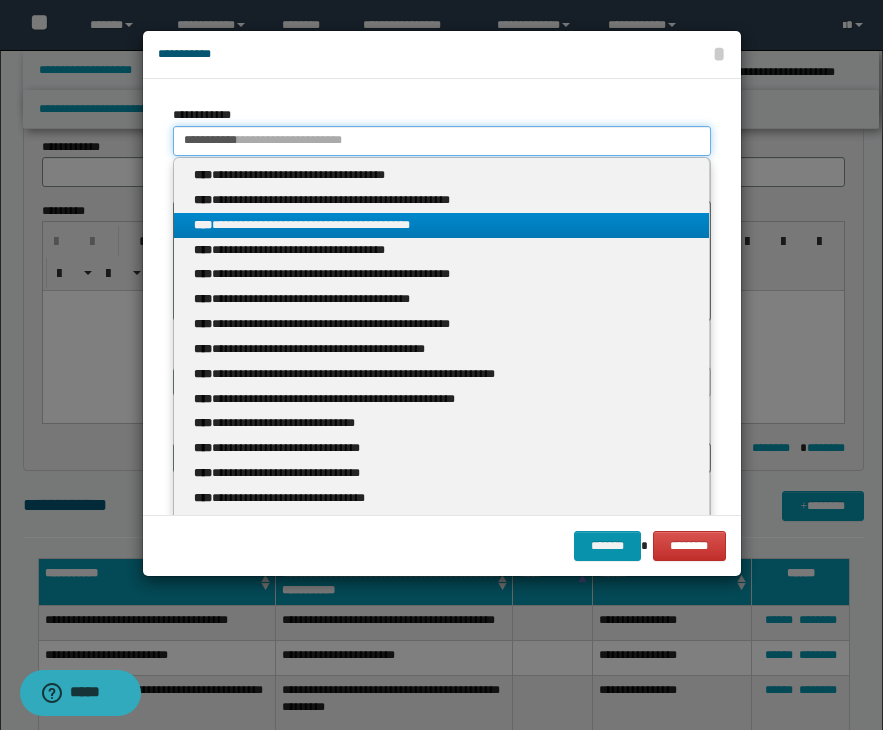 type 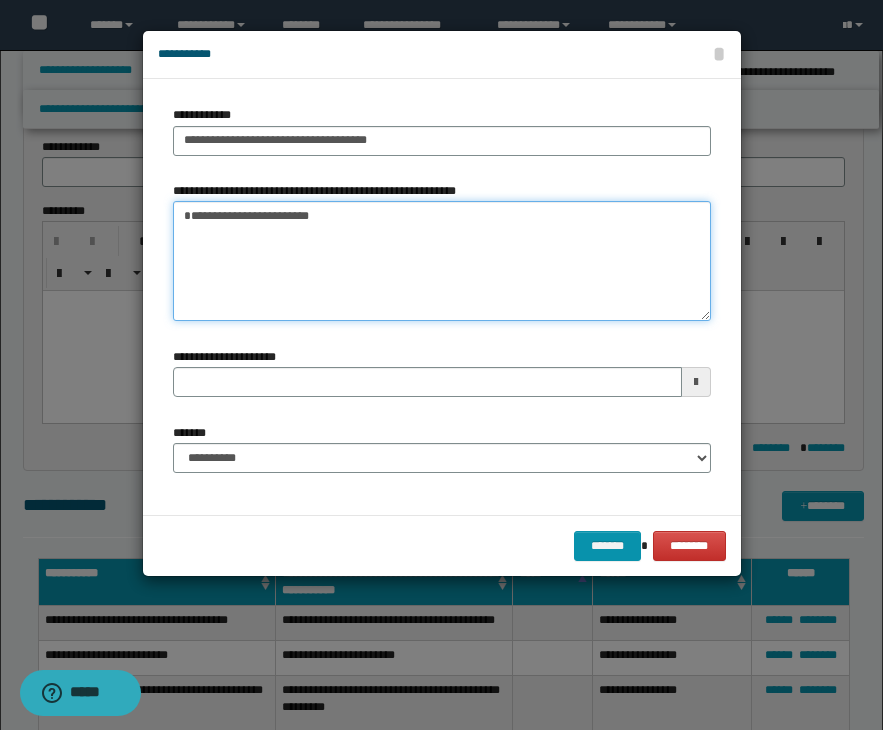 click on "**********" at bounding box center [442, 261] 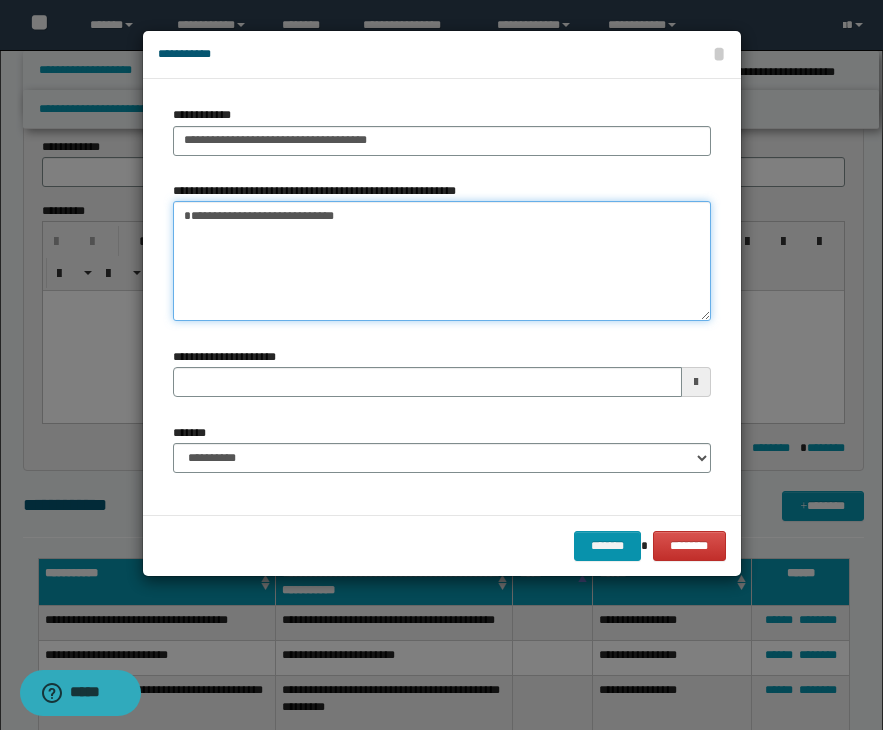 type on "**********" 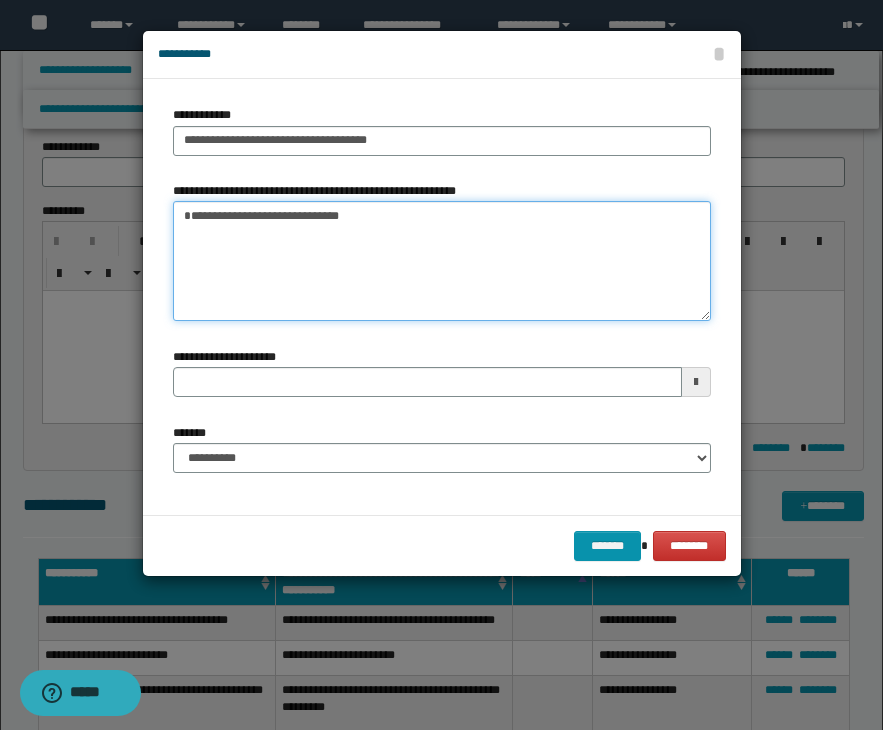 type 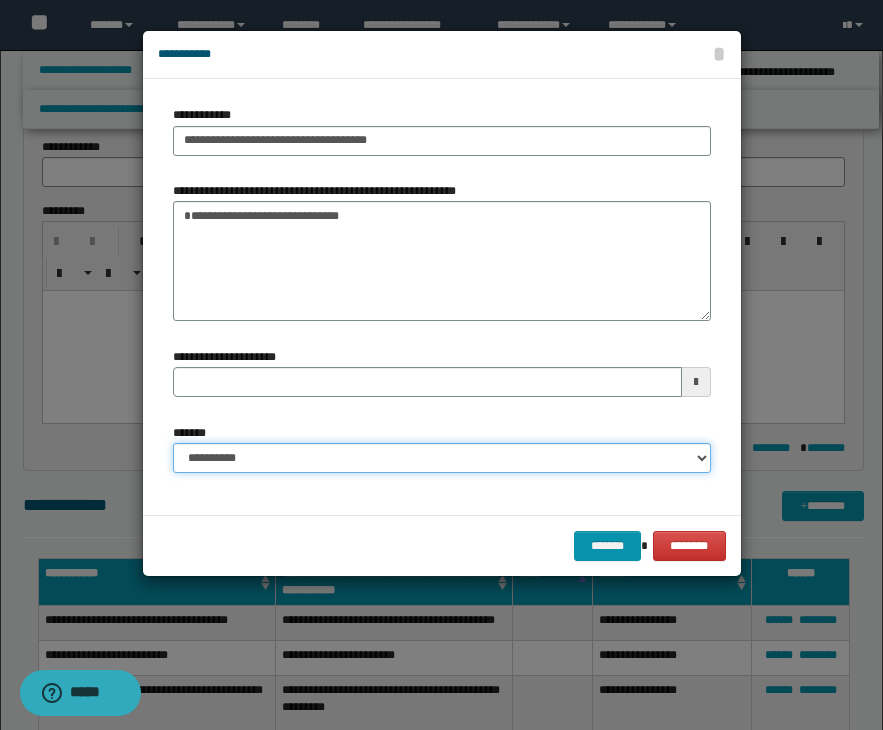 click on "**********" at bounding box center (442, 458) 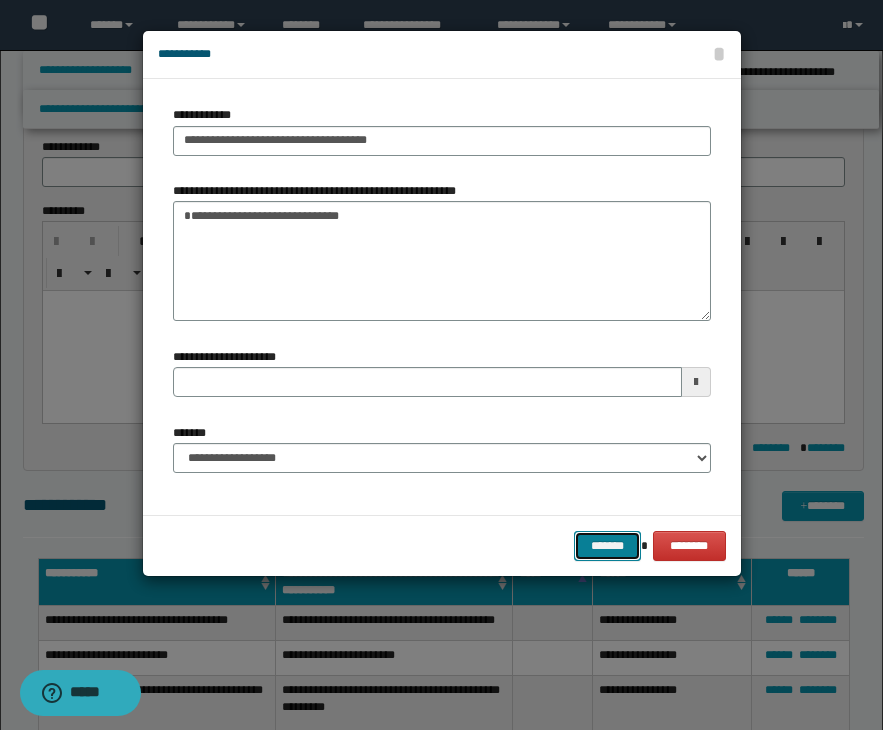 click on "*******" at bounding box center (608, 546) 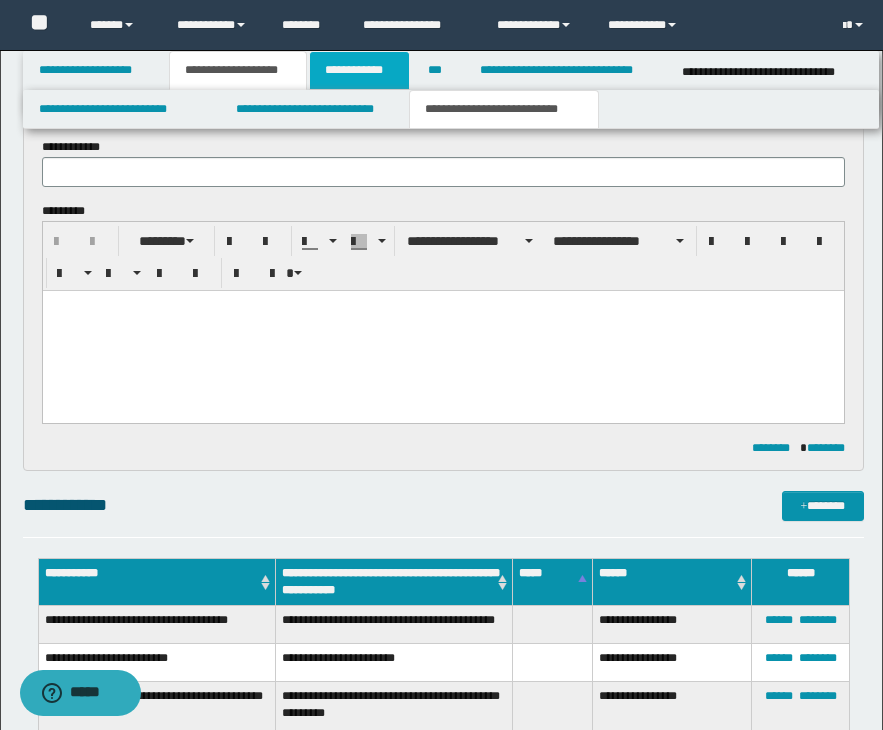 click on "**********" at bounding box center [359, 70] 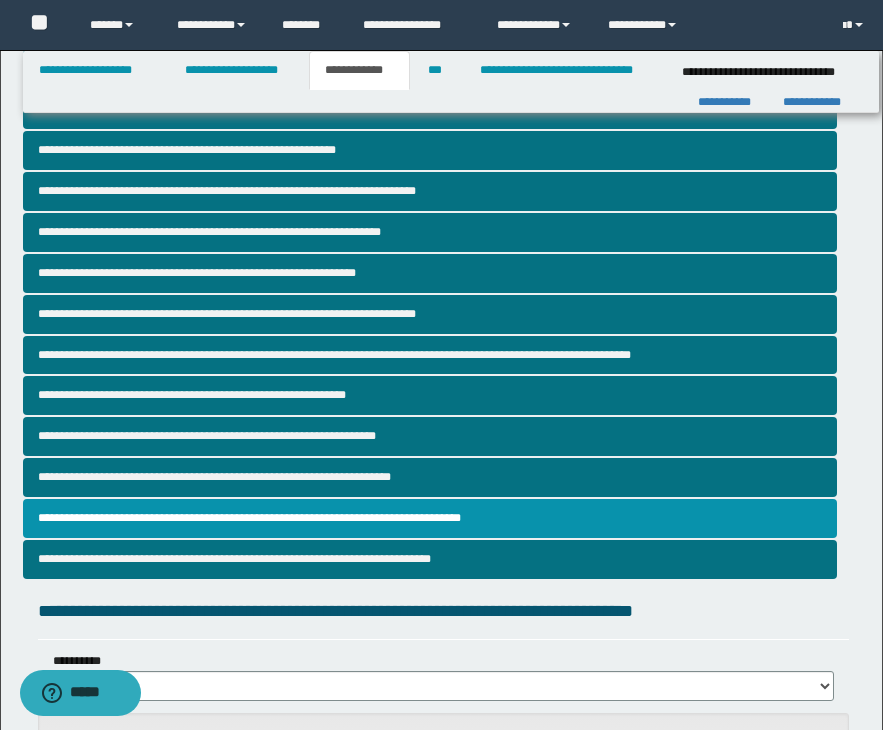scroll, scrollTop: 129, scrollLeft: 0, axis: vertical 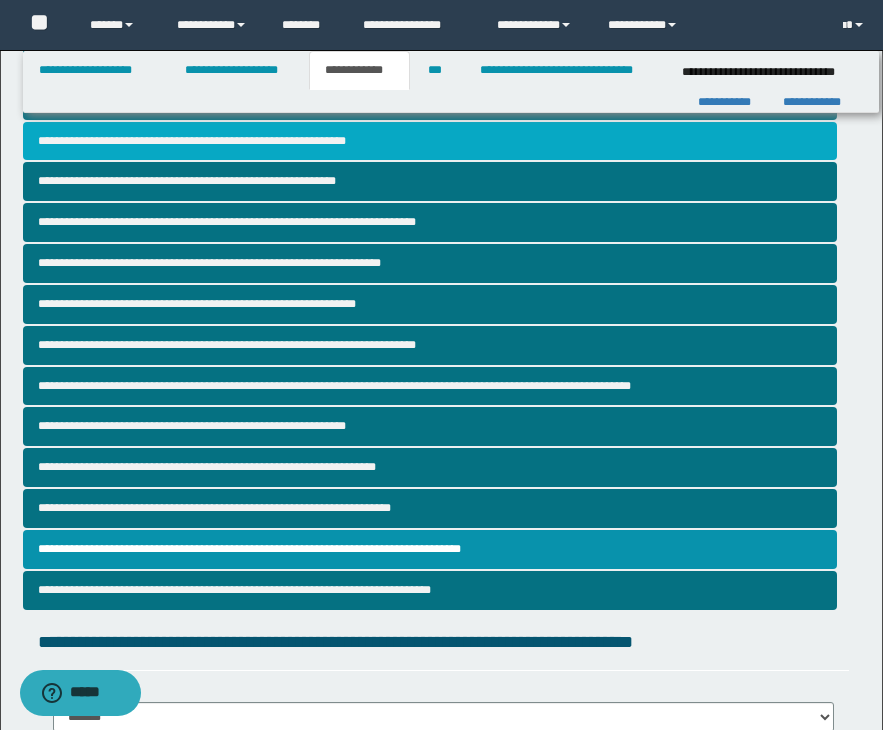 click on "**********" at bounding box center [430, 141] 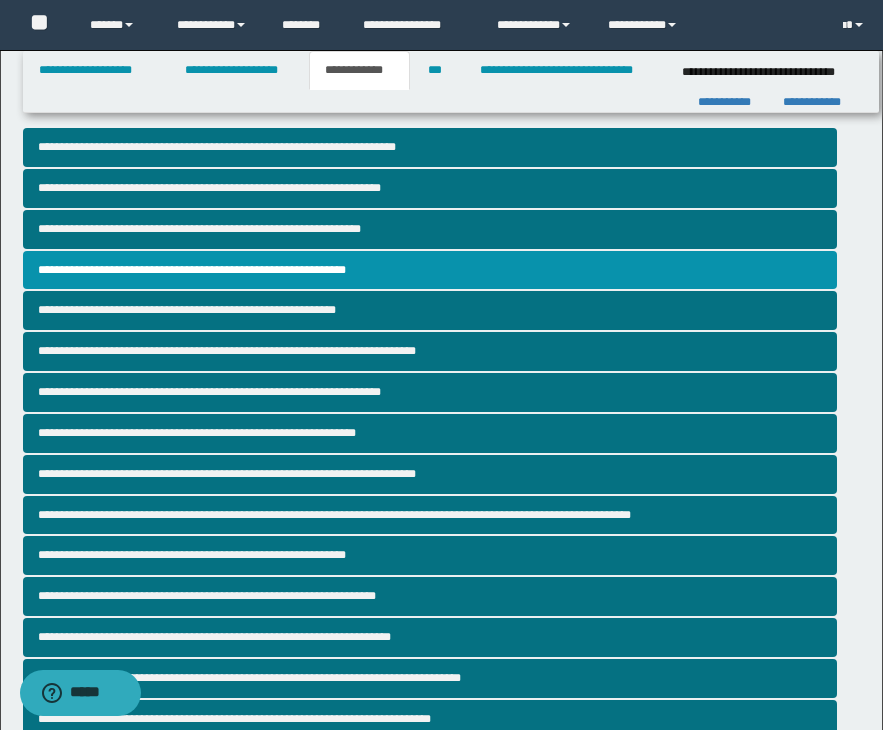 click on "**********" at bounding box center (441, 740) 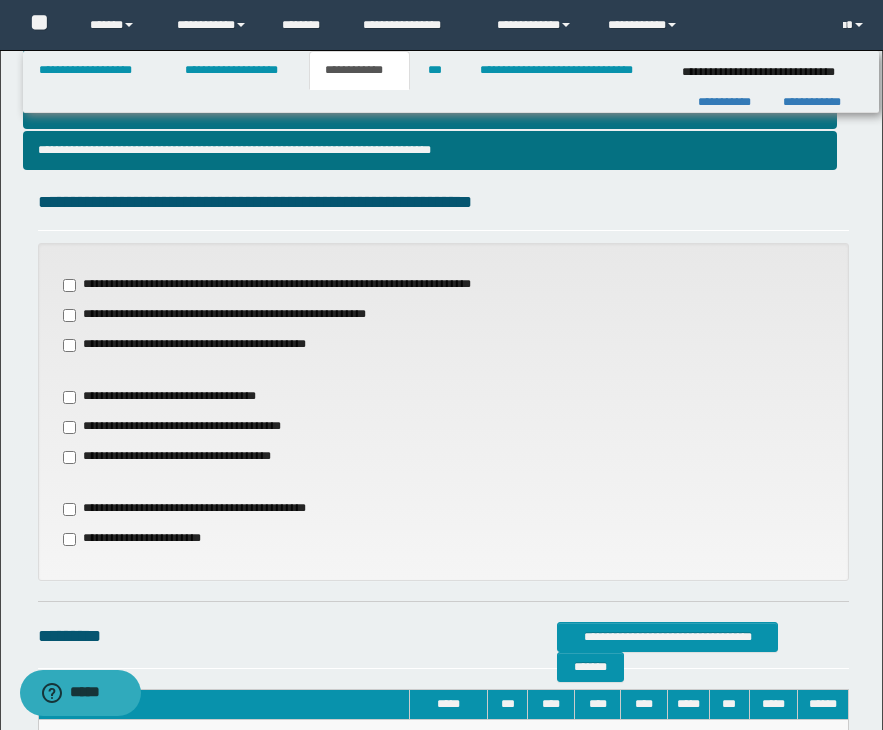 scroll, scrollTop: 600, scrollLeft: 0, axis: vertical 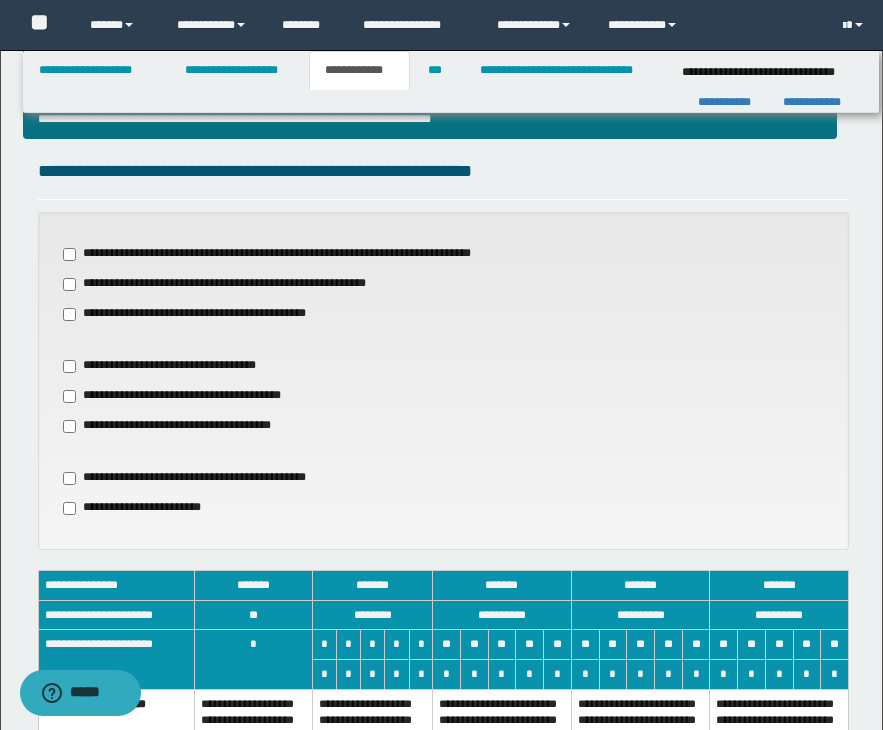 click on "**********" at bounding box center [443, 381] 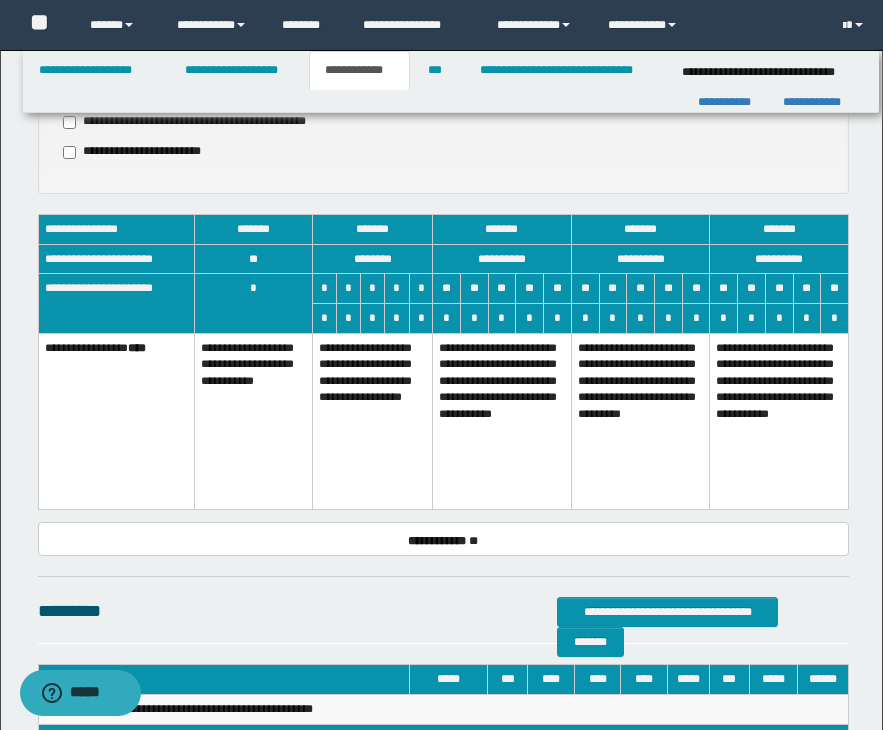 scroll, scrollTop: 960, scrollLeft: 0, axis: vertical 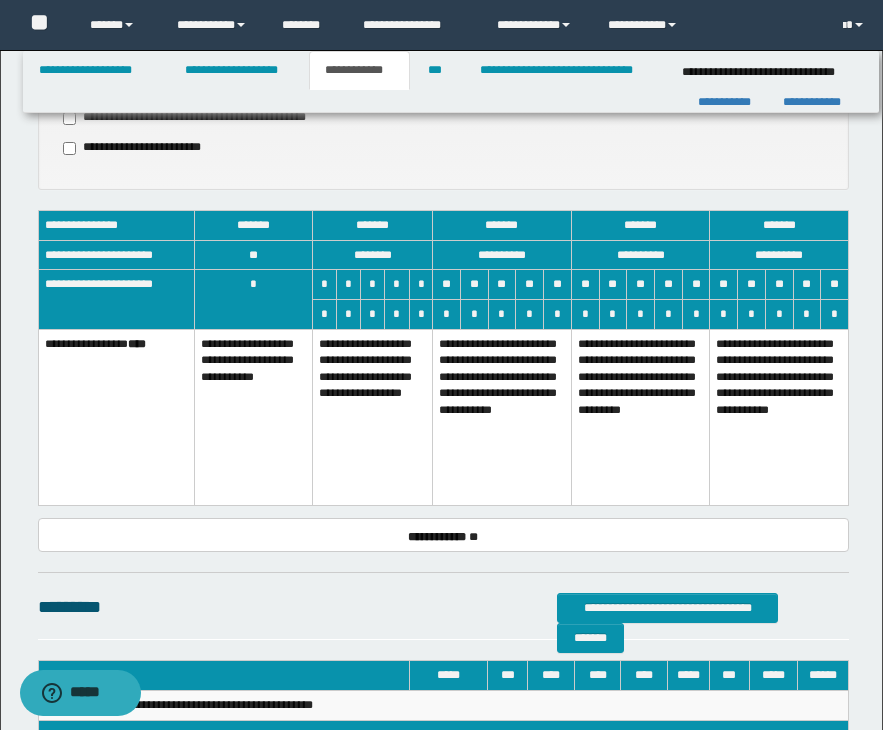 click on "**********" at bounding box center (373, 417) 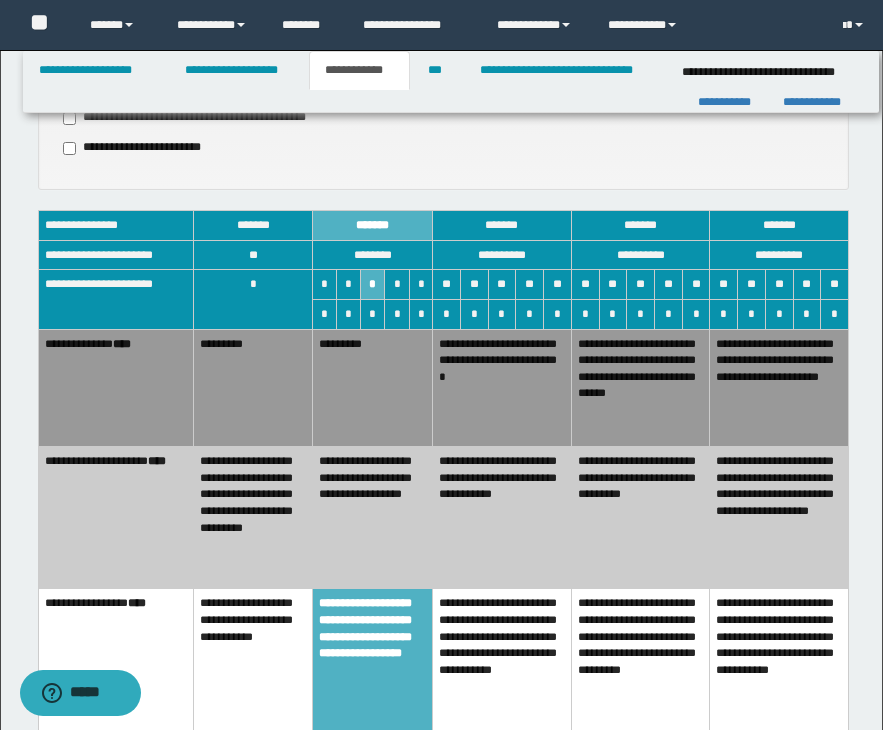 click on "**********" at bounding box center [373, 518] 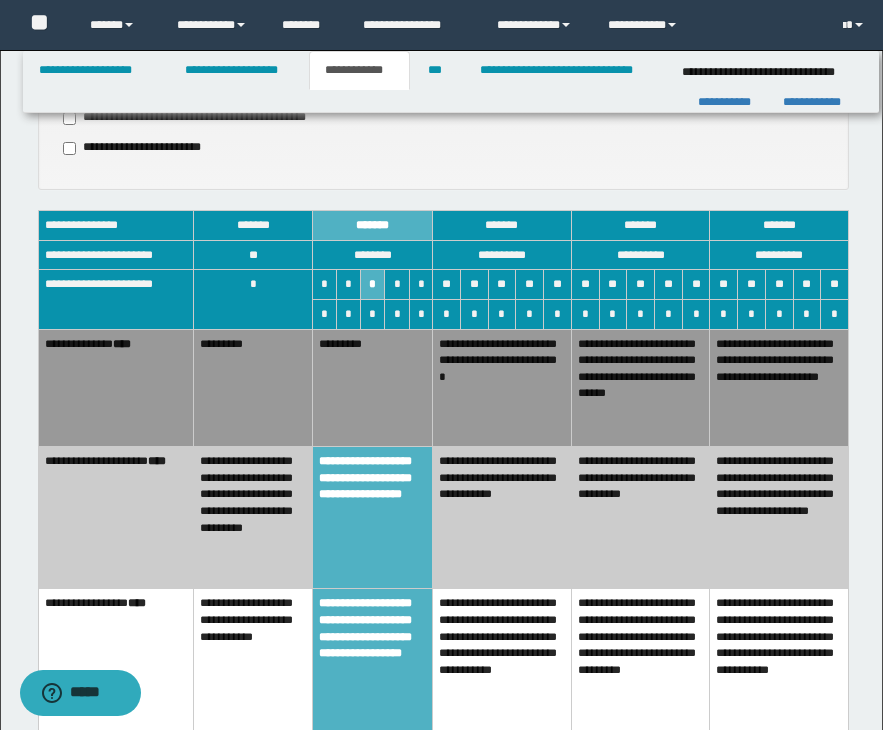 click on "*********" at bounding box center (373, 388) 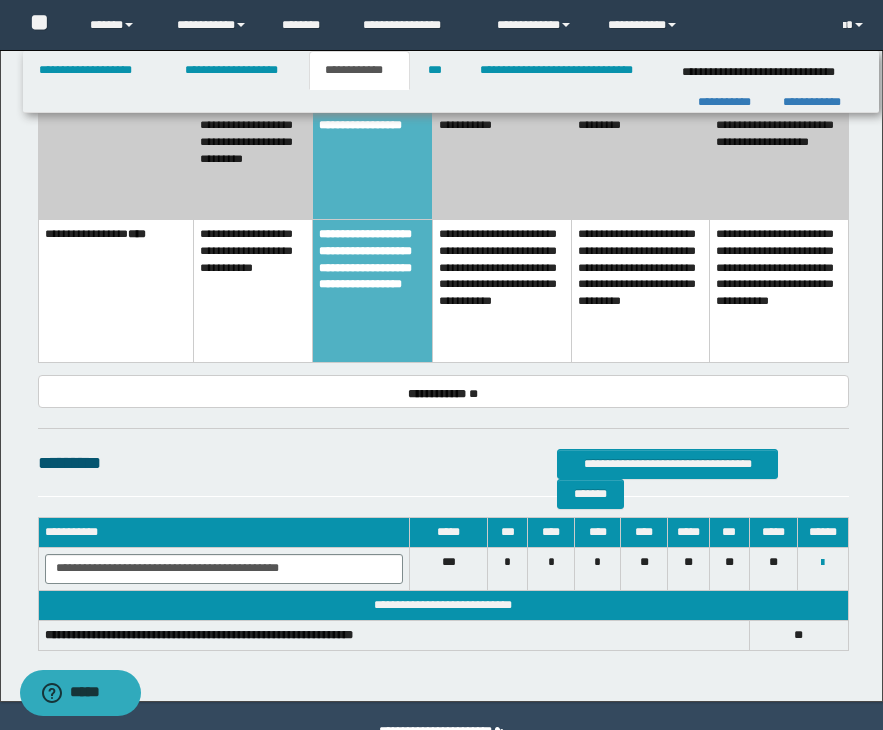 scroll, scrollTop: 1360, scrollLeft: 0, axis: vertical 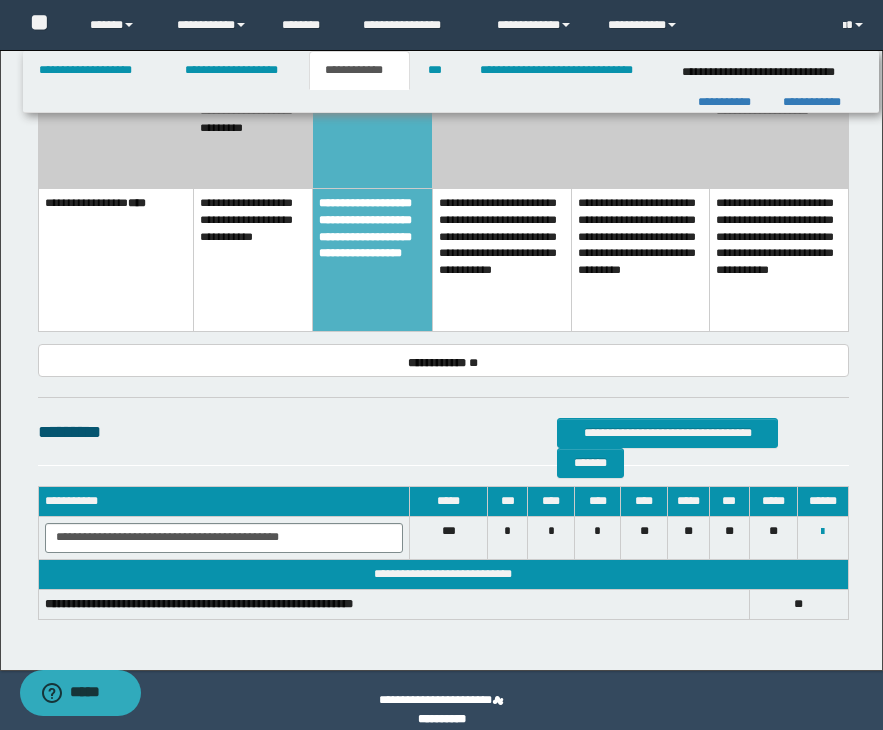 click on "**********" at bounding box center (115, 260) 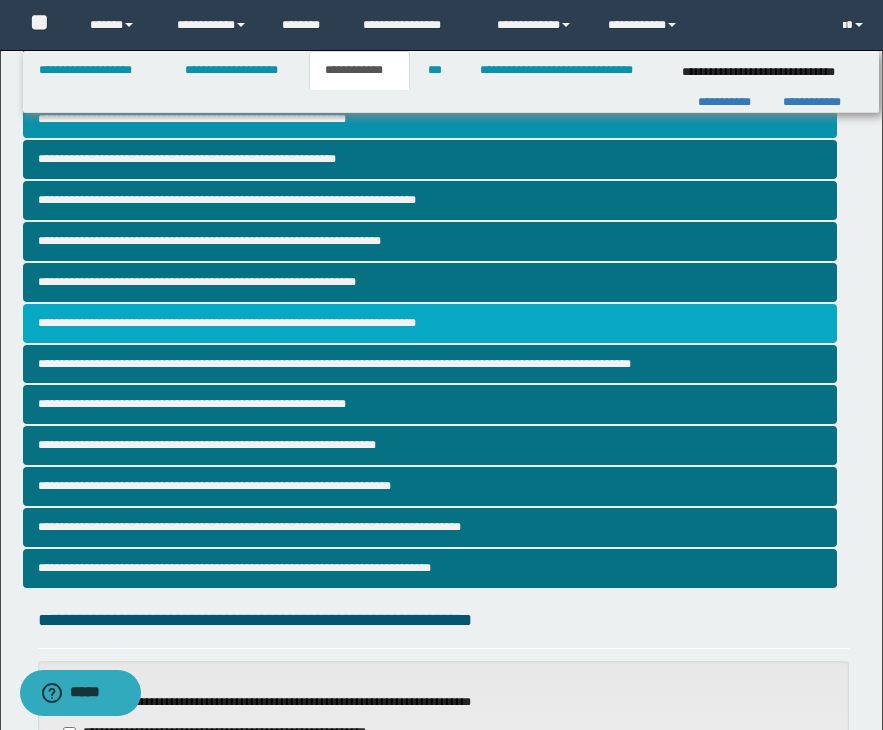 scroll, scrollTop: 120, scrollLeft: 0, axis: vertical 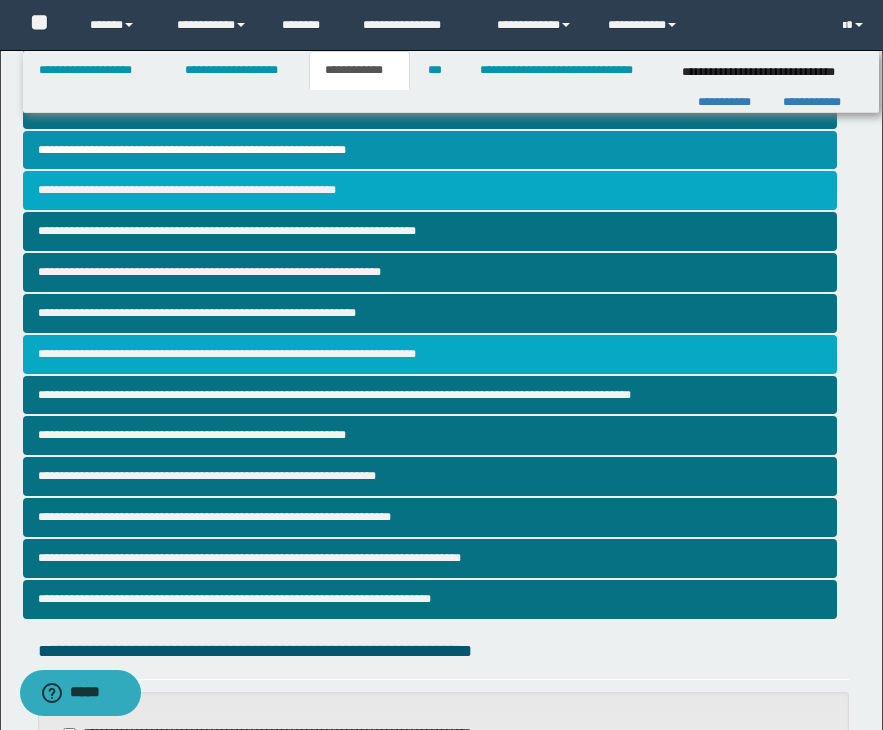 click on "**********" at bounding box center [430, 190] 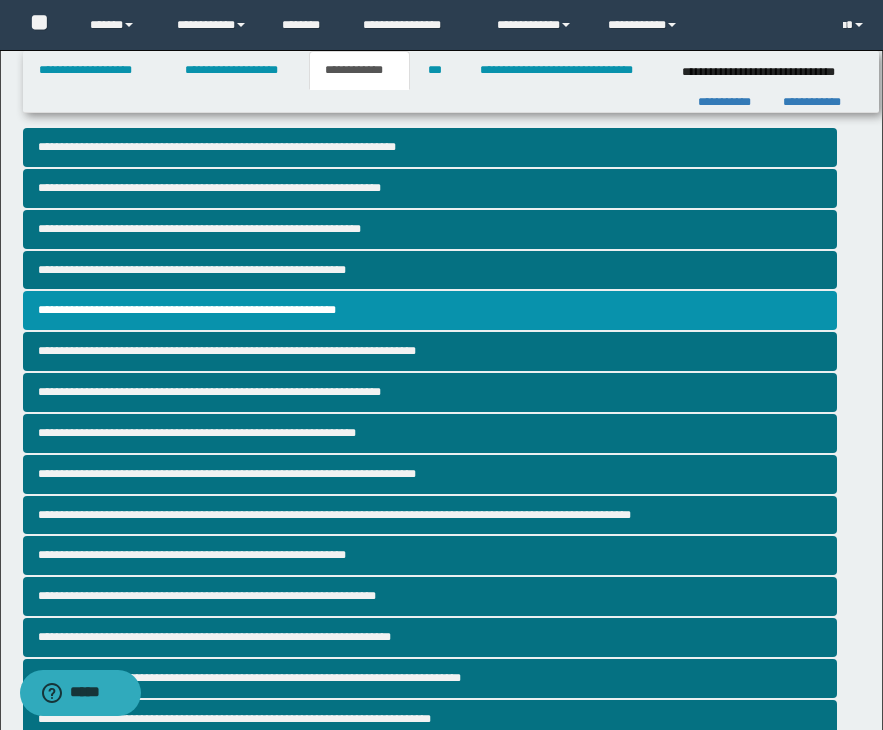 click on "**********" at bounding box center (441, 643) 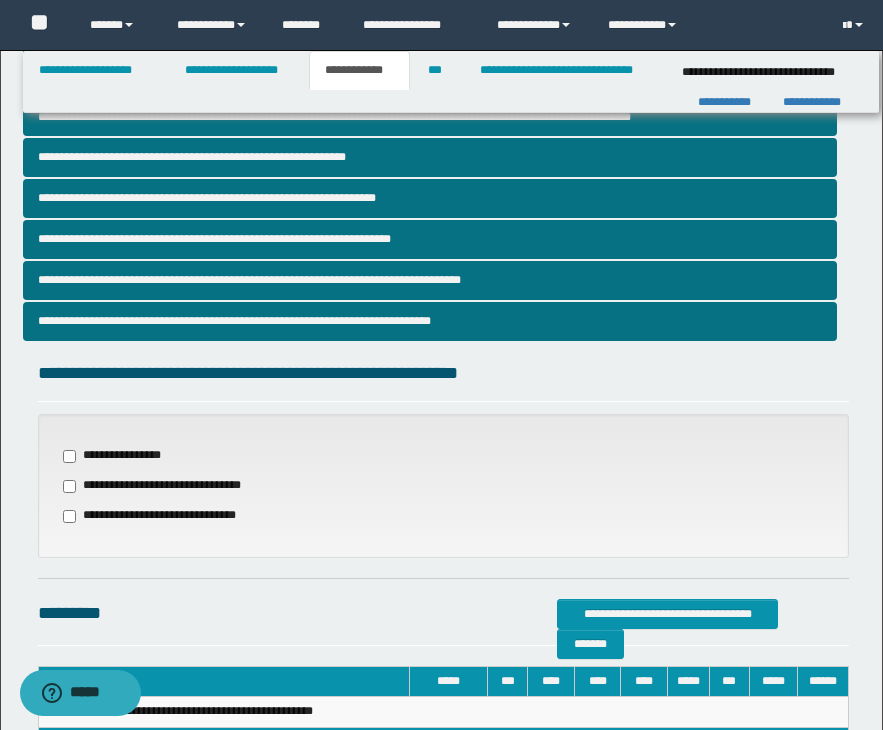 scroll, scrollTop: 400, scrollLeft: 0, axis: vertical 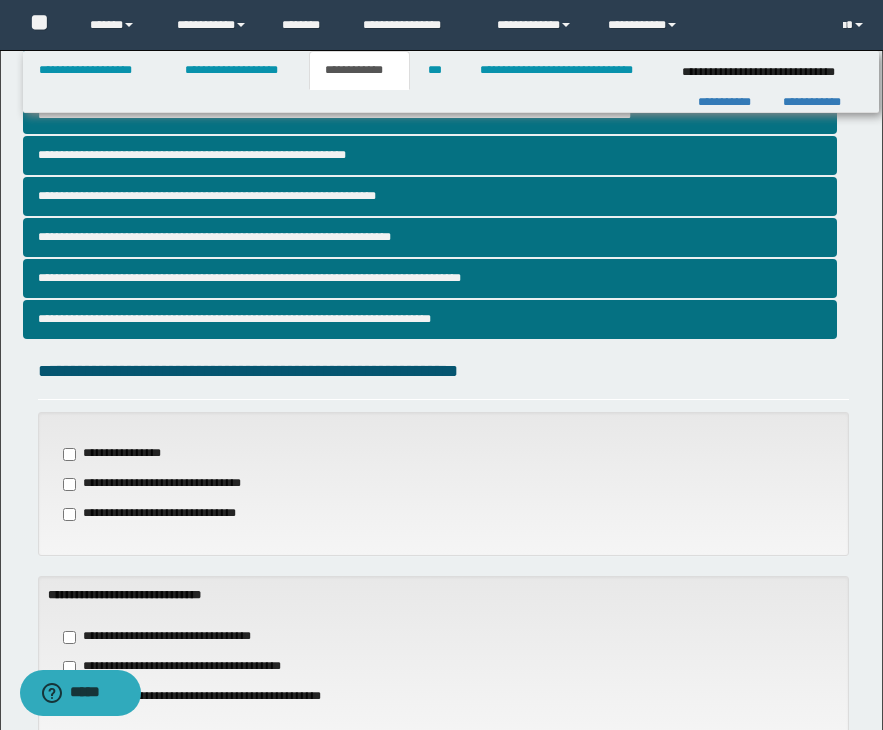 click on "**********" at bounding box center (443, 673) 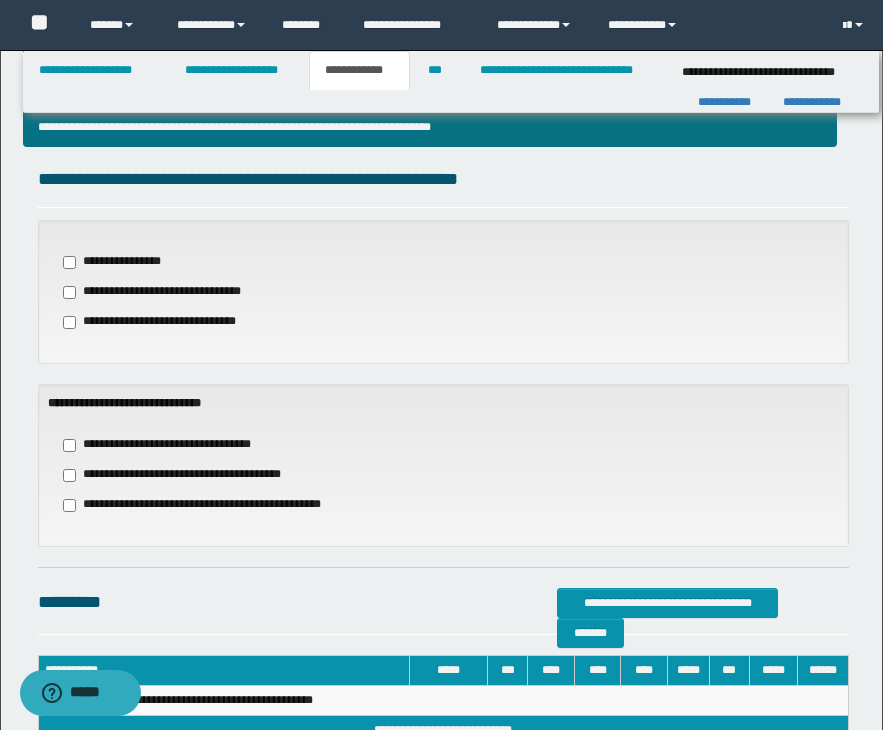 scroll, scrollTop: 600, scrollLeft: 0, axis: vertical 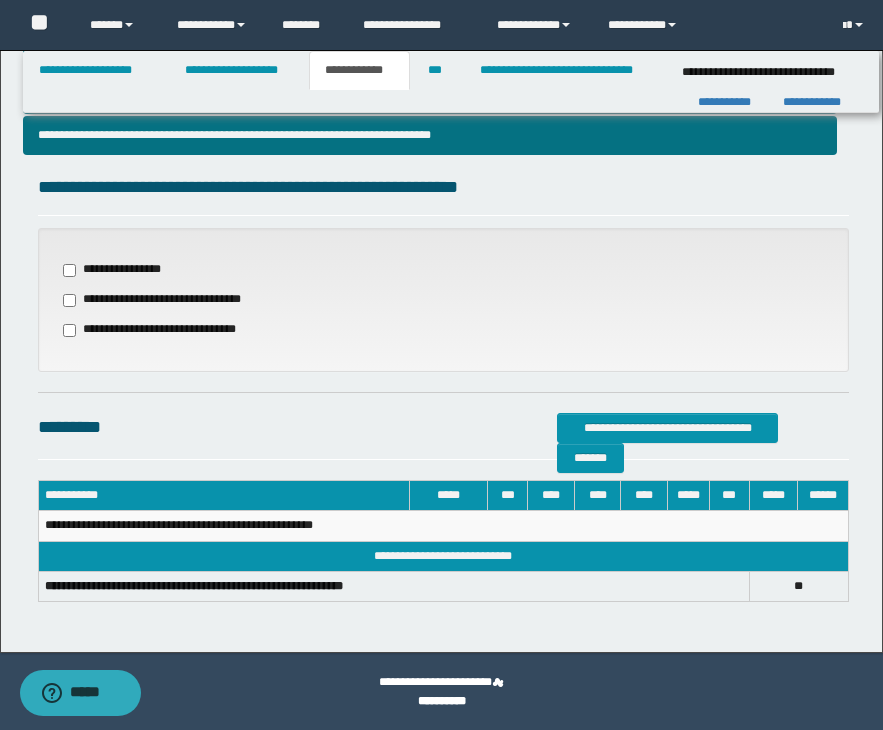 click on "**********" at bounding box center [443, 397] 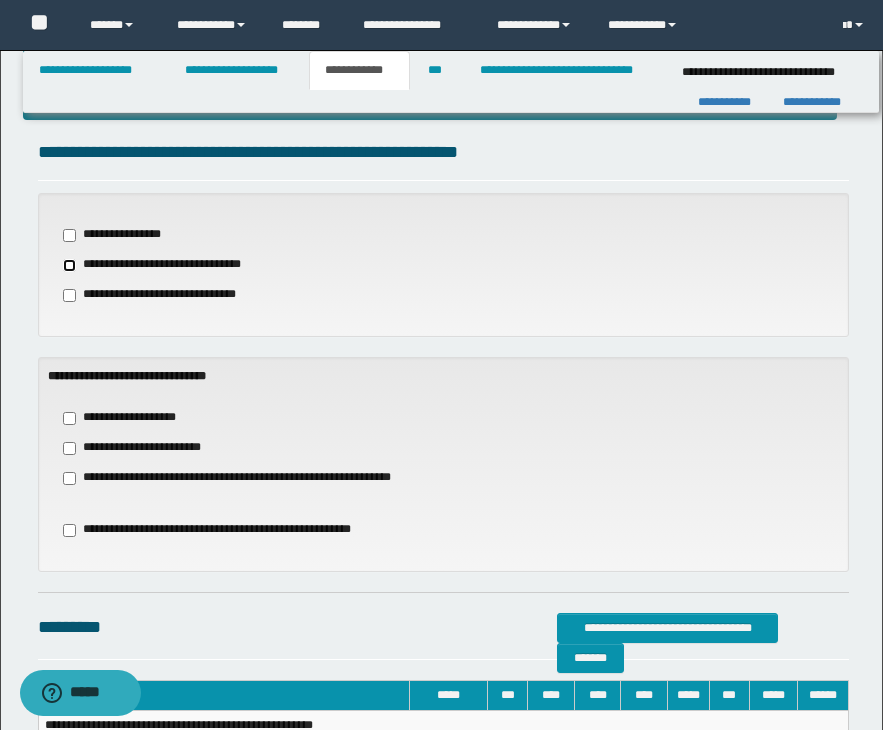 scroll, scrollTop: 621, scrollLeft: 0, axis: vertical 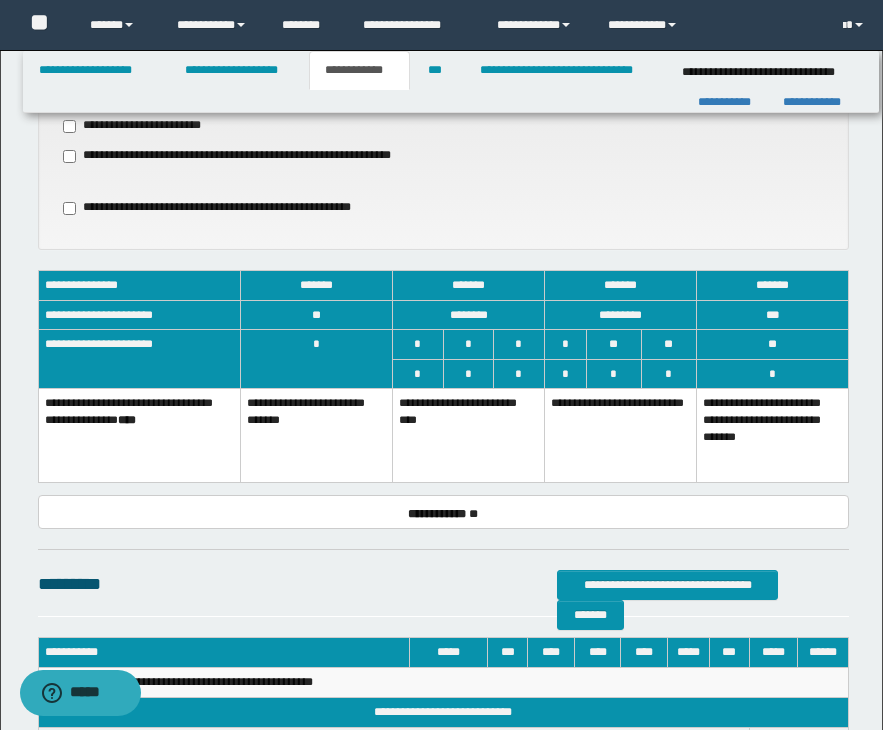 click on "**********" at bounding box center (469, 435) 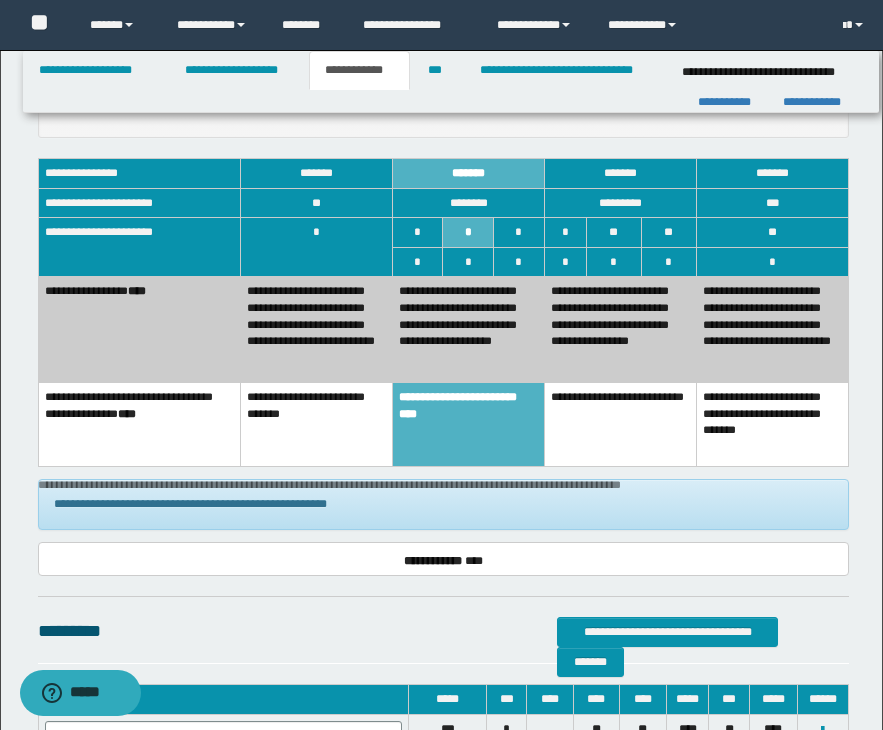 scroll, scrollTop: 1052, scrollLeft: 0, axis: vertical 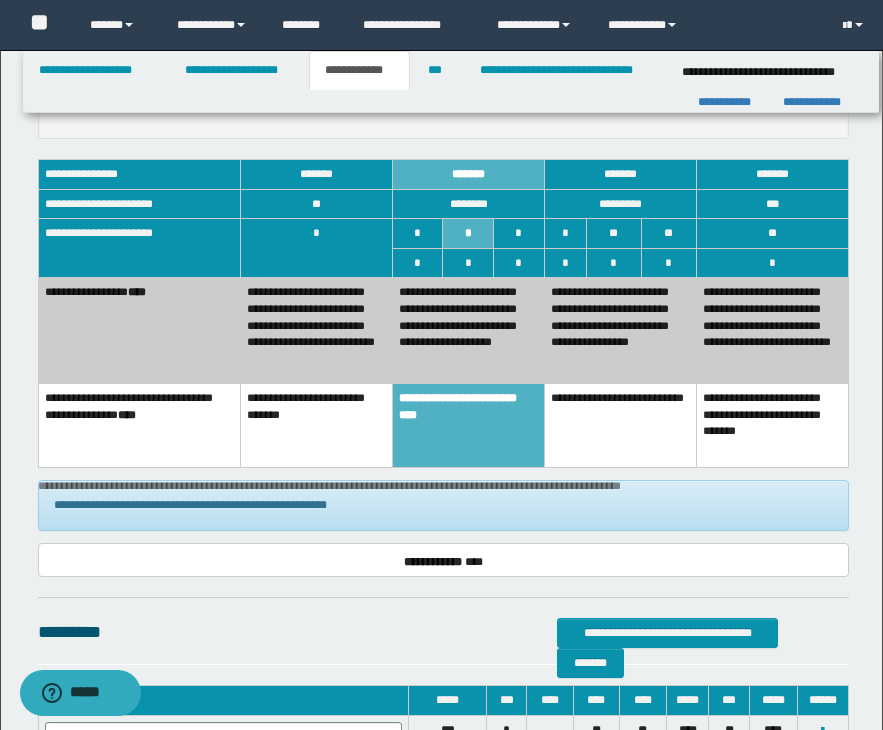 click on "**********" at bounding box center [443, 632] 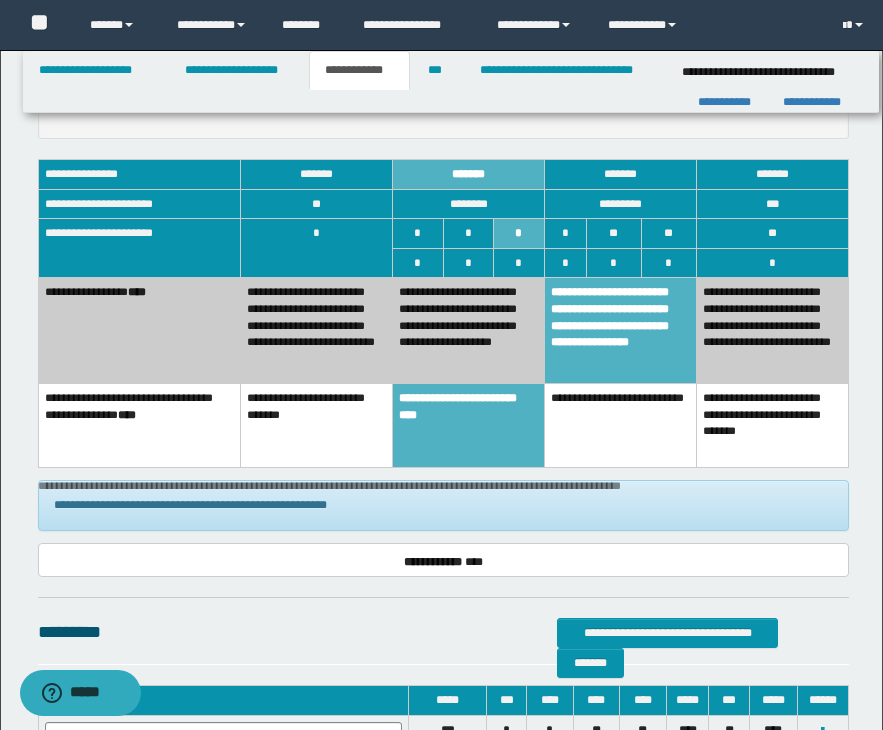 click on "**********" at bounding box center (469, 331) 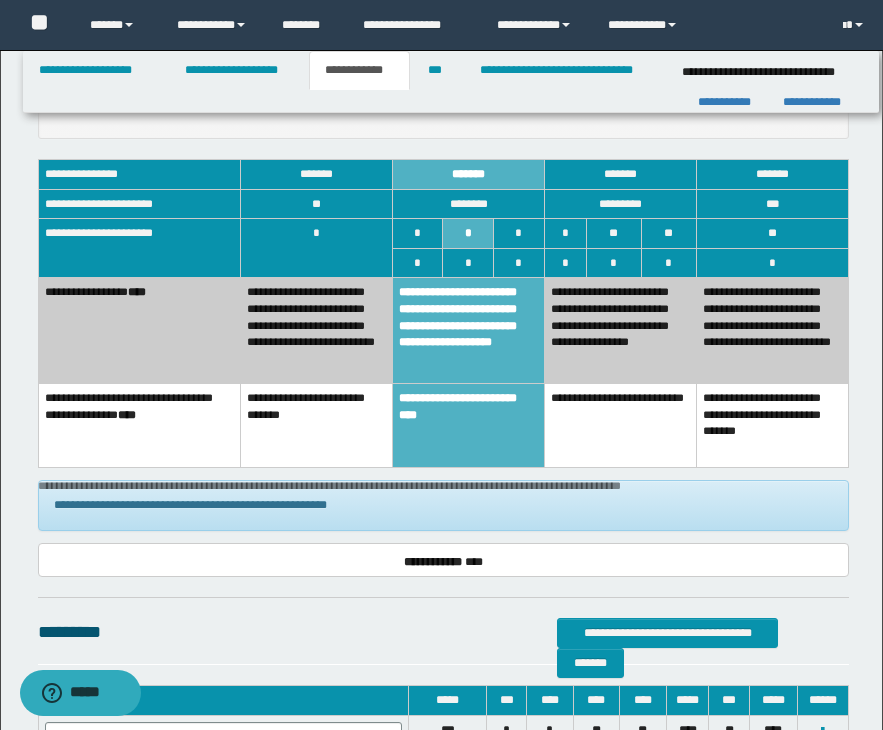 click on "**********" at bounding box center (443, 560) 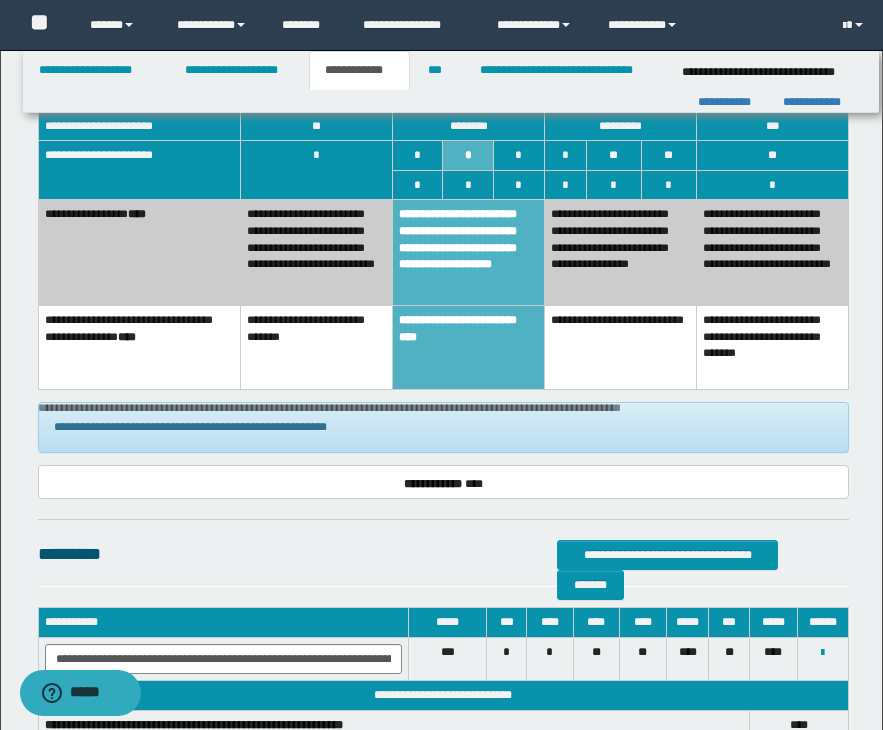 scroll, scrollTop: 1092, scrollLeft: 0, axis: vertical 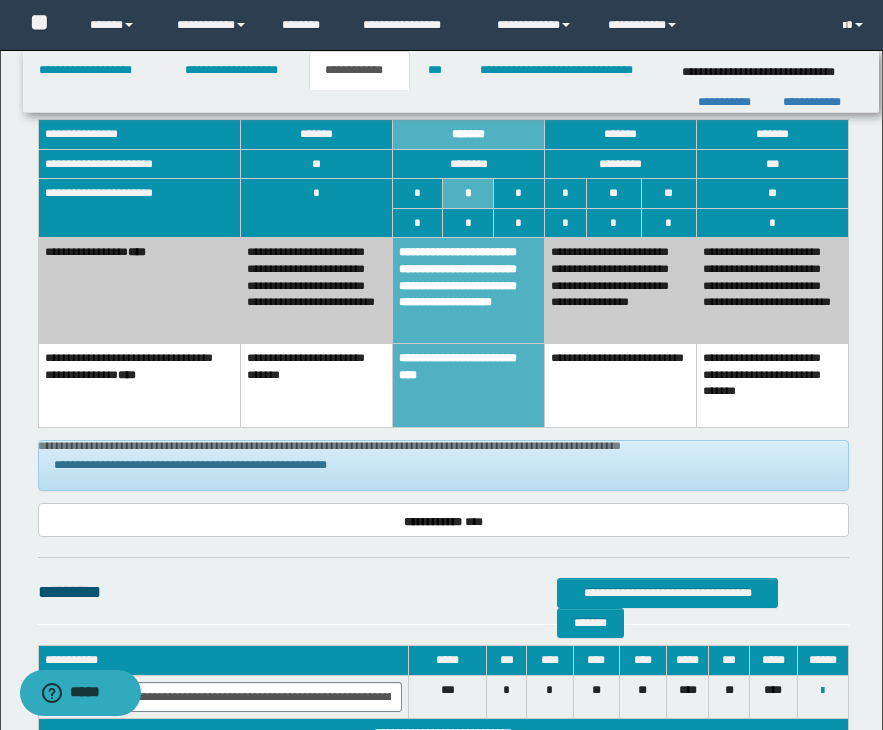 click on "**********" at bounding box center [469, 291] 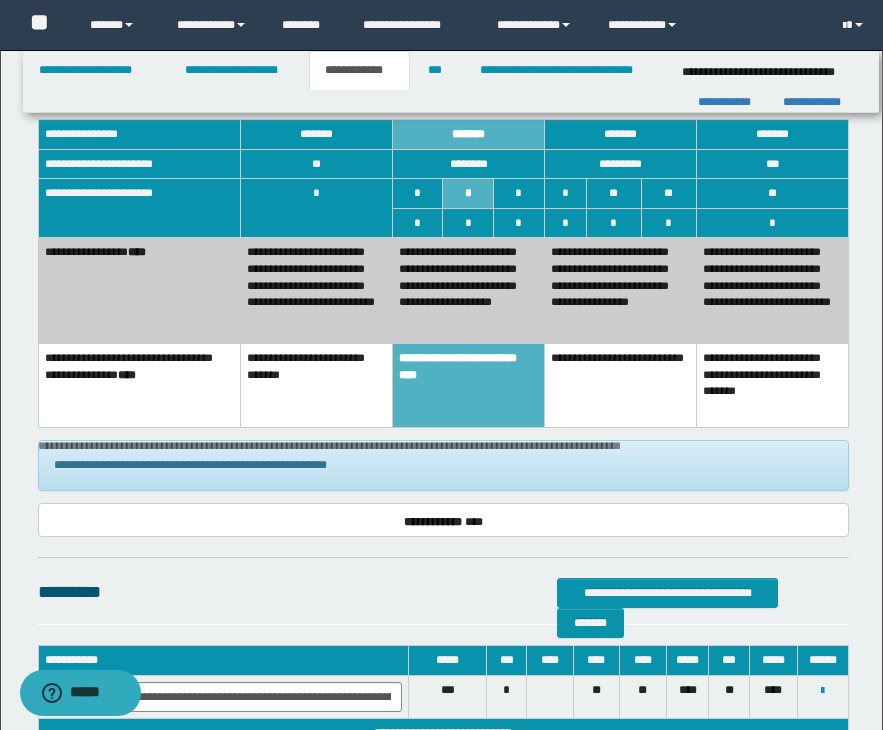 click on "**********" at bounding box center (469, 291) 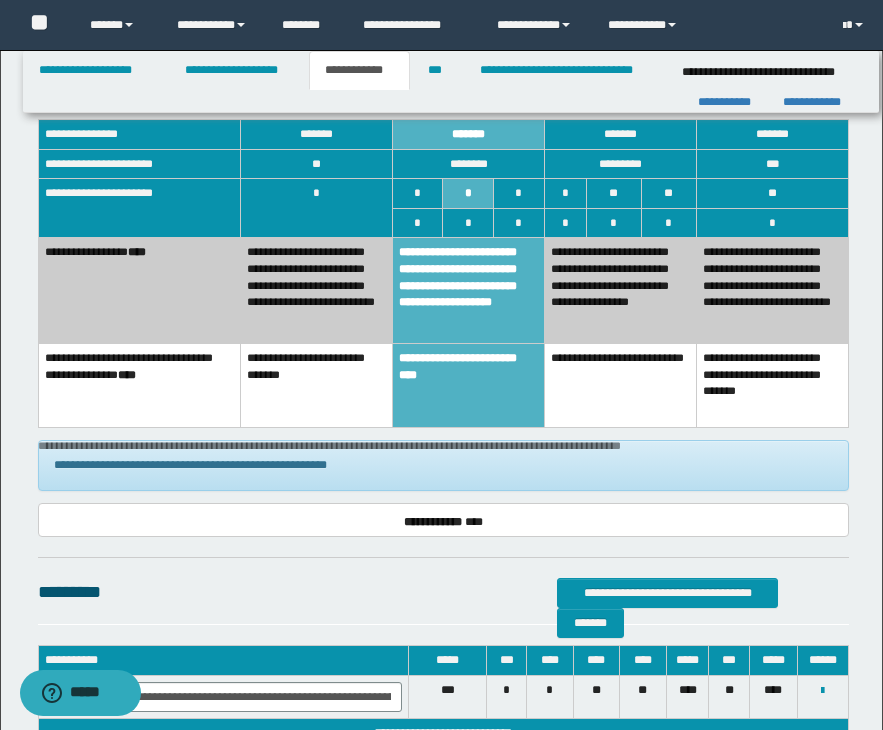click on "**********" at bounding box center [469, 386] 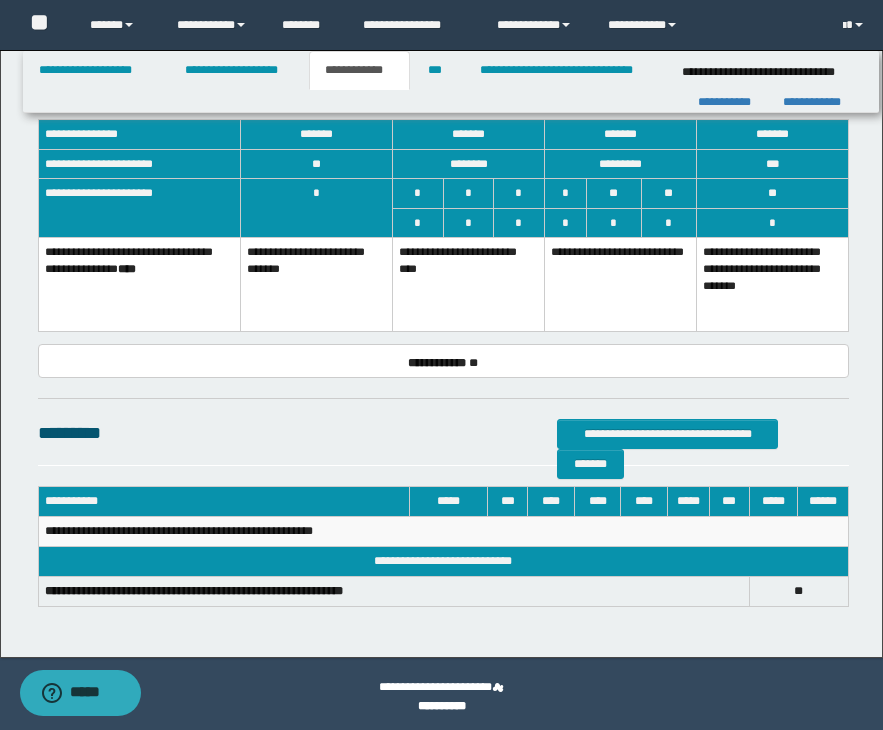 click on "**********" at bounding box center [469, 284] 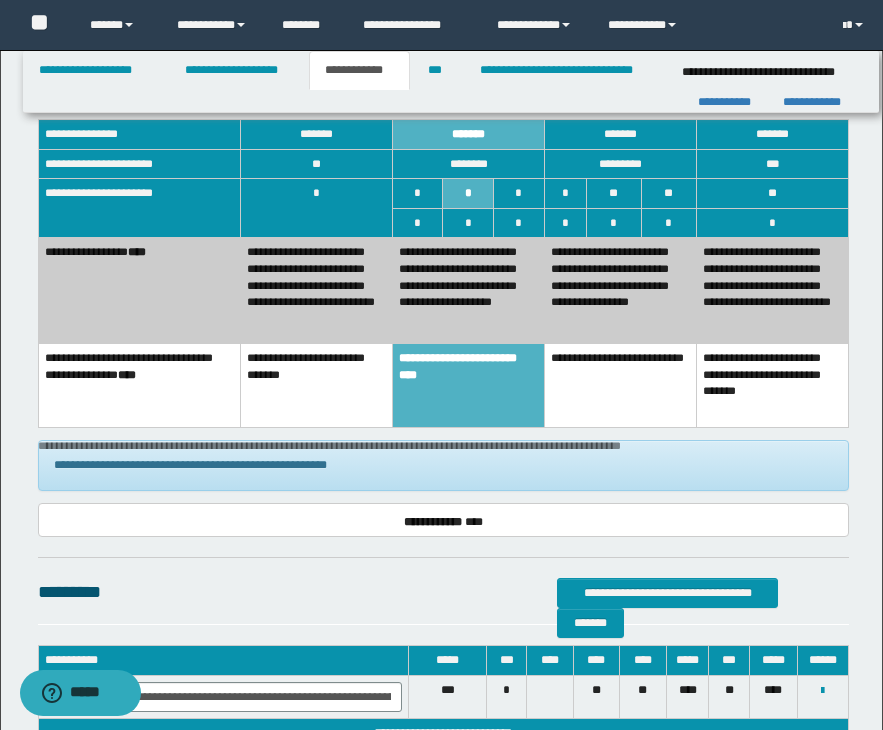 click on "**********" at bounding box center [469, 291] 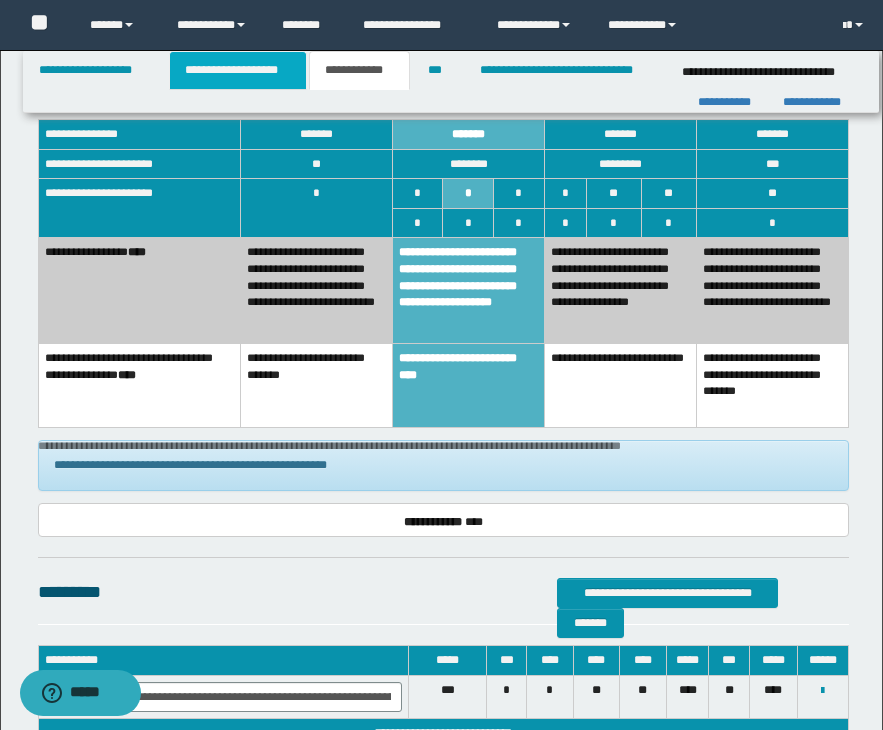 click on "**********" at bounding box center (238, 70) 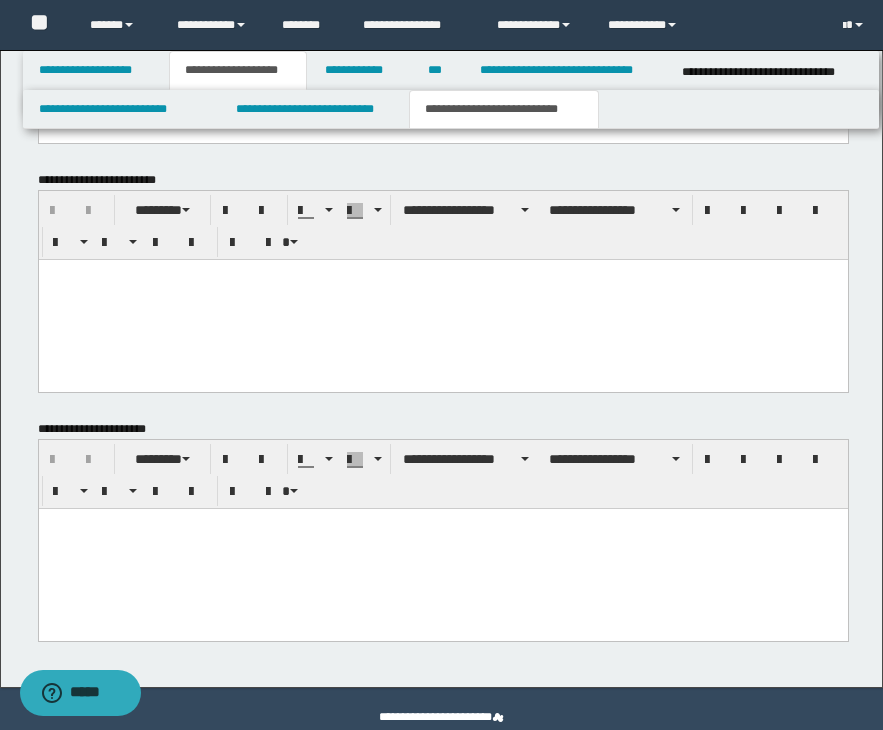 scroll, scrollTop: 1123, scrollLeft: 0, axis: vertical 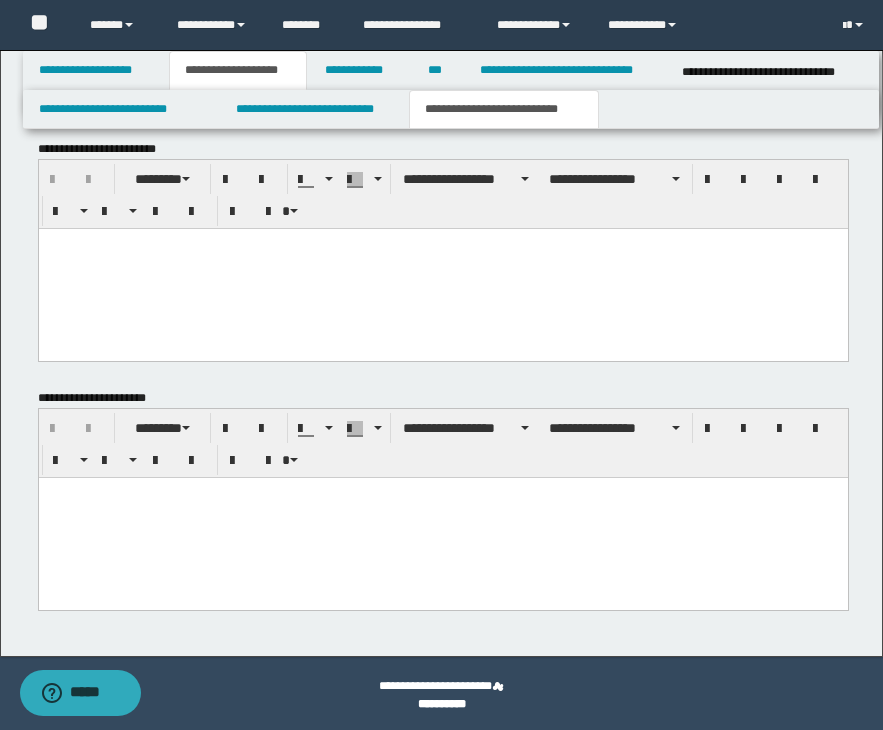 click at bounding box center [442, 517] 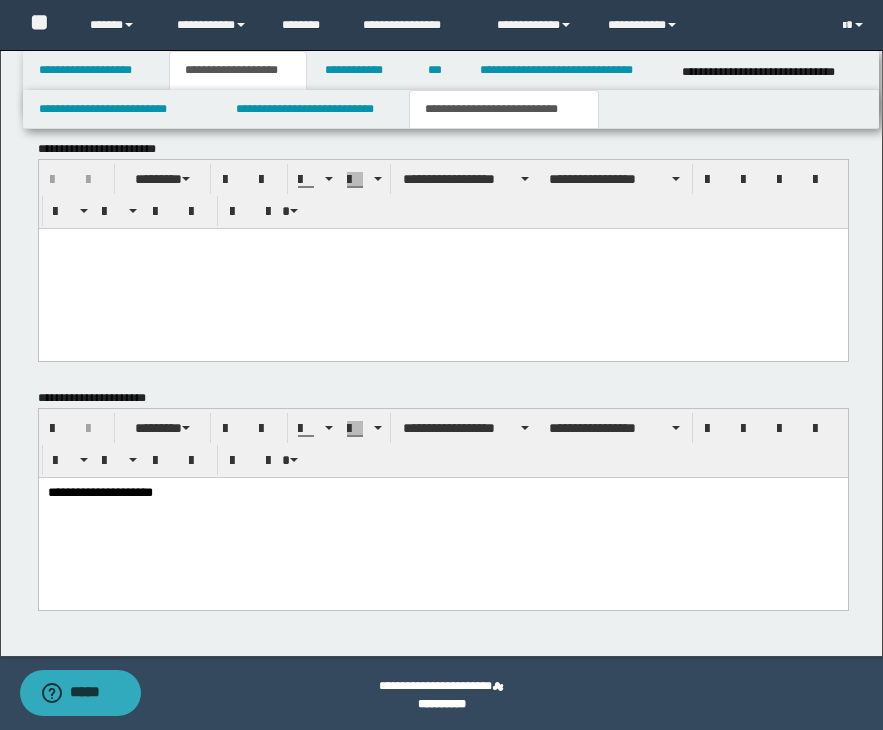 click at bounding box center [442, 268] 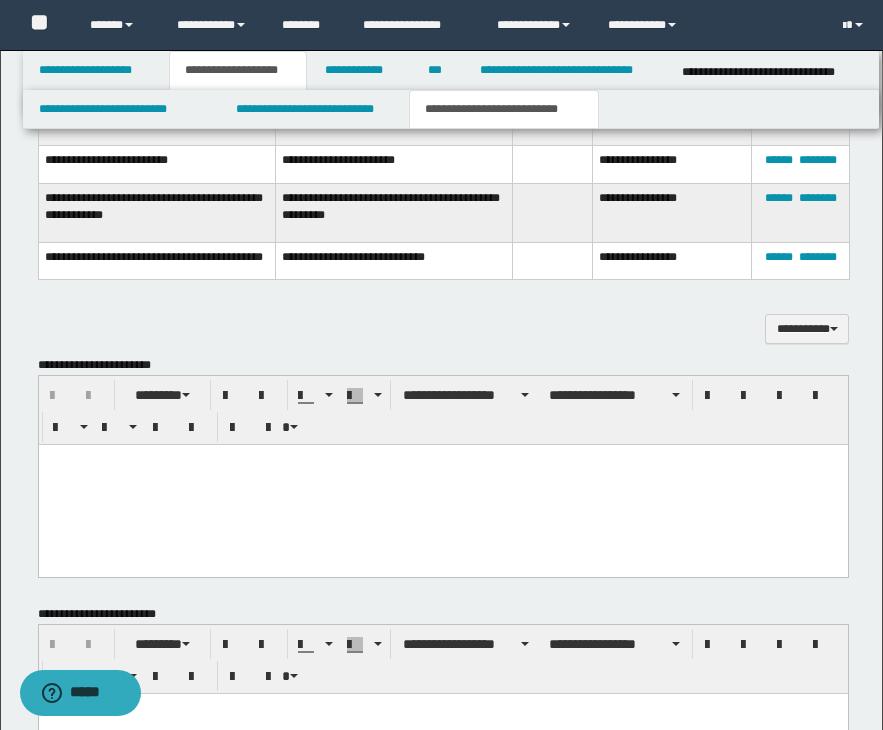 scroll, scrollTop: 643, scrollLeft: 0, axis: vertical 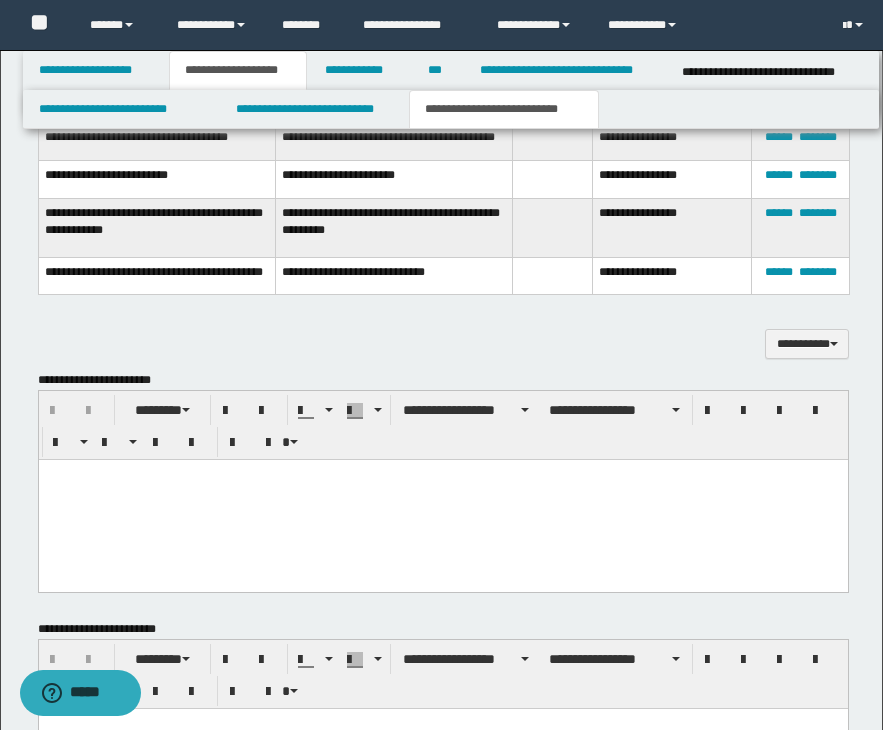 click at bounding box center [442, 499] 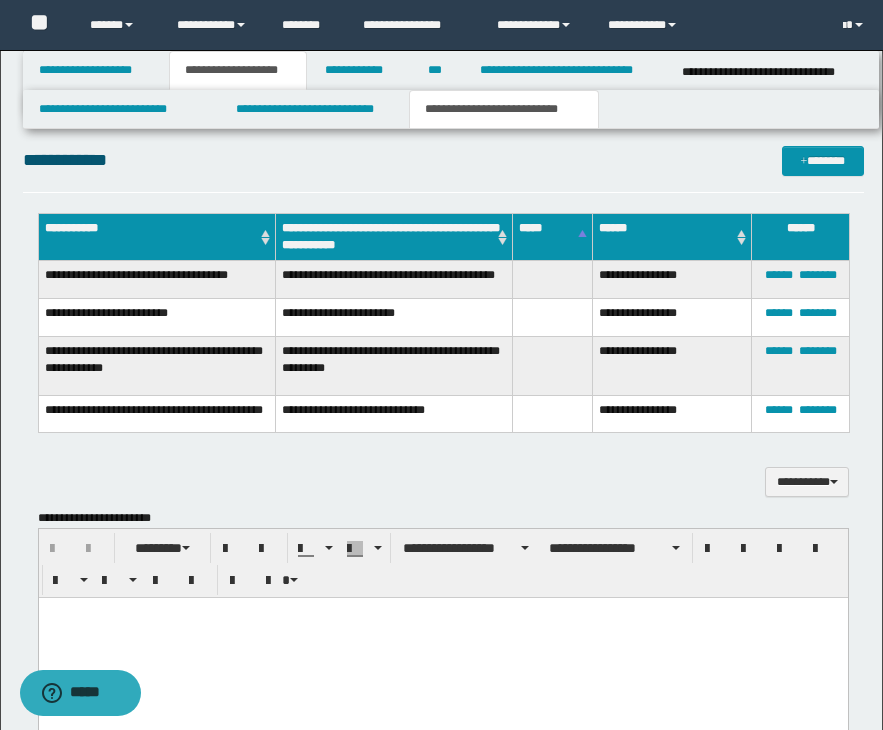 scroll, scrollTop: 483, scrollLeft: 0, axis: vertical 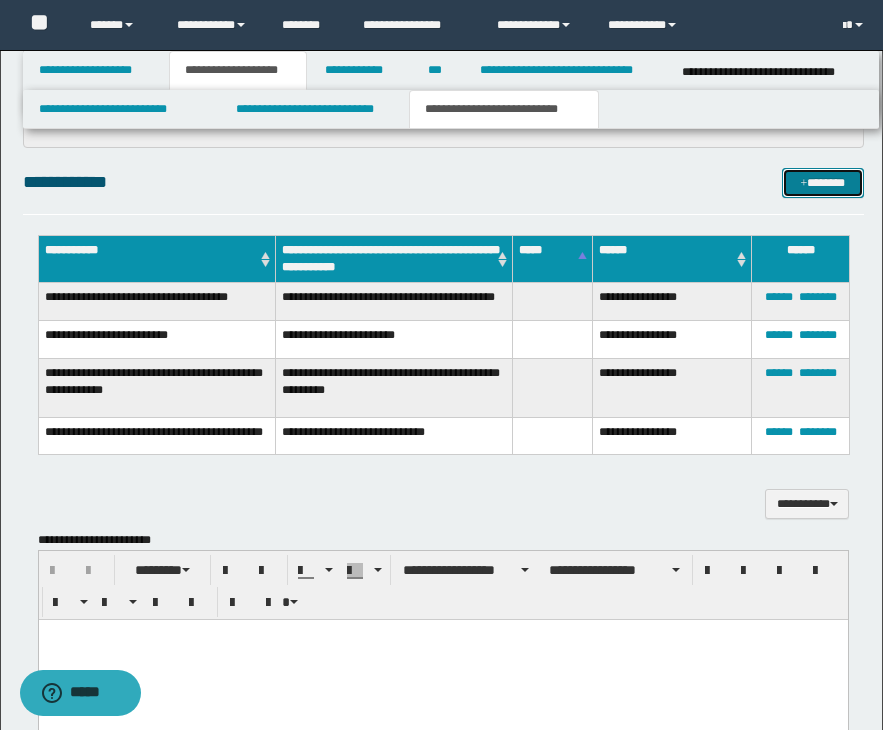 click on "*******" at bounding box center (823, 183) 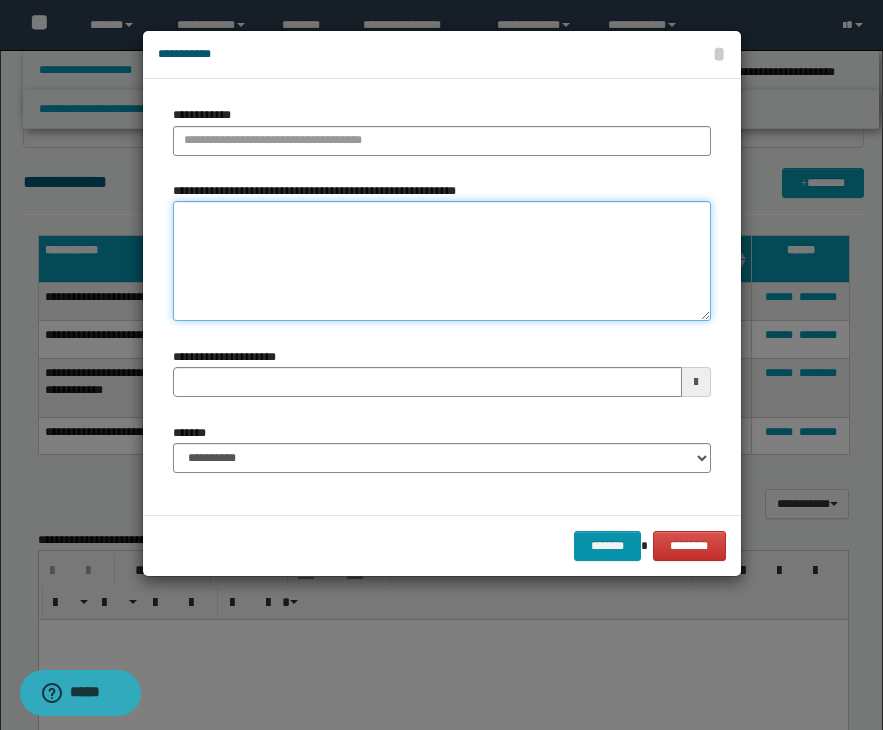 click on "**********" at bounding box center [442, 261] 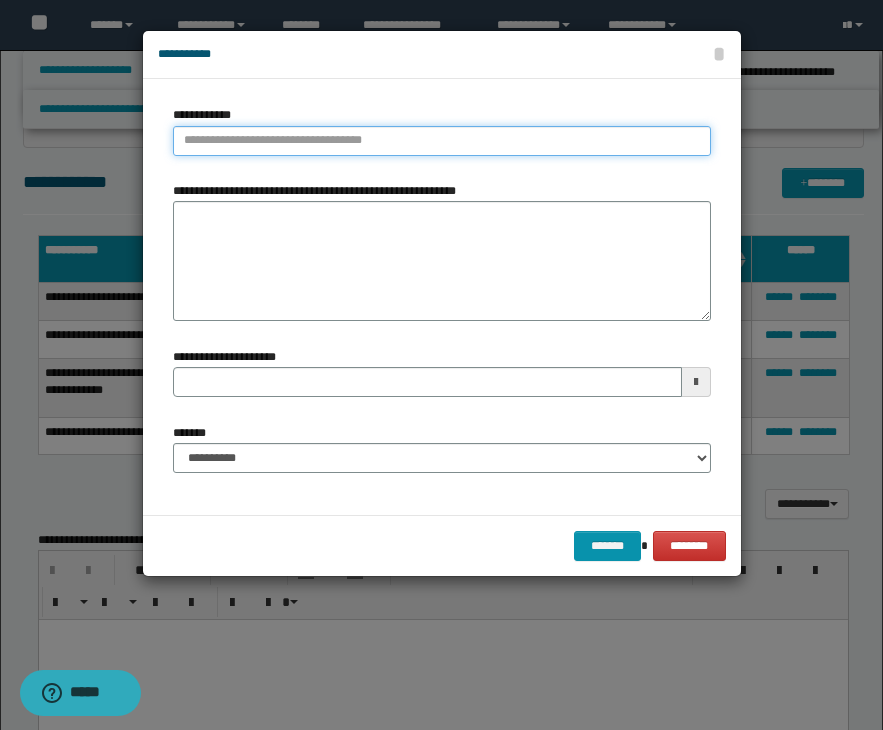 type on "**********" 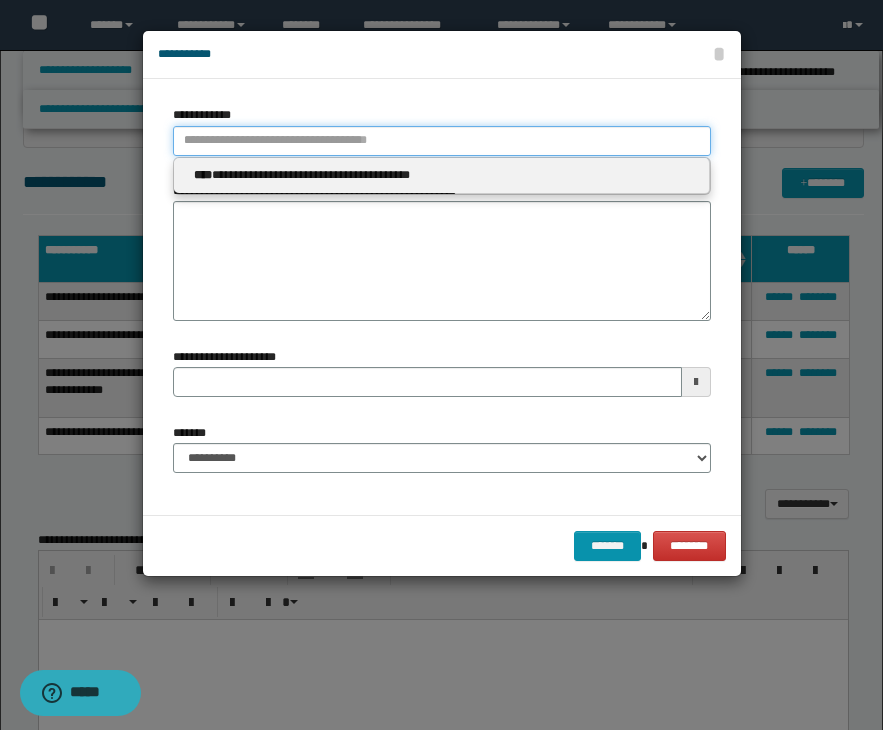 click on "**********" at bounding box center (442, 141) 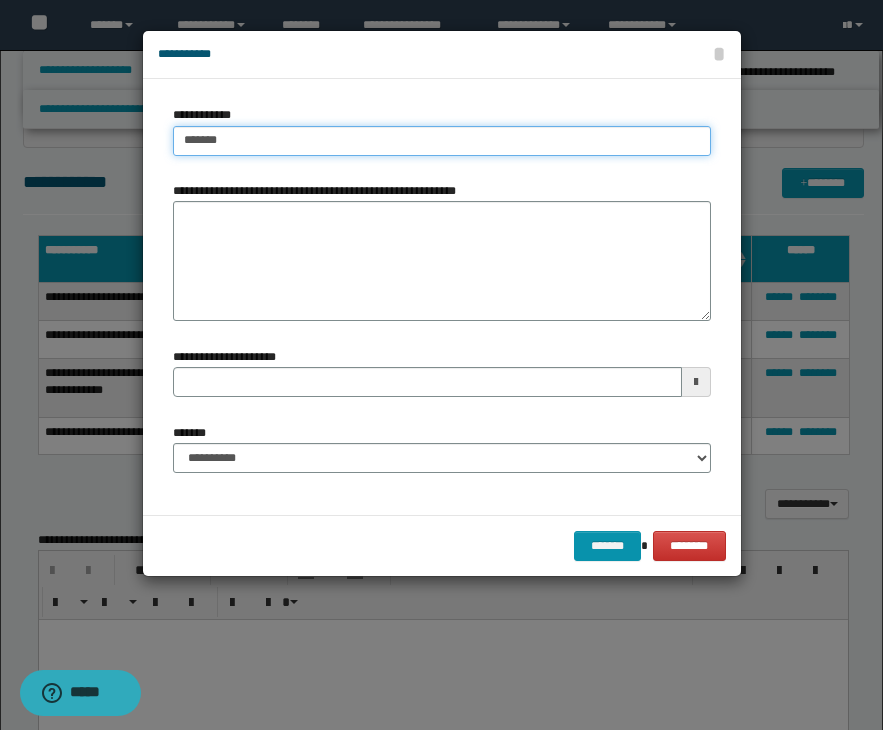 type on "********" 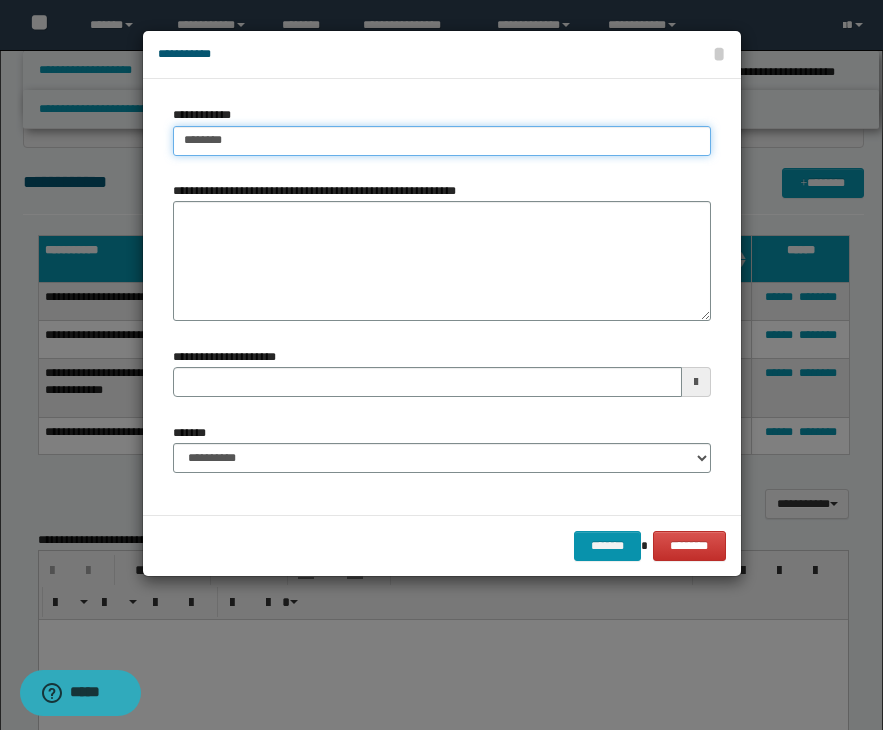 type on "********" 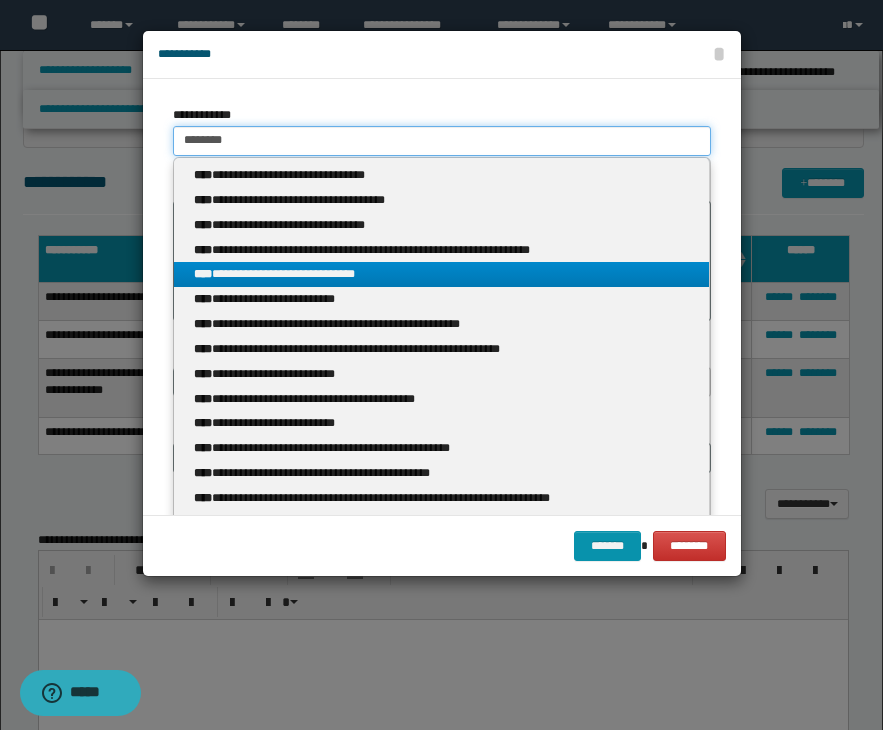 type on "********" 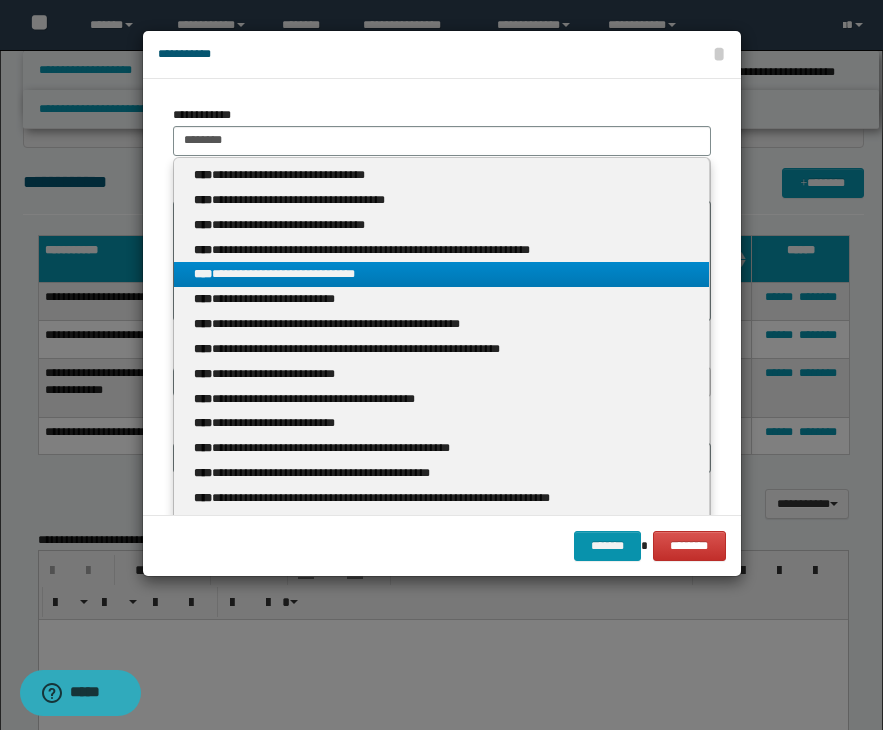 click on "**********" at bounding box center [441, 274] 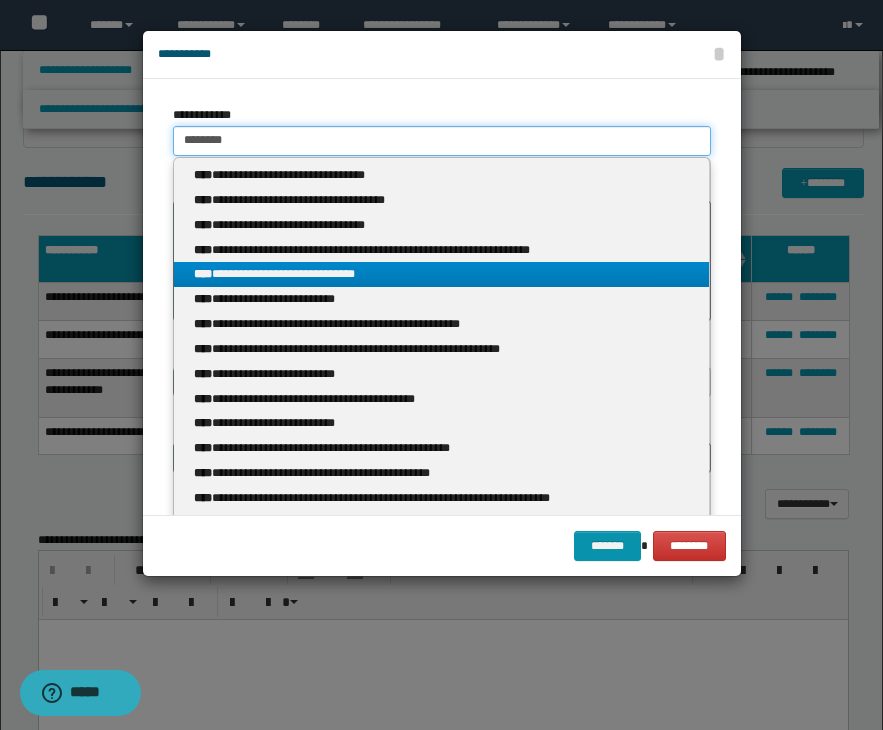 type 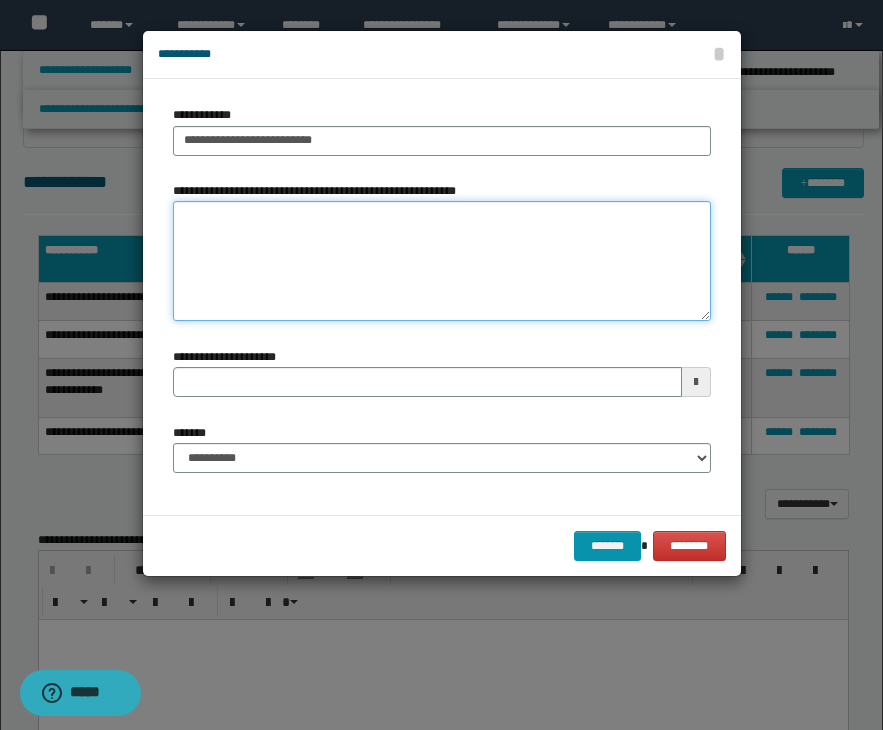 click on "**********" at bounding box center [442, 261] 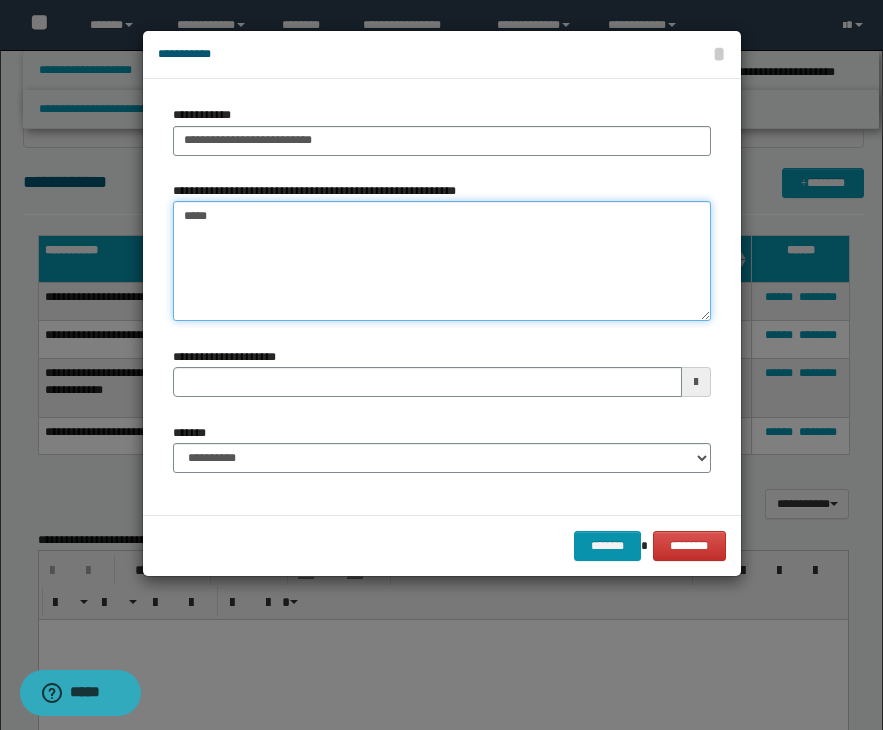 type on "*****" 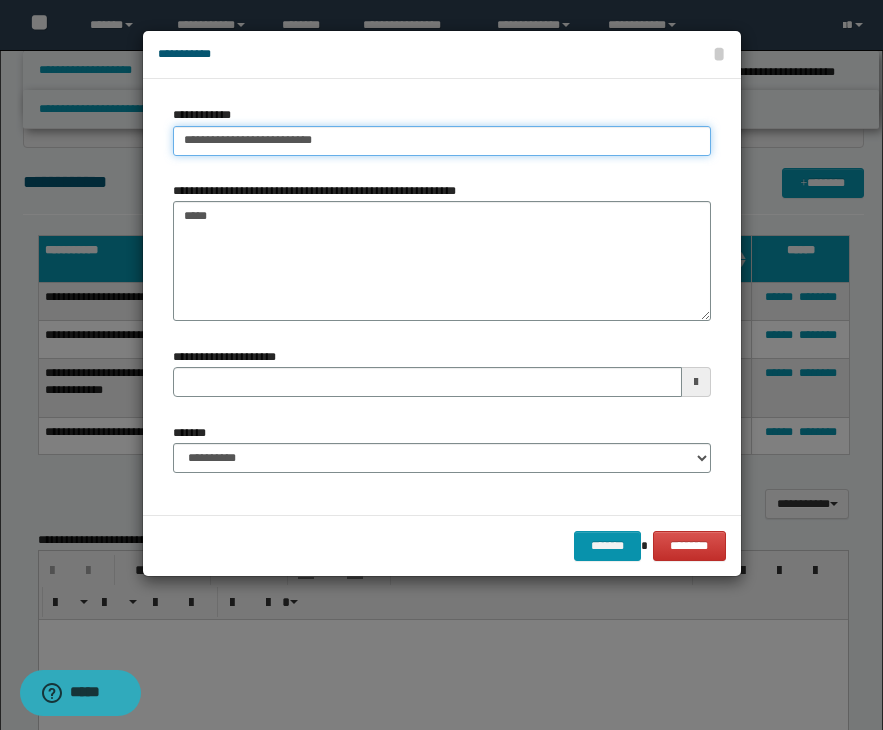 type on "**********" 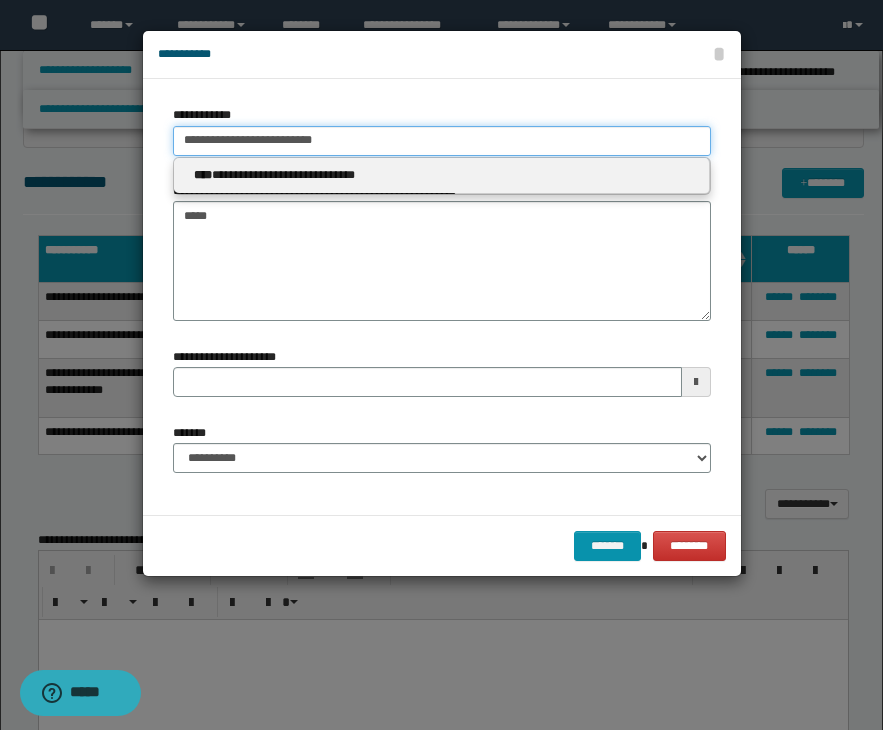 drag, startPoint x: 335, startPoint y: 141, endPoint x: 140, endPoint y: 137, distance: 195.04102 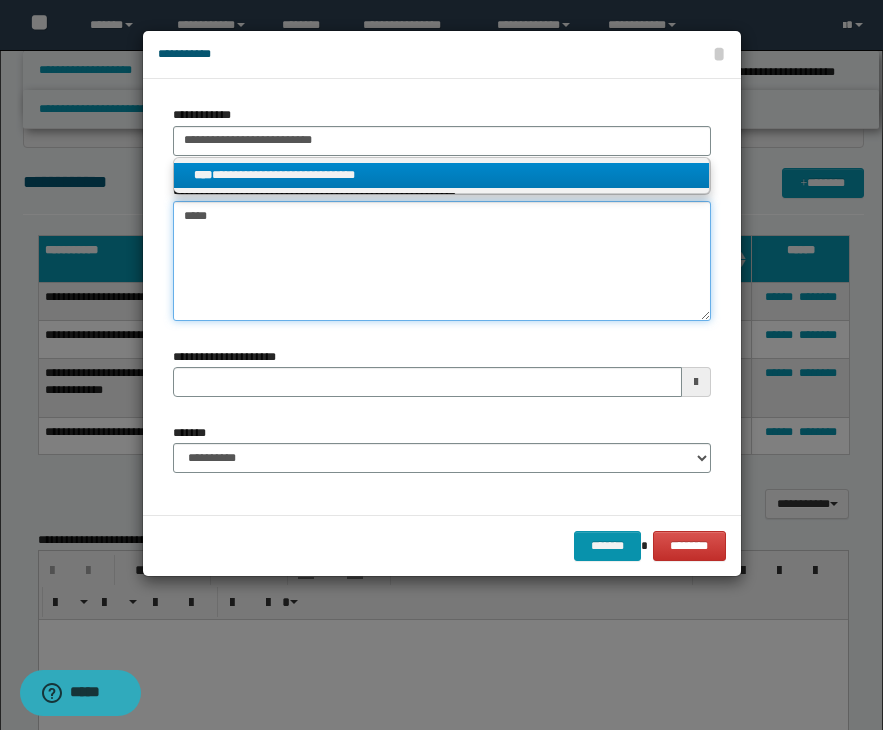 type 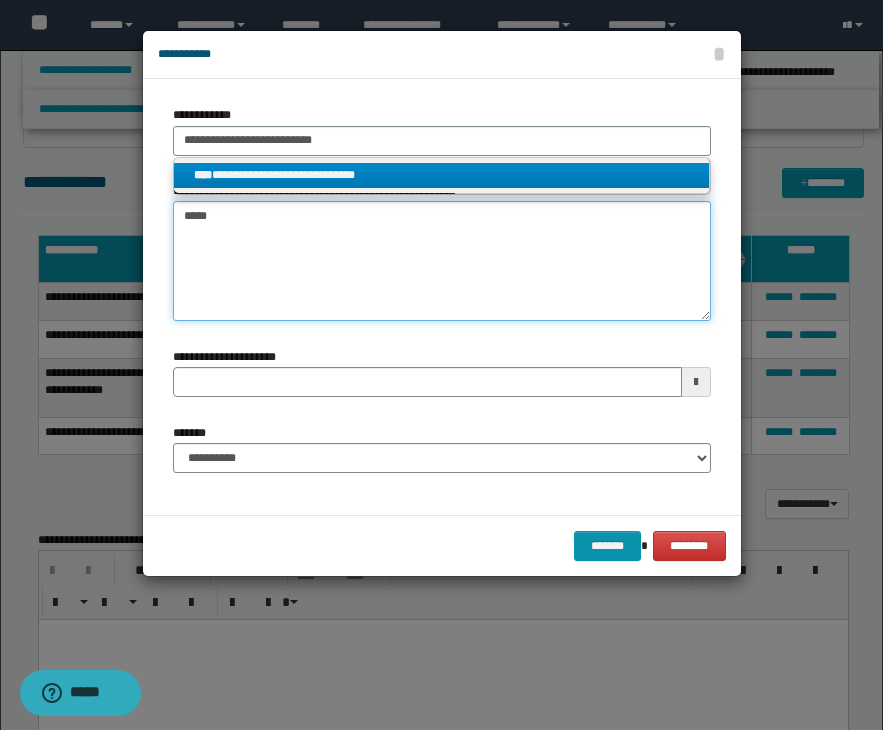 click on "*****" at bounding box center [442, 261] 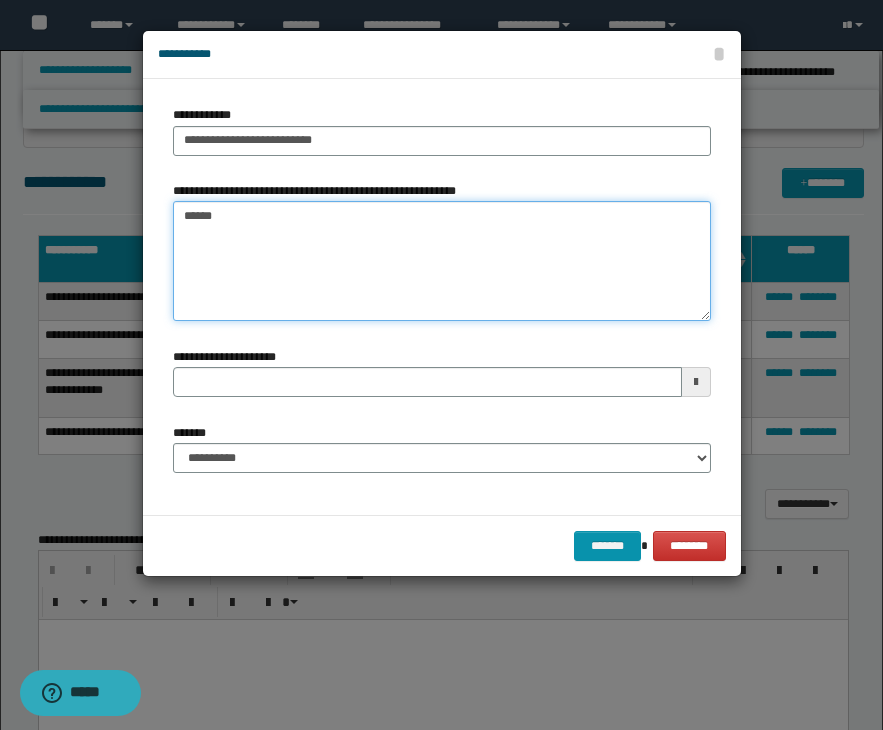 paste on "**********" 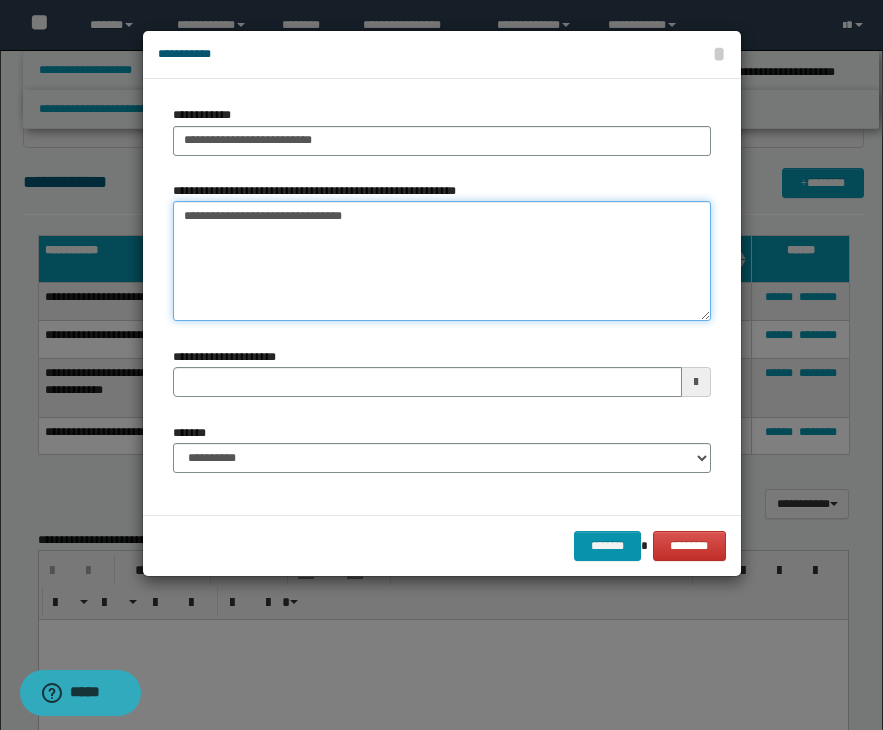 type on "**********" 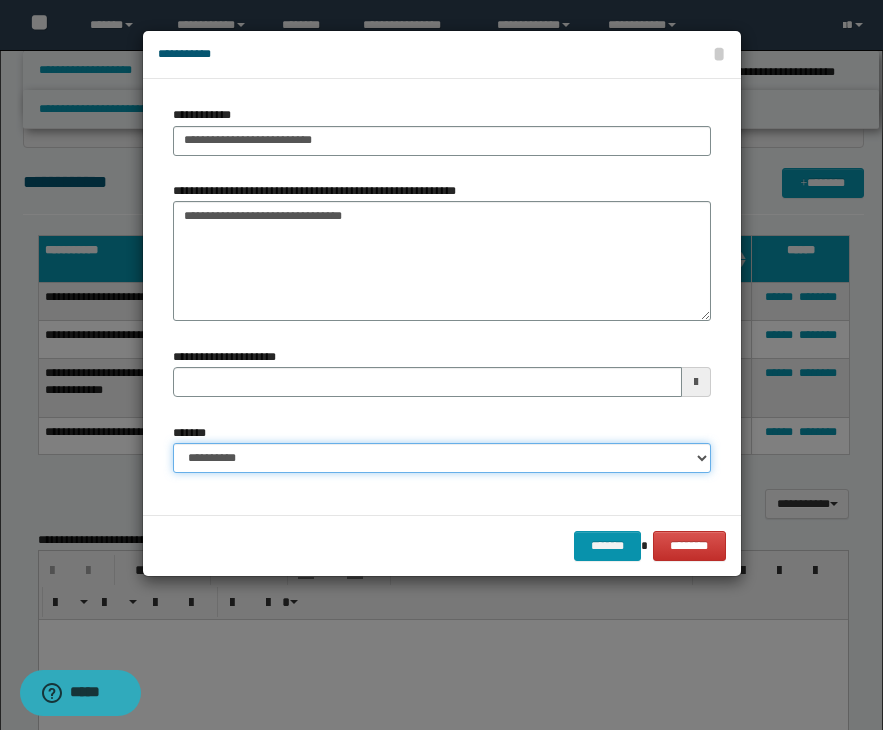 click on "**********" at bounding box center [442, 458] 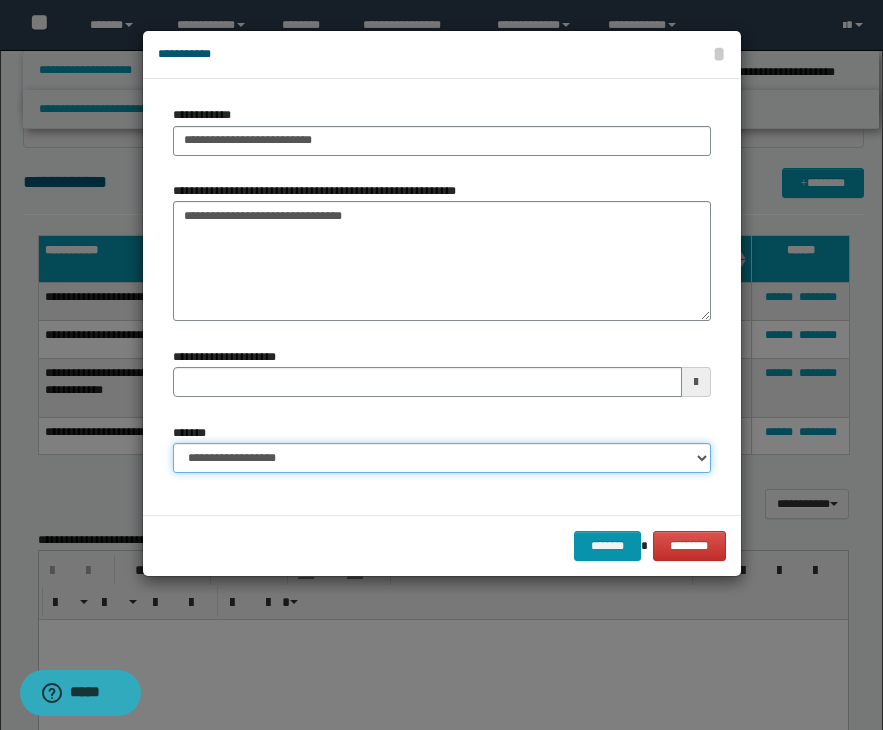 click on "**********" at bounding box center (442, 458) 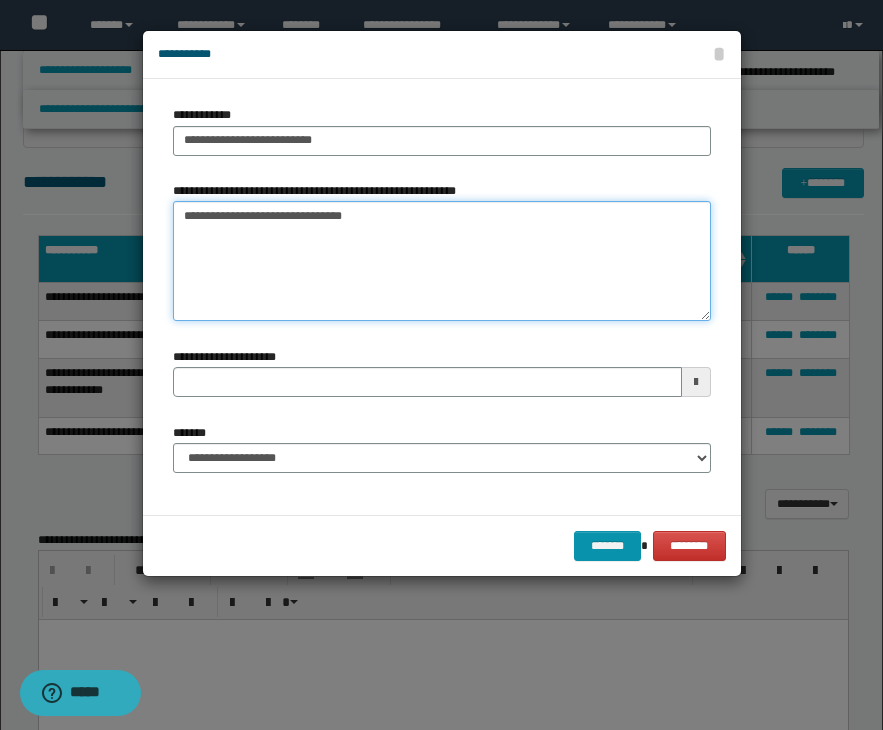 drag, startPoint x: 377, startPoint y: 223, endPoint x: 168, endPoint y: 223, distance: 209 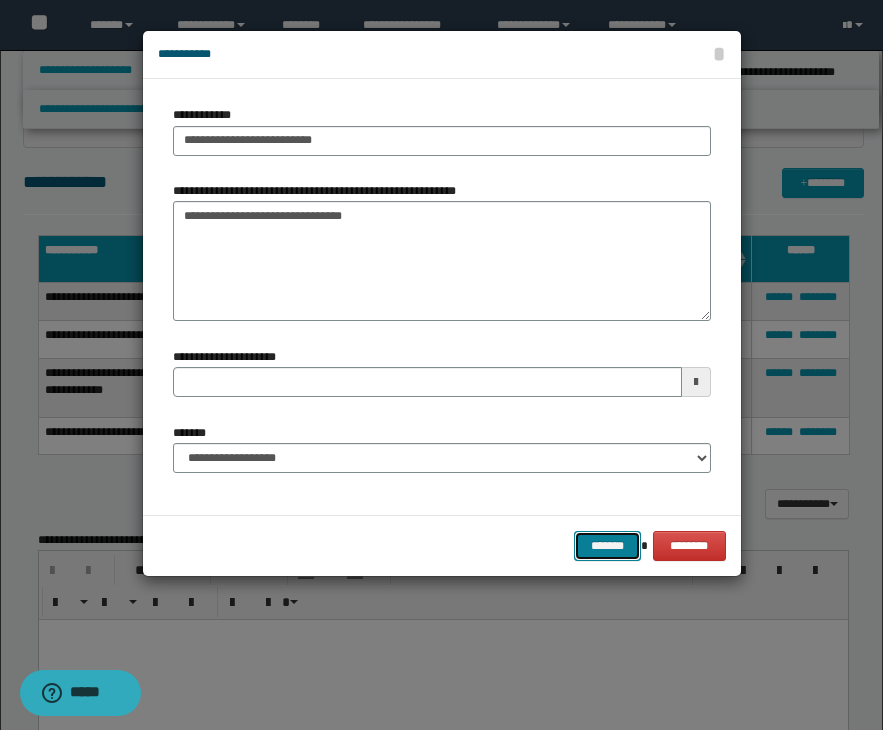click on "*******" at bounding box center [608, 546] 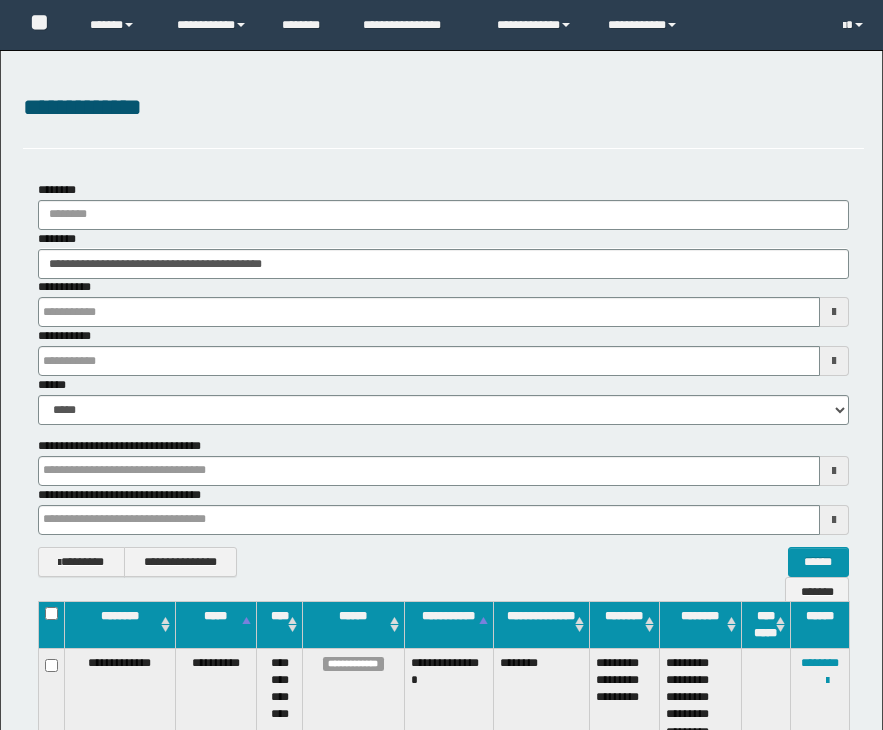 scroll, scrollTop: 0, scrollLeft: 0, axis: both 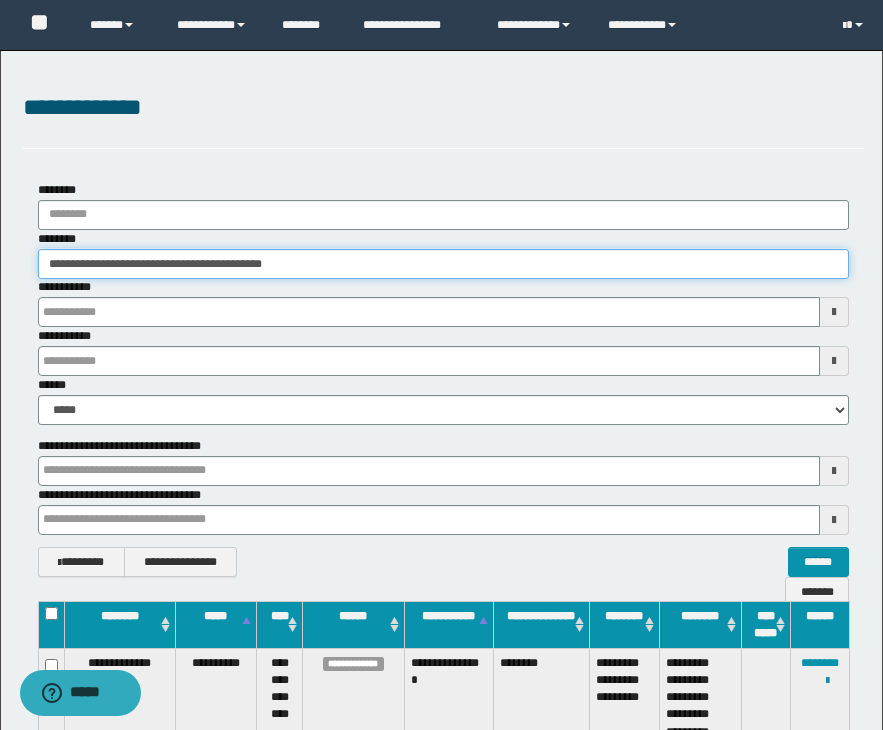 drag, startPoint x: 338, startPoint y: 265, endPoint x: 2, endPoint y: 250, distance: 336.33466 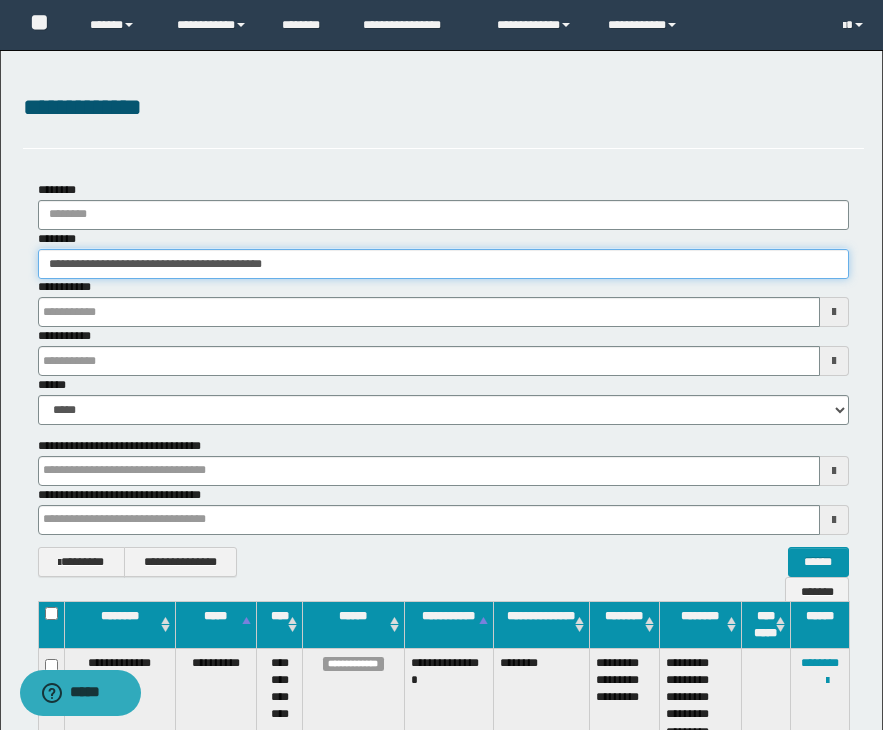 click on "**********" at bounding box center (441, 465) 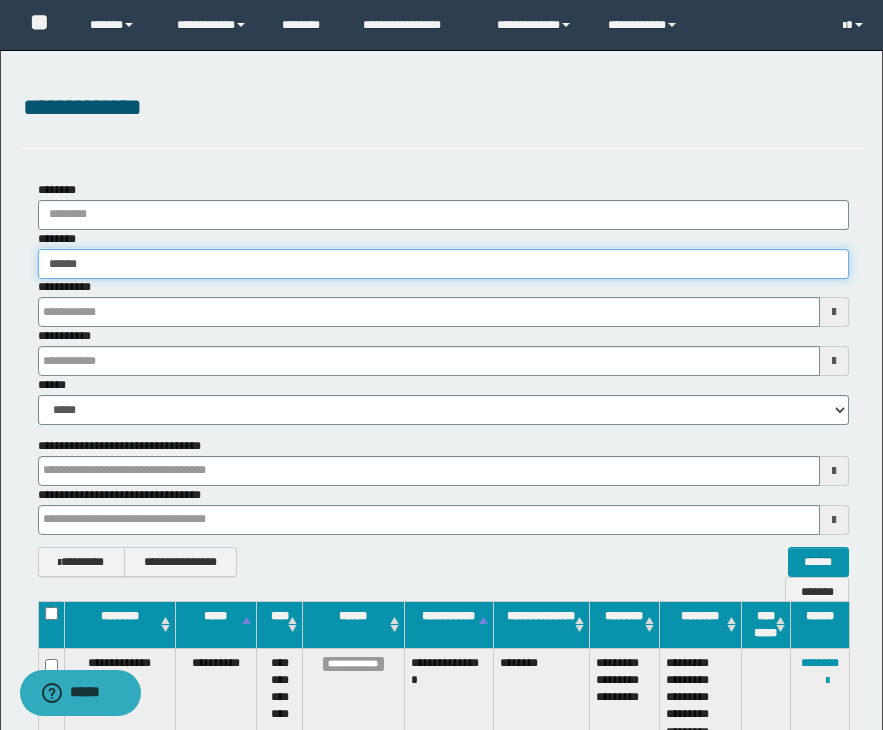 type on "******" 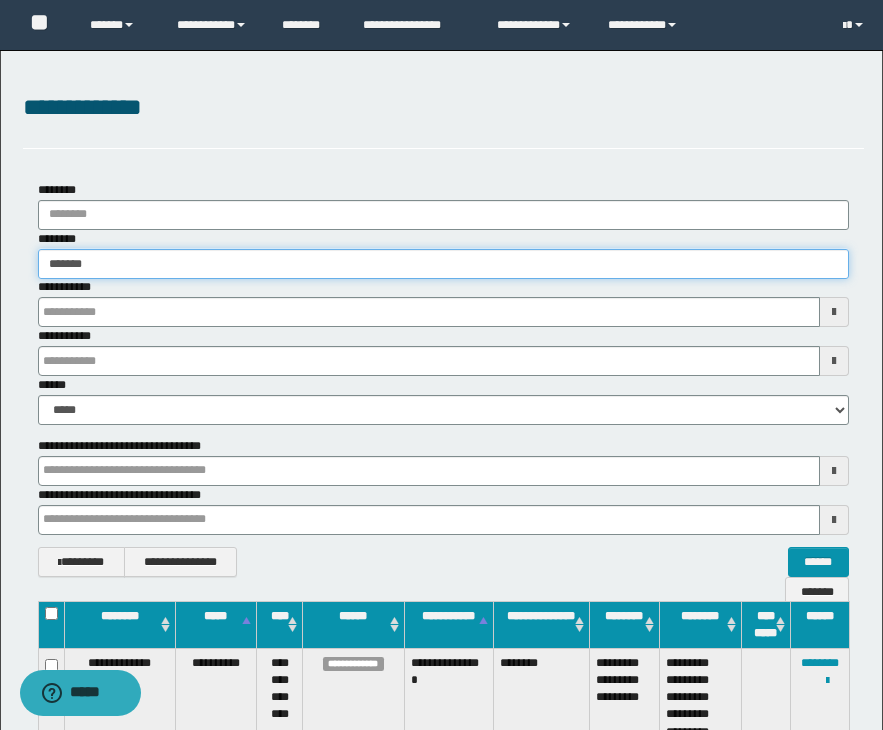 type on "******" 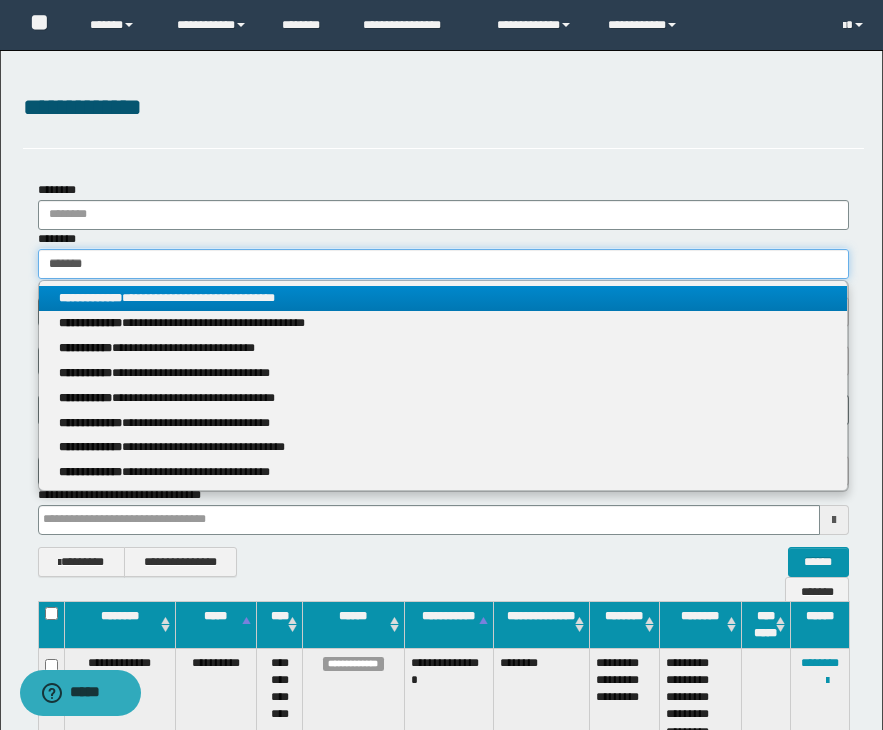 click on "******" at bounding box center (443, 264) 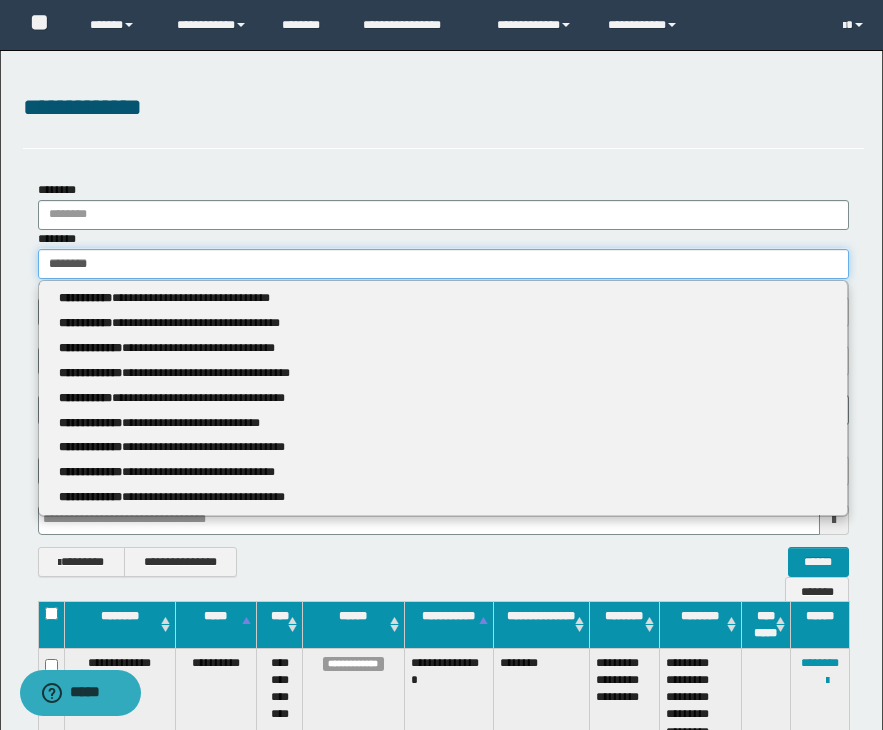 click on "*******" at bounding box center [443, 264] 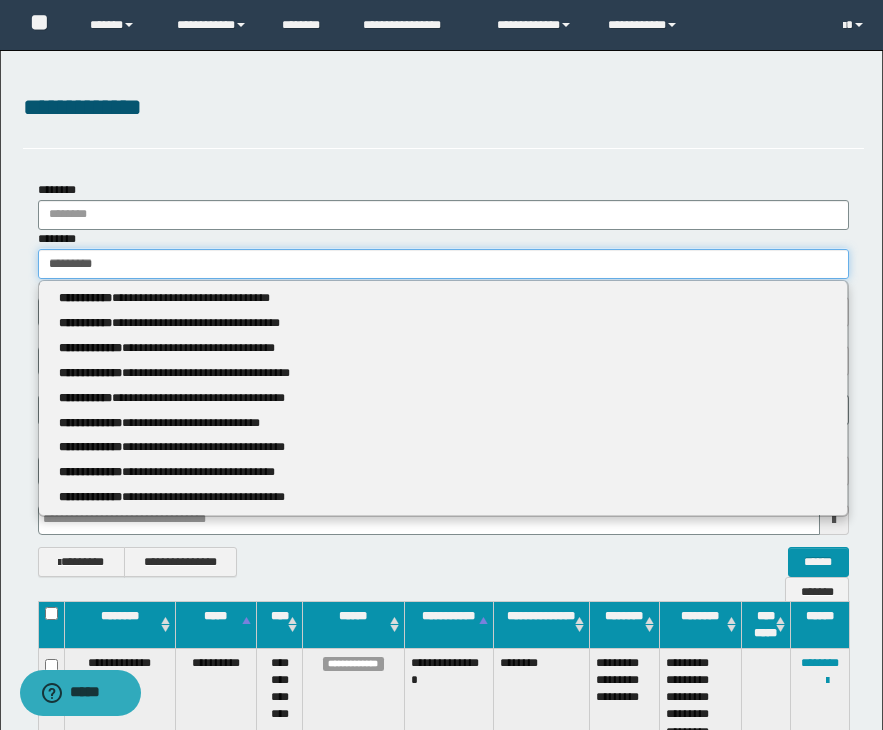 type 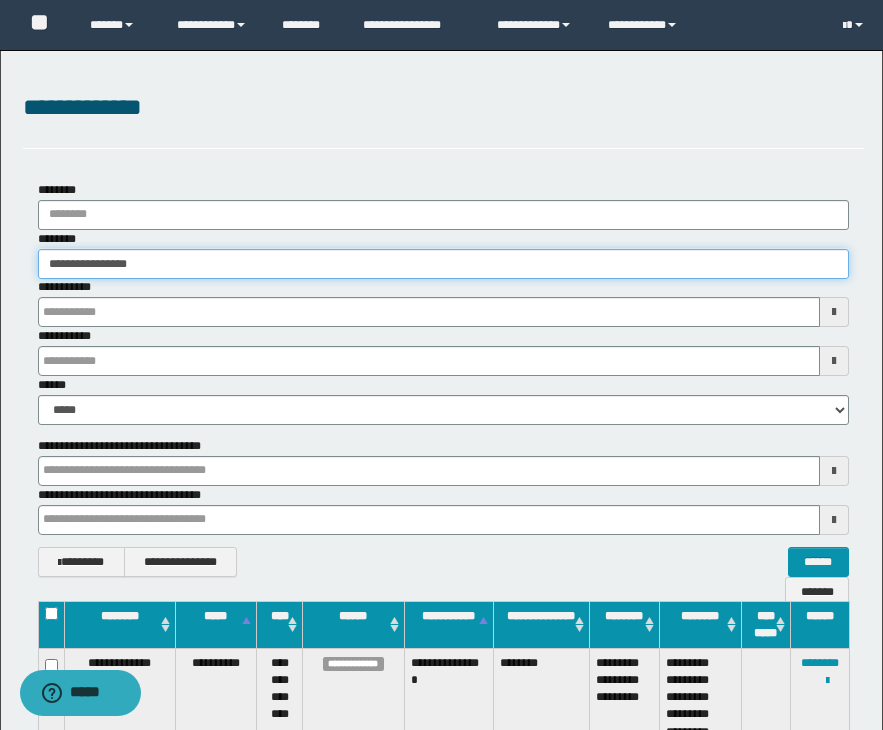 type on "**********" 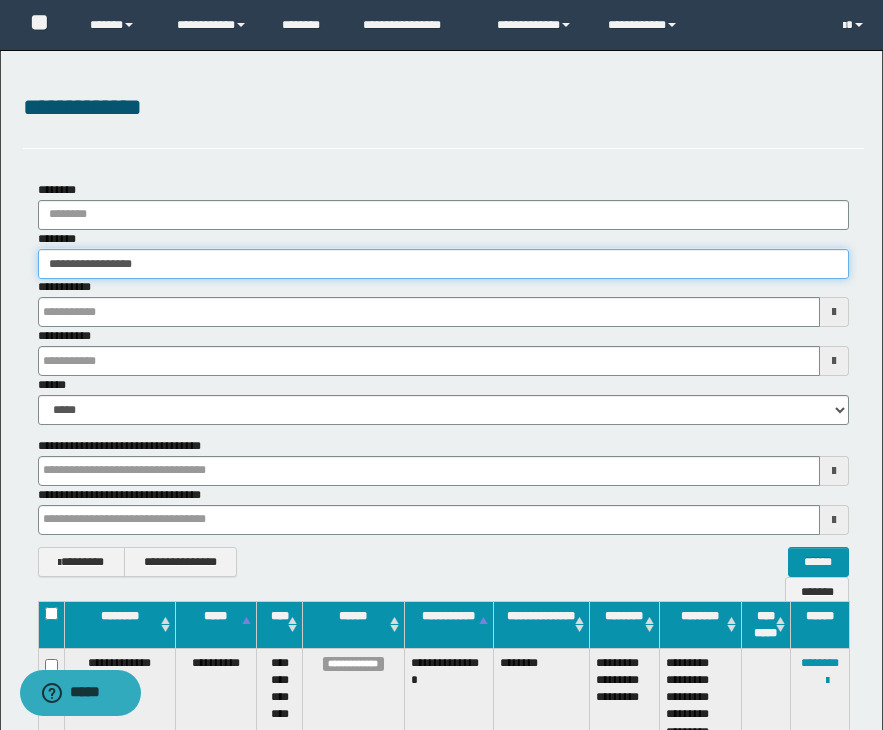 type on "**********" 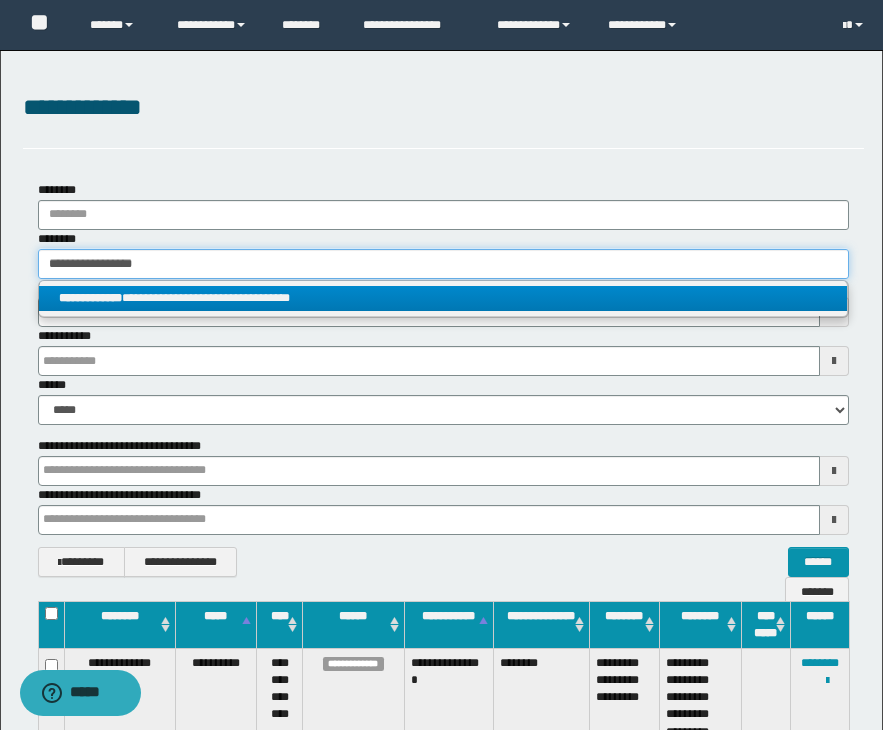 type on "**********" 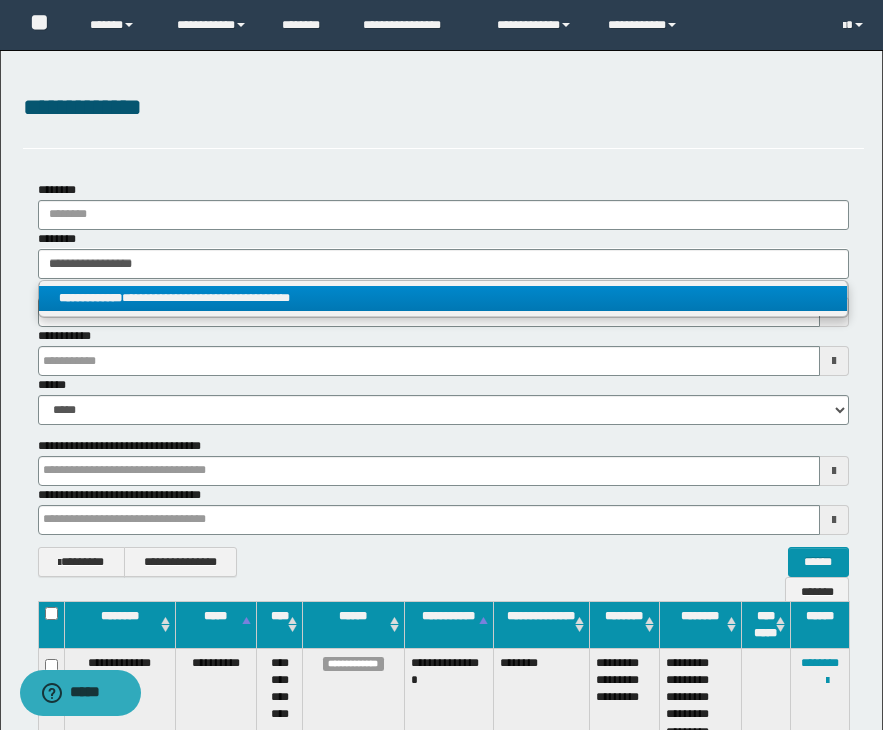 click on "**********" at bounding box center [90, 298] 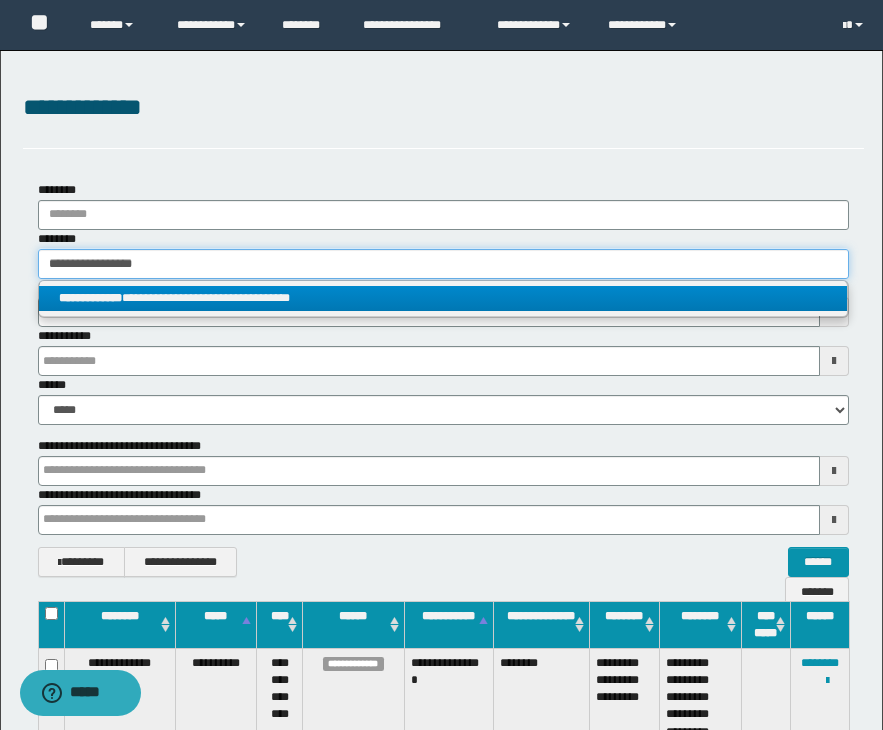 type 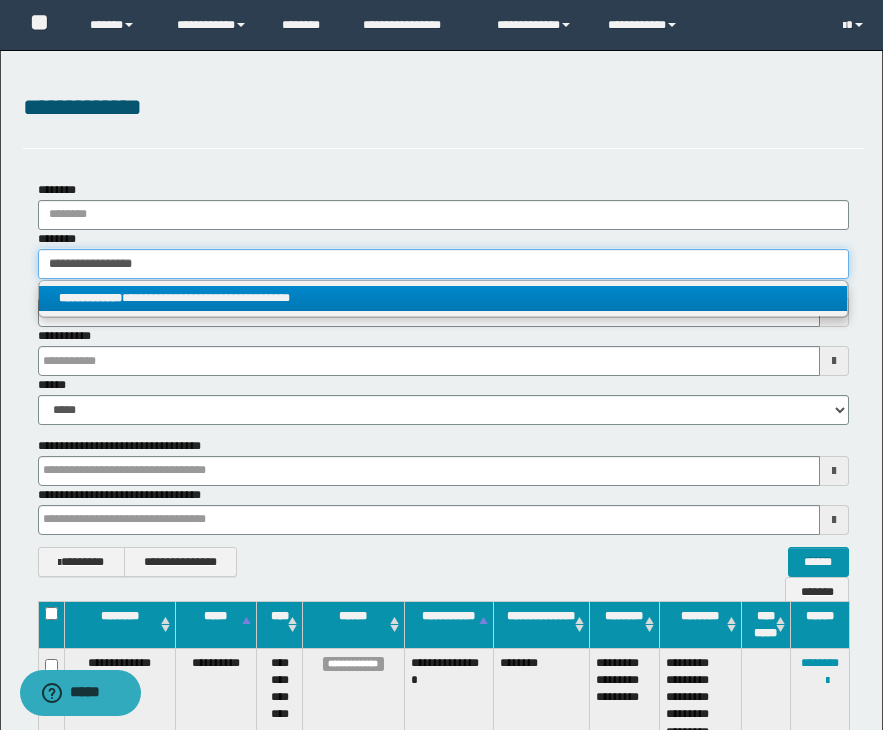 type on "**********" 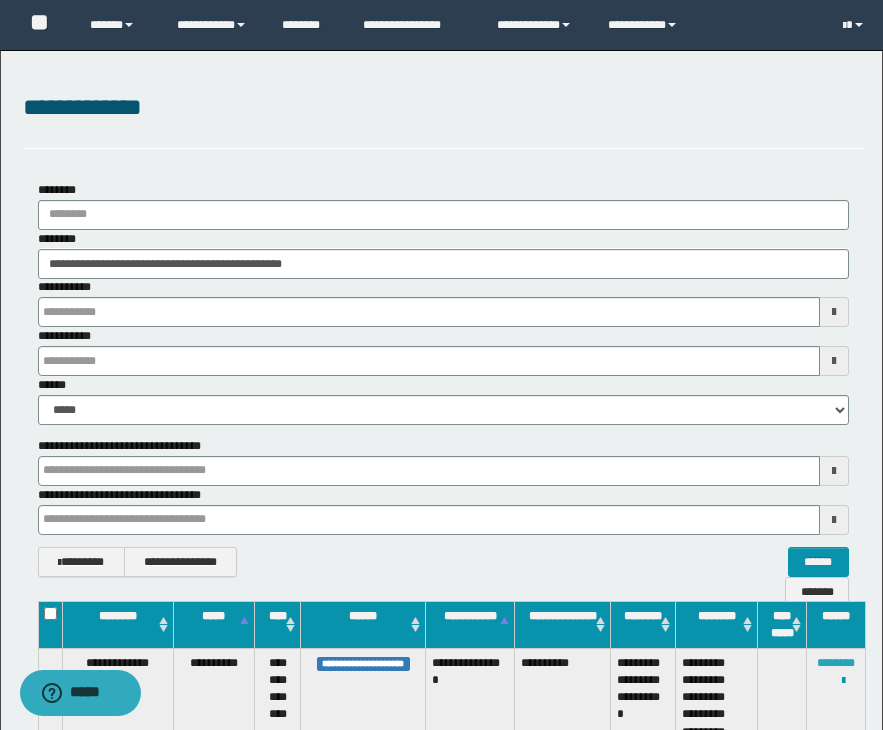 click on "********" at bounding box center (836, 663) 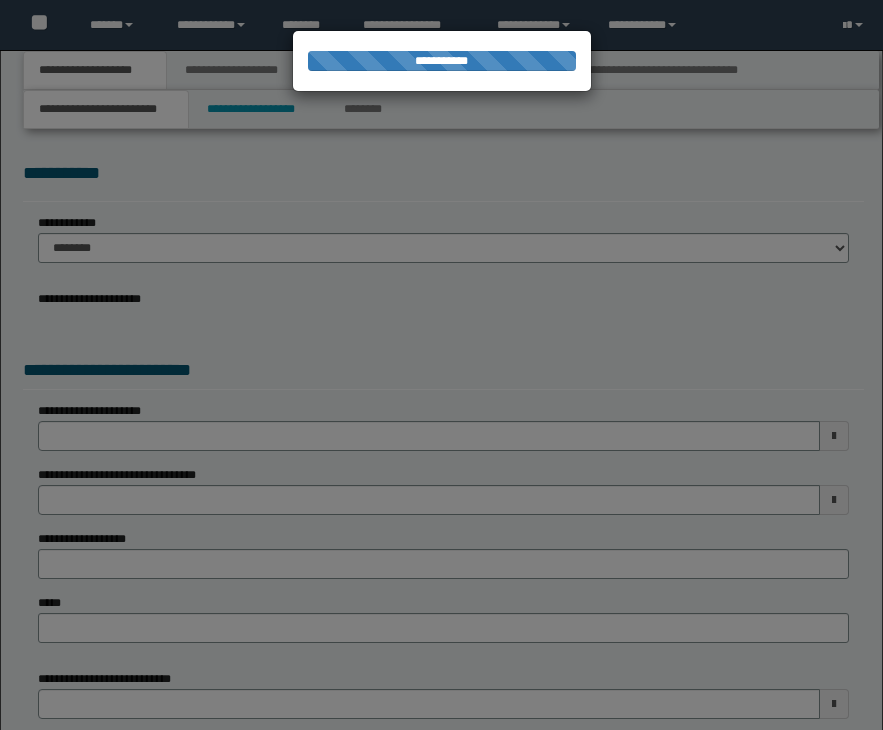 scroll, scrollTop: 0, scrollLeft: 0, axis: both 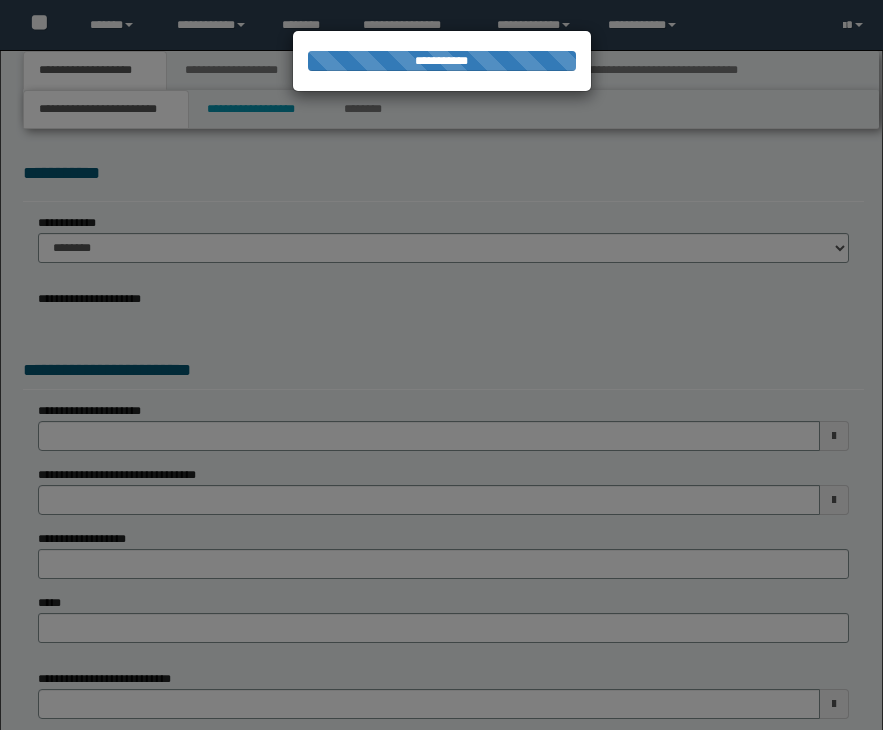 select on "*" 